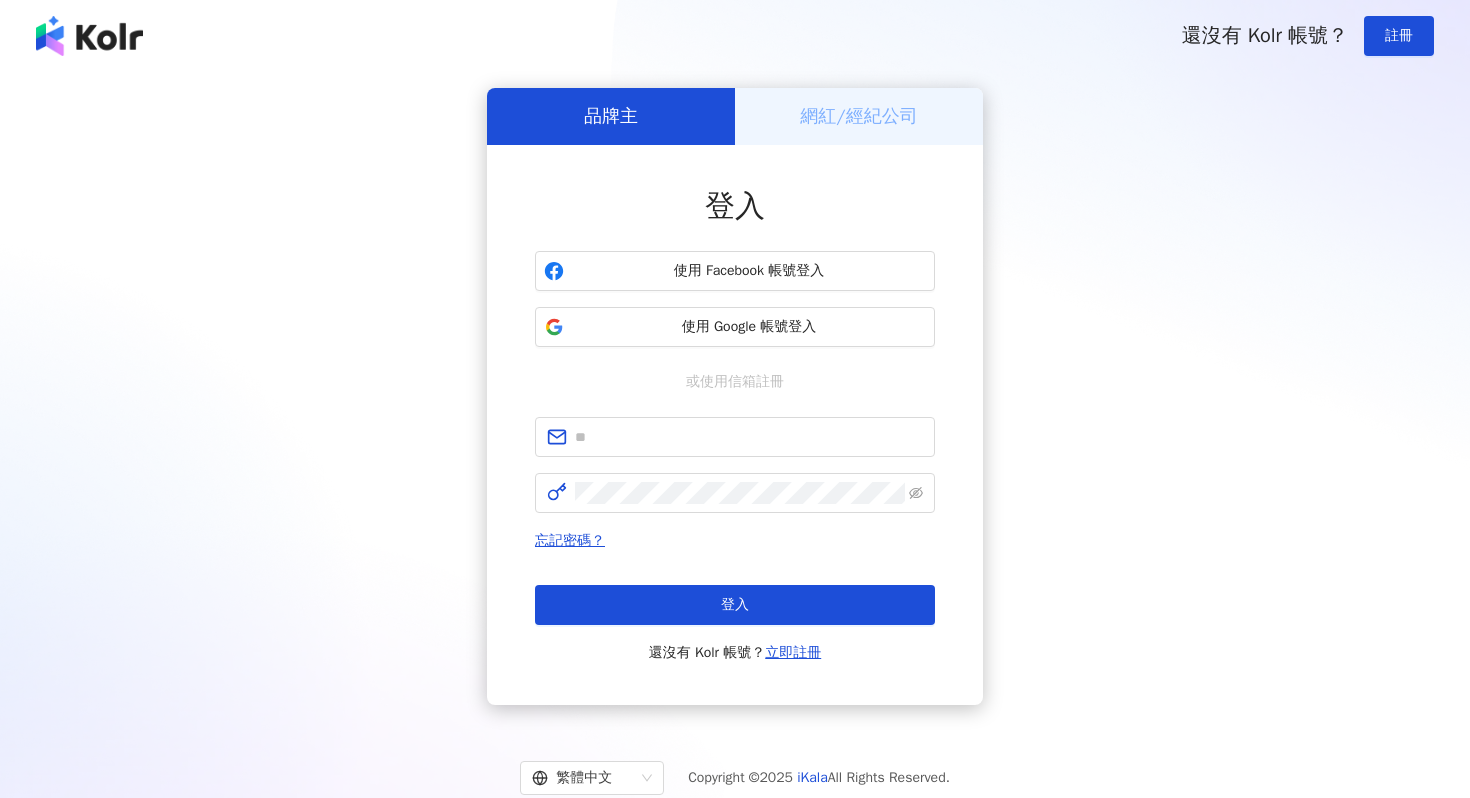 scroll, scrollTop: 0, scrollLeft: 0, axis: both 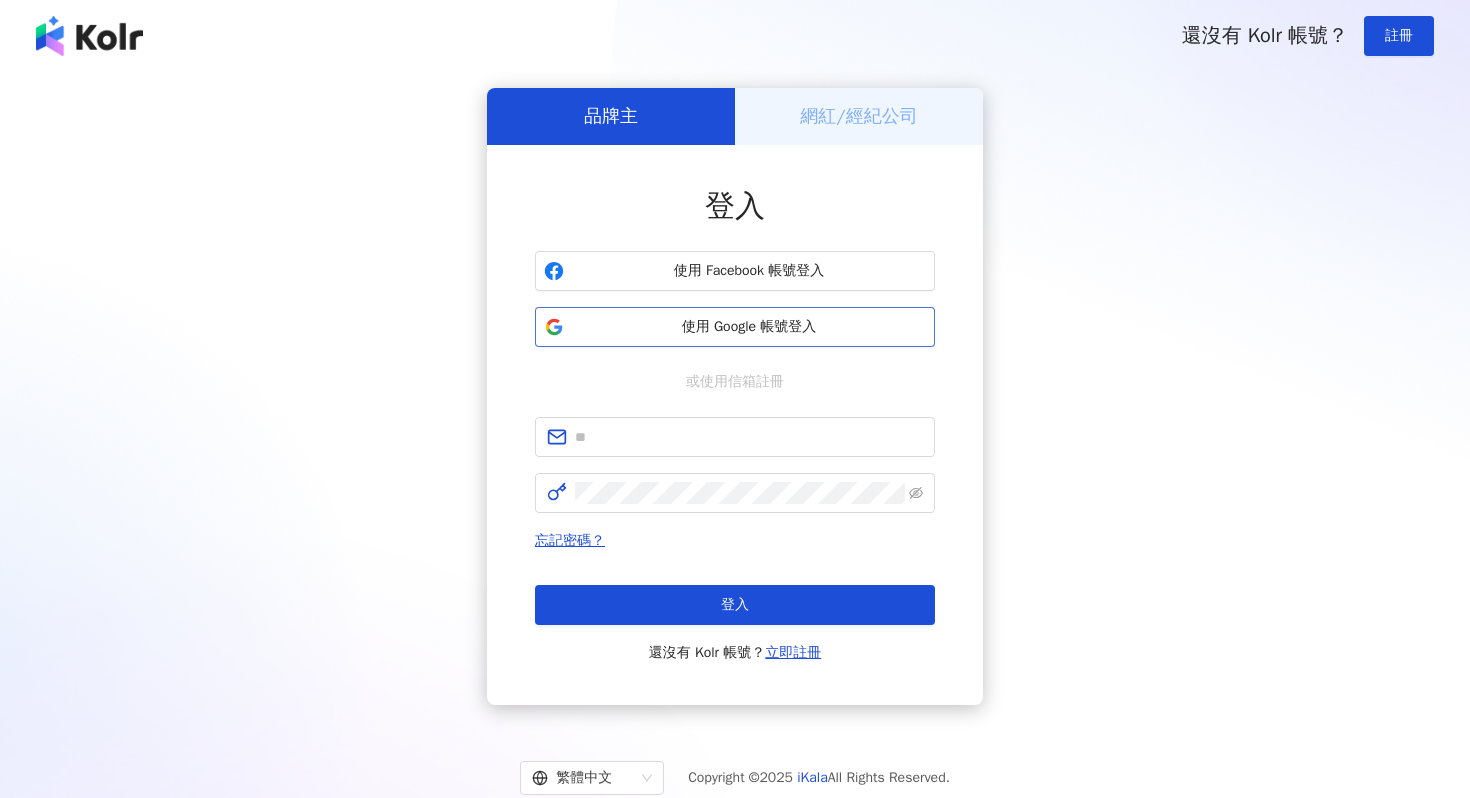 click on "使用 Google 帳號登入" at bounding box center [749, 327] 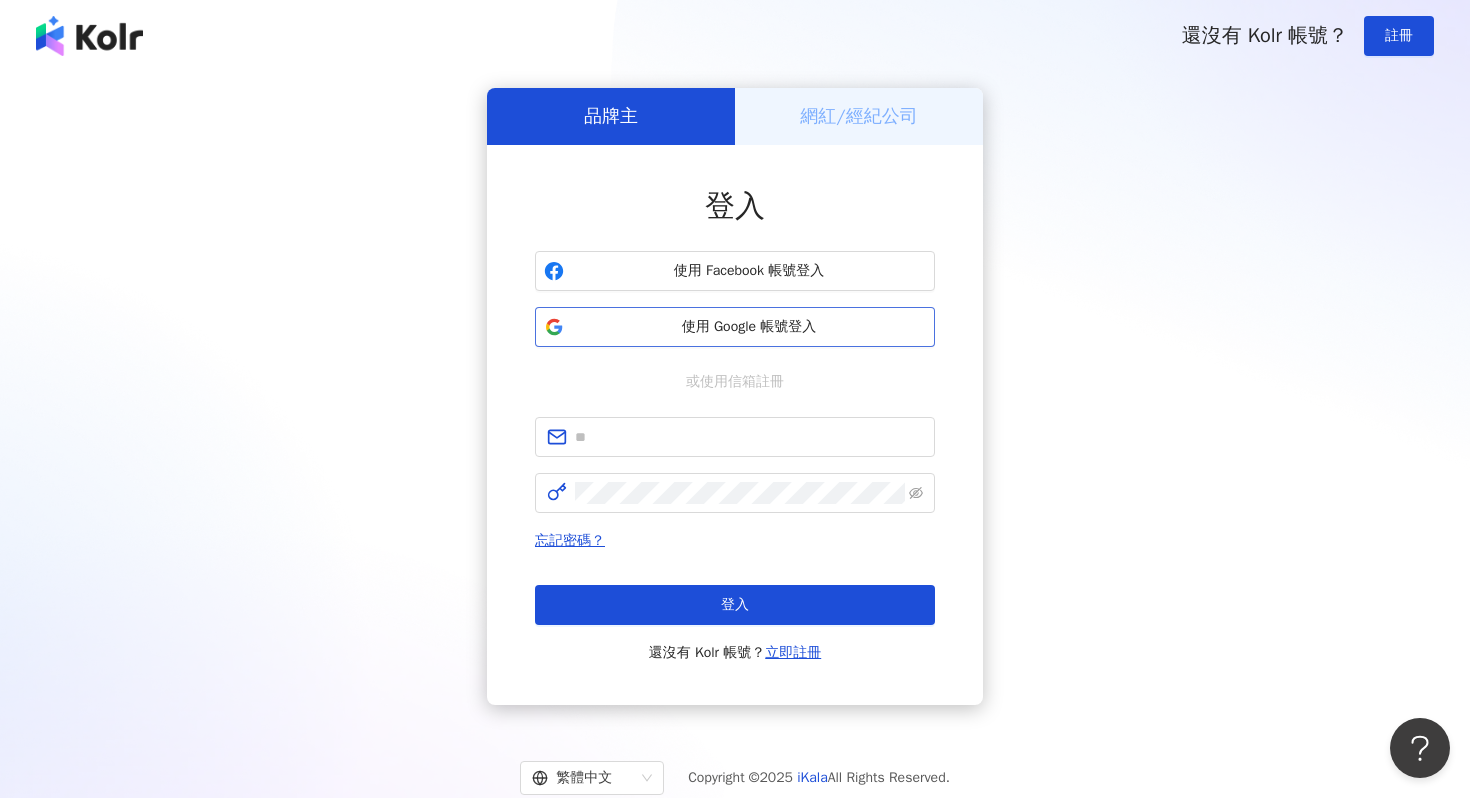 scroll, scrollTop: 0, scrollLeft: 0, axis: both 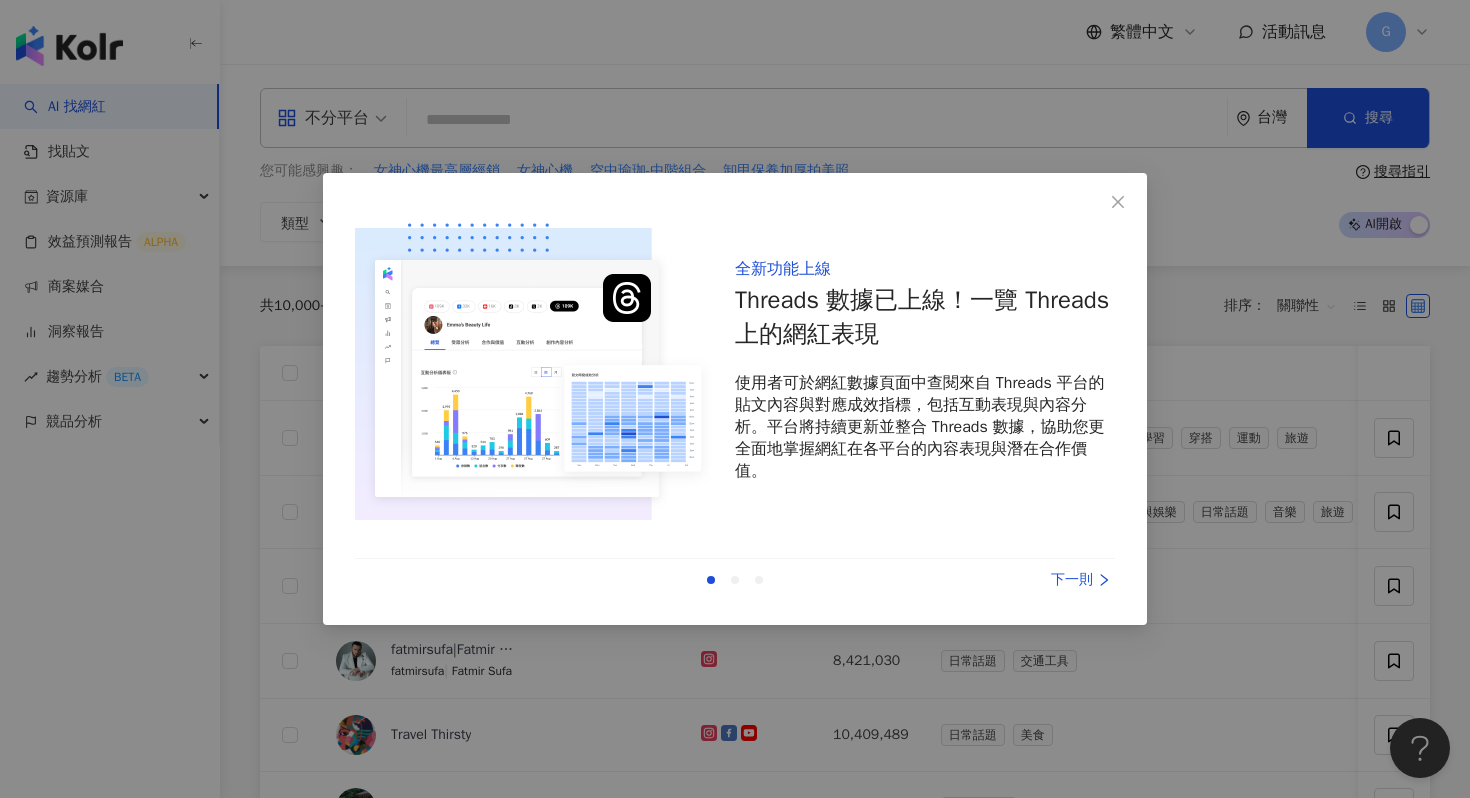 click on "下一則" at bounding box center [1040, 580] 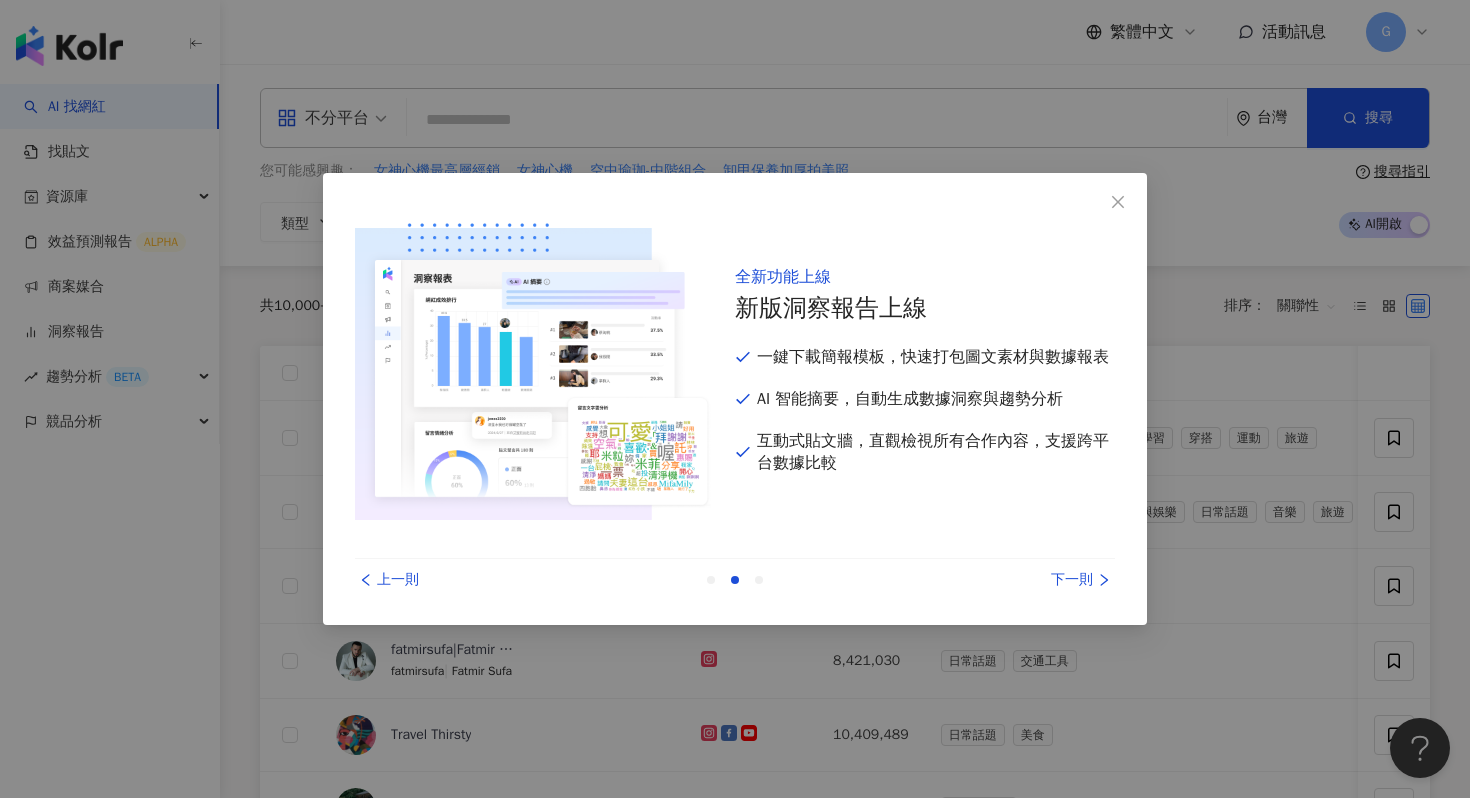 click on "下一則" at bounding box center (1040, 580) 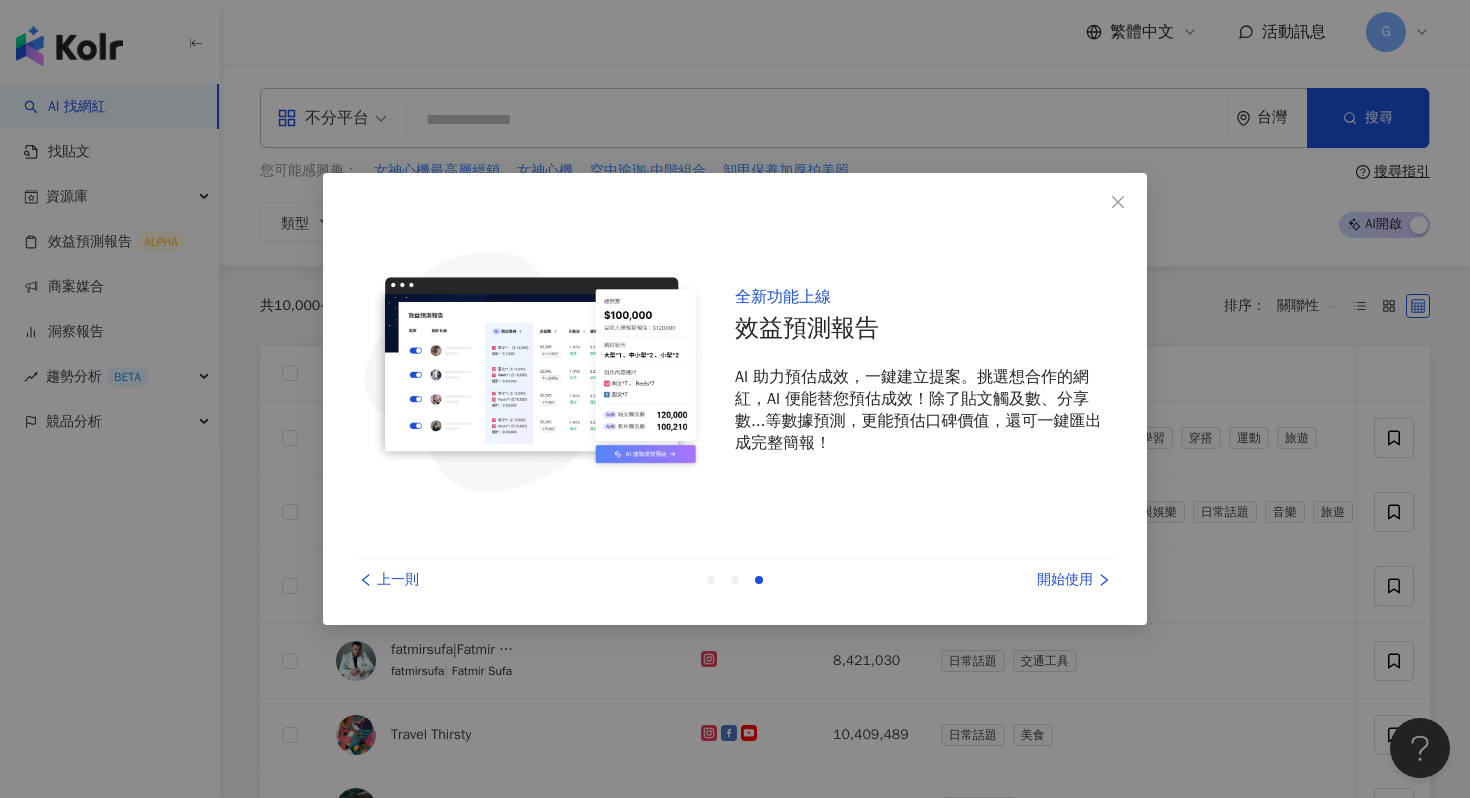 click on "開始使用" at bounding box center [1040, 580] 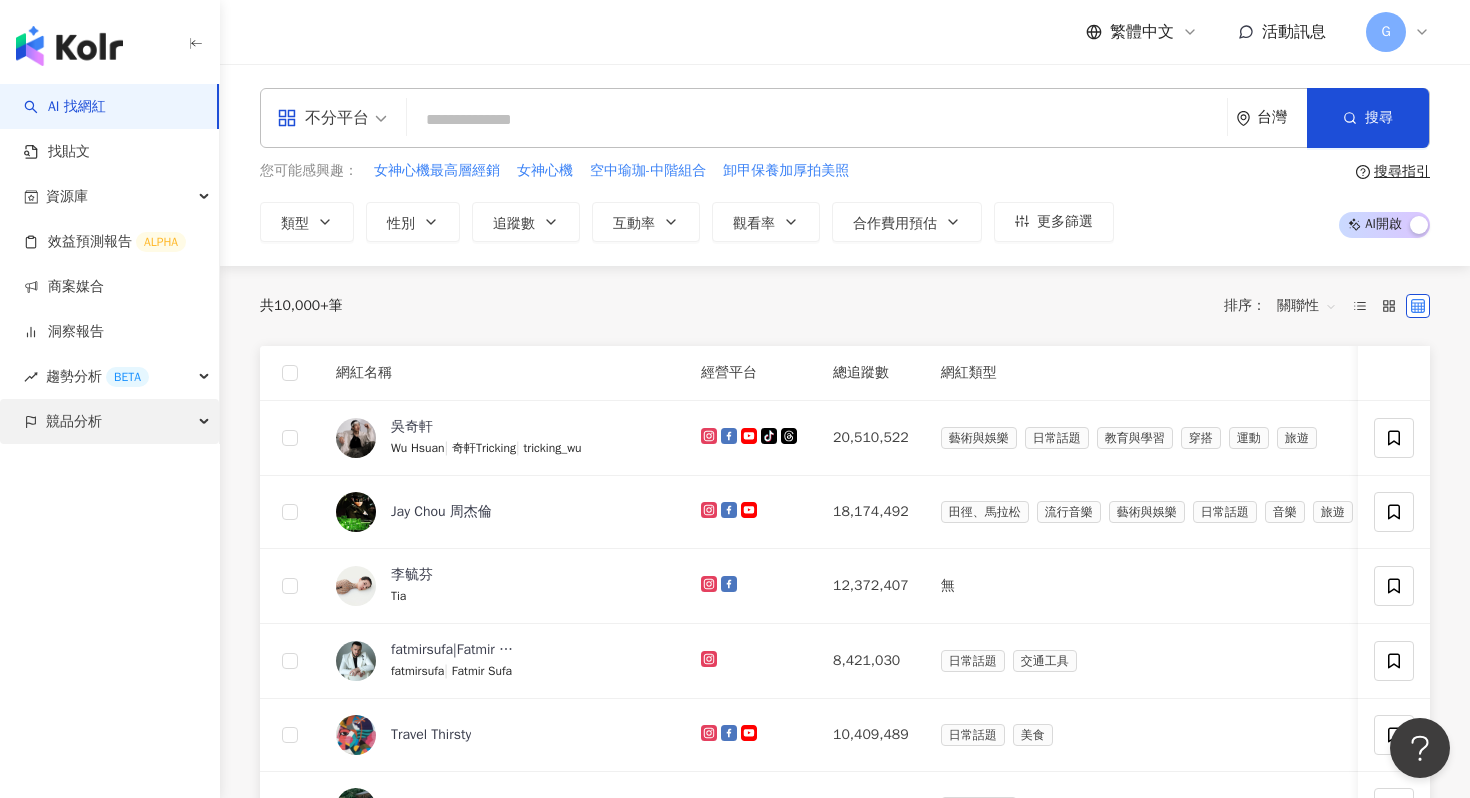 click on "競品分析" at bounding box center (74, 421) 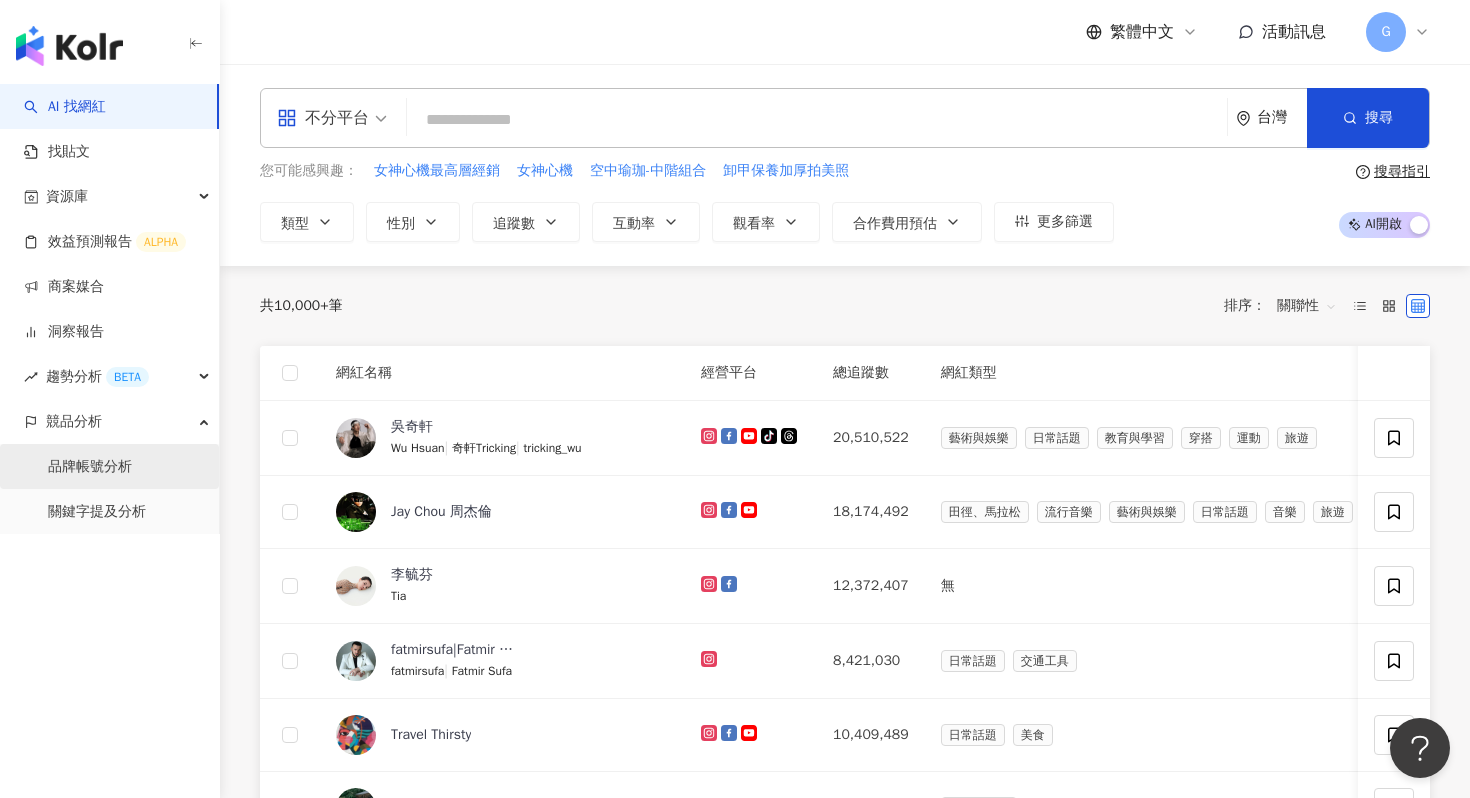 click on "品牌帳號分析" at bounding box center (90, 467) 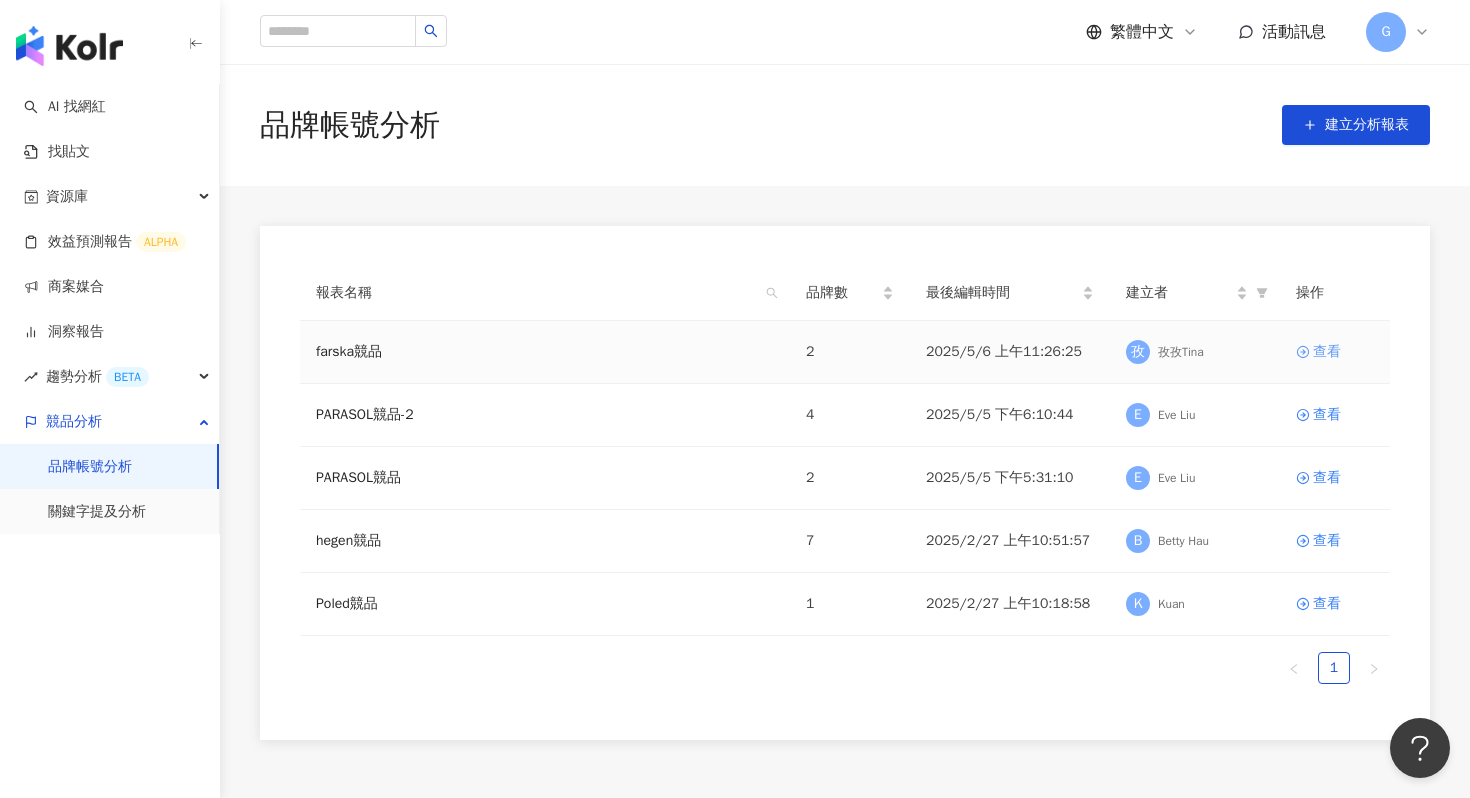 click 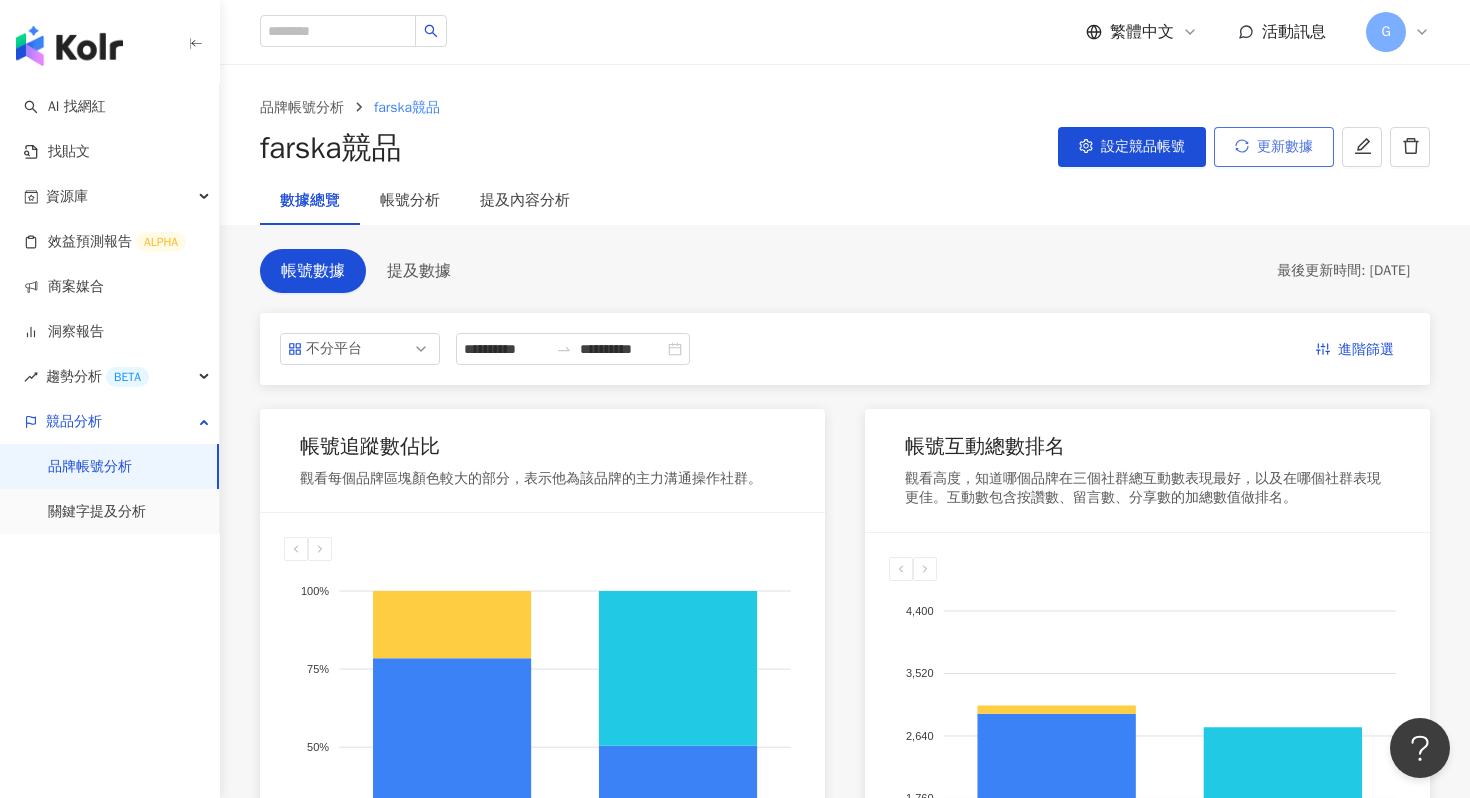 click on "更新數據" at bounding box center [1285, 147] 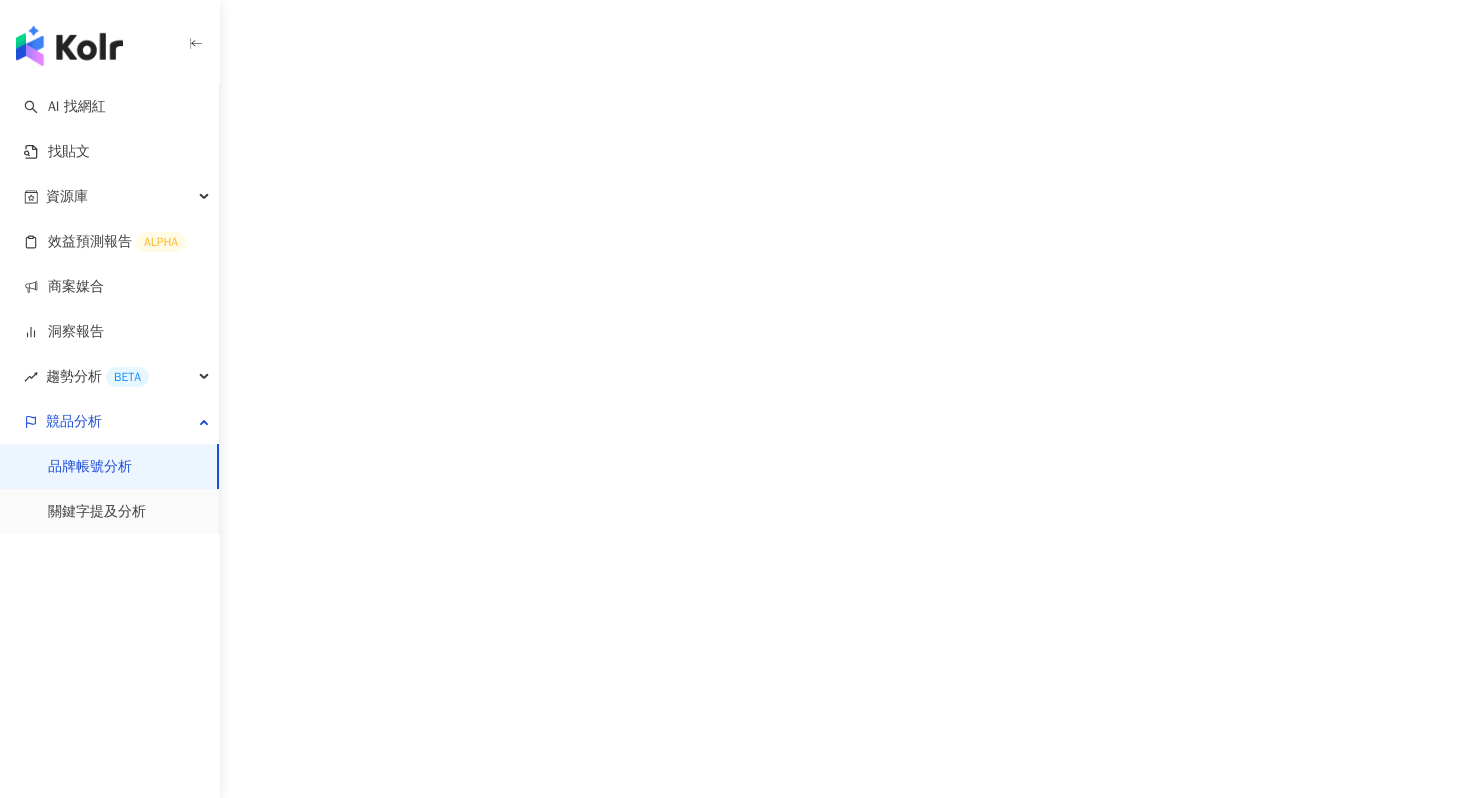 scroll, scrollTop: 0, scrollLeft: 0, axis: both 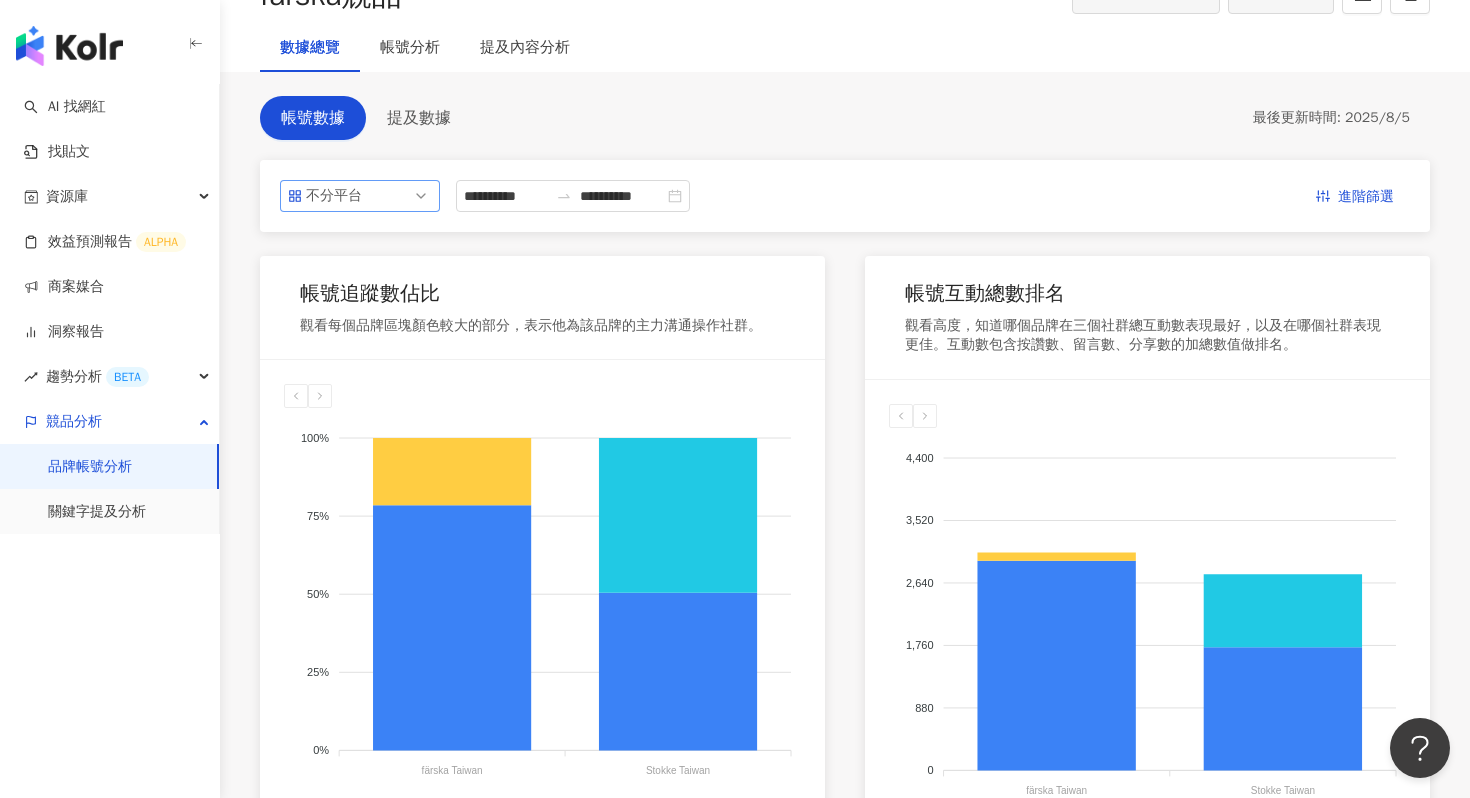 click on "不分平台" at bounding box center (360, 196) 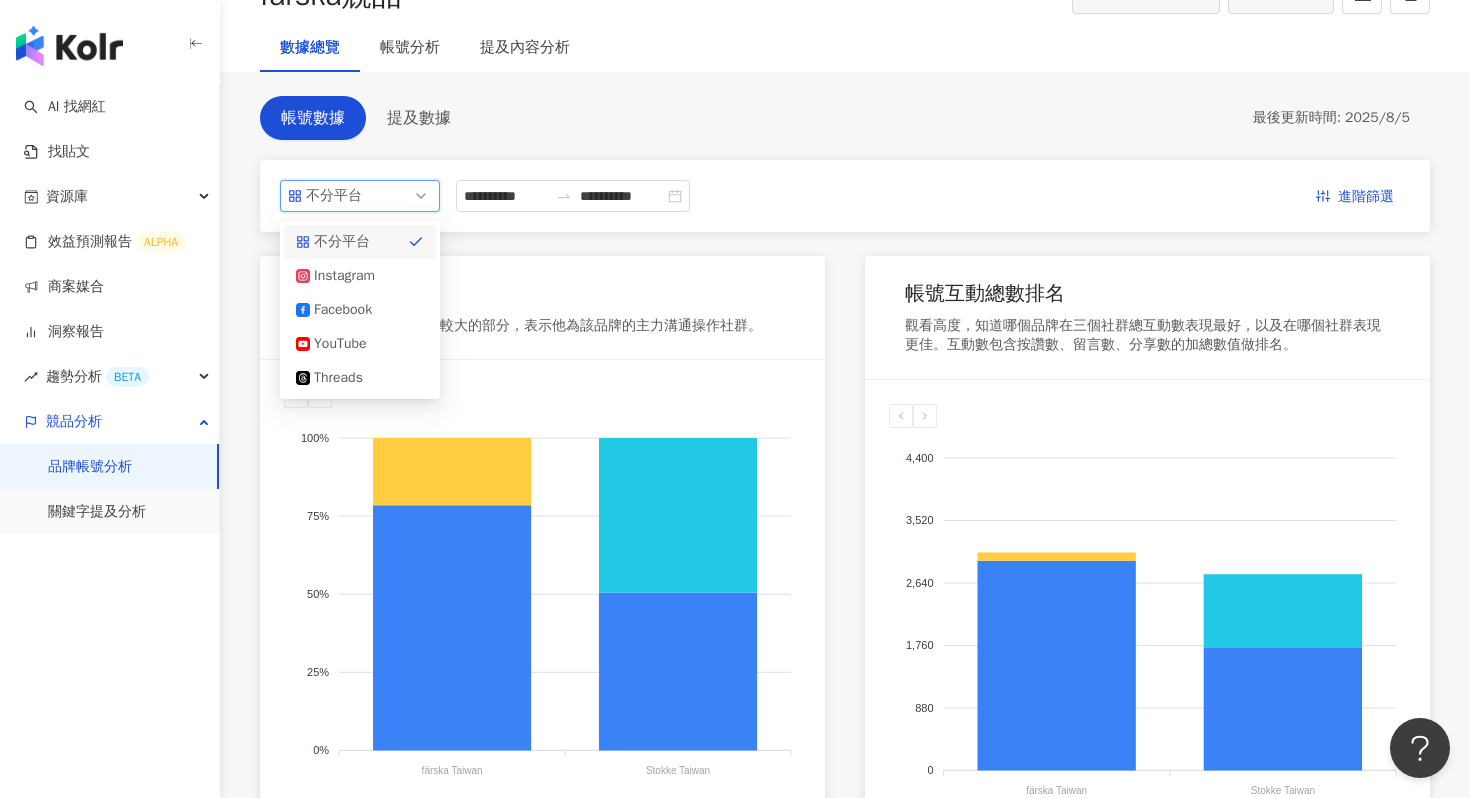 click on "不分平台" at bounding box center [360, 196] 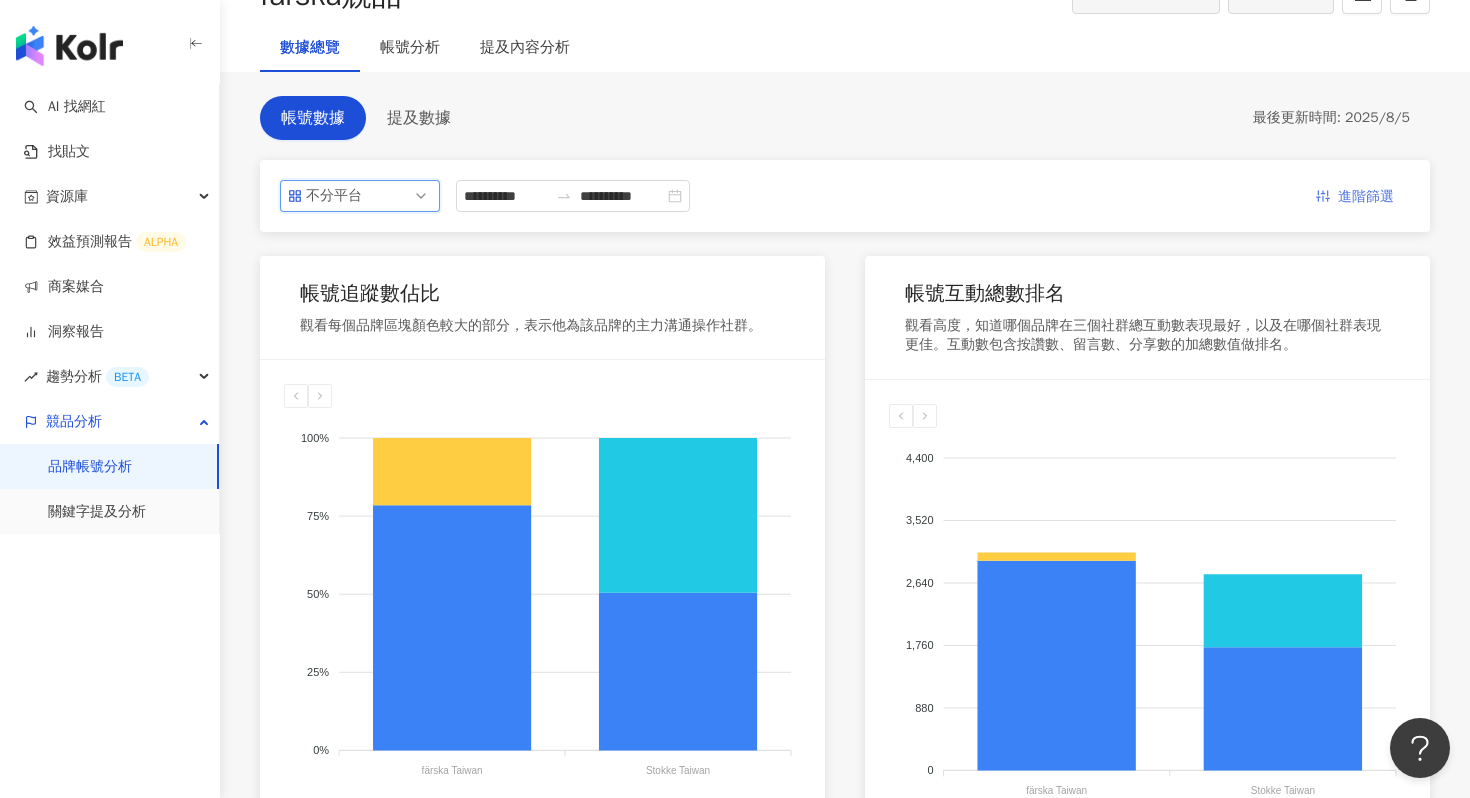 click on "進階篩選" at bounding box center (1366, 197) 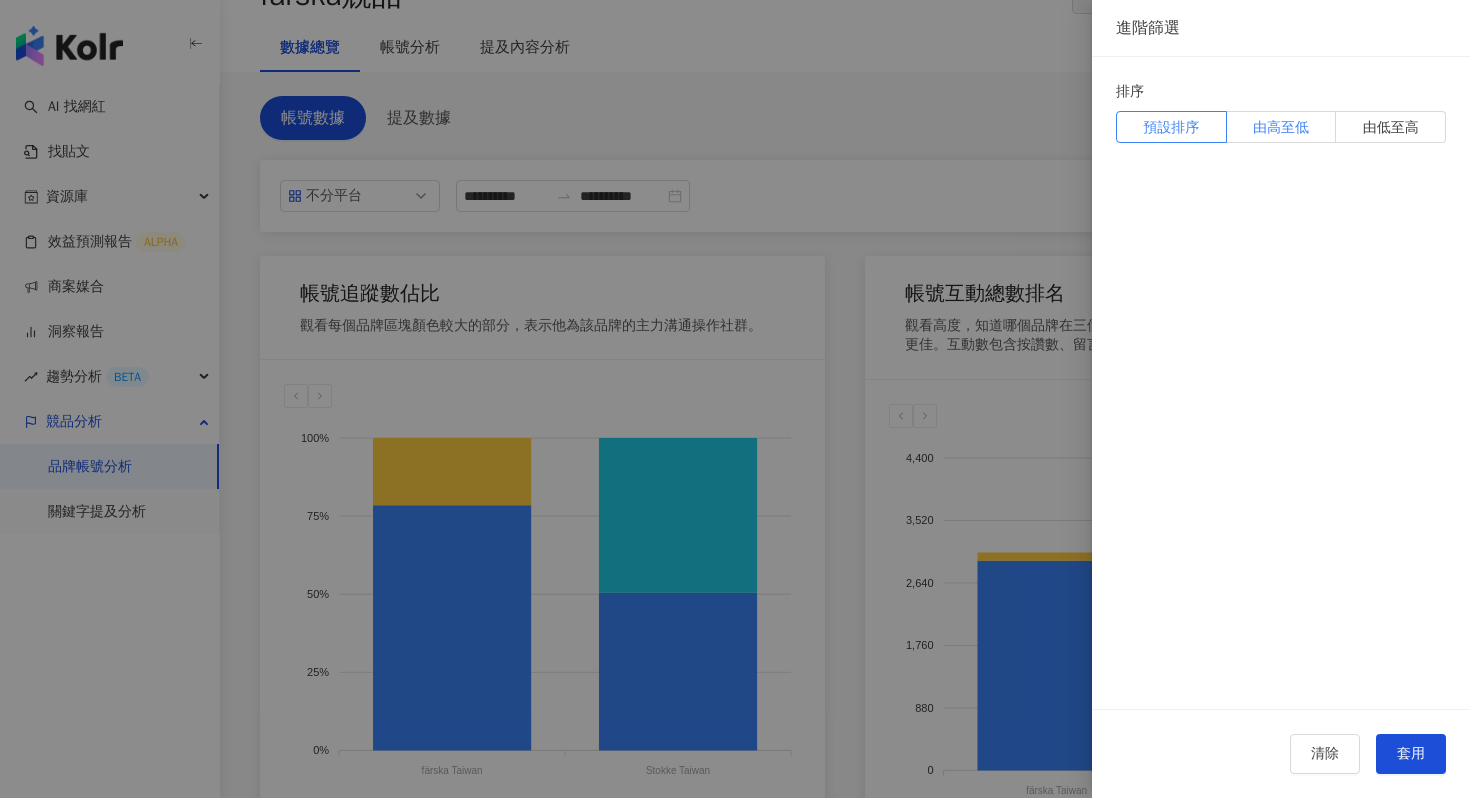 click on "由高至低" at bounding box center [1281, 127] 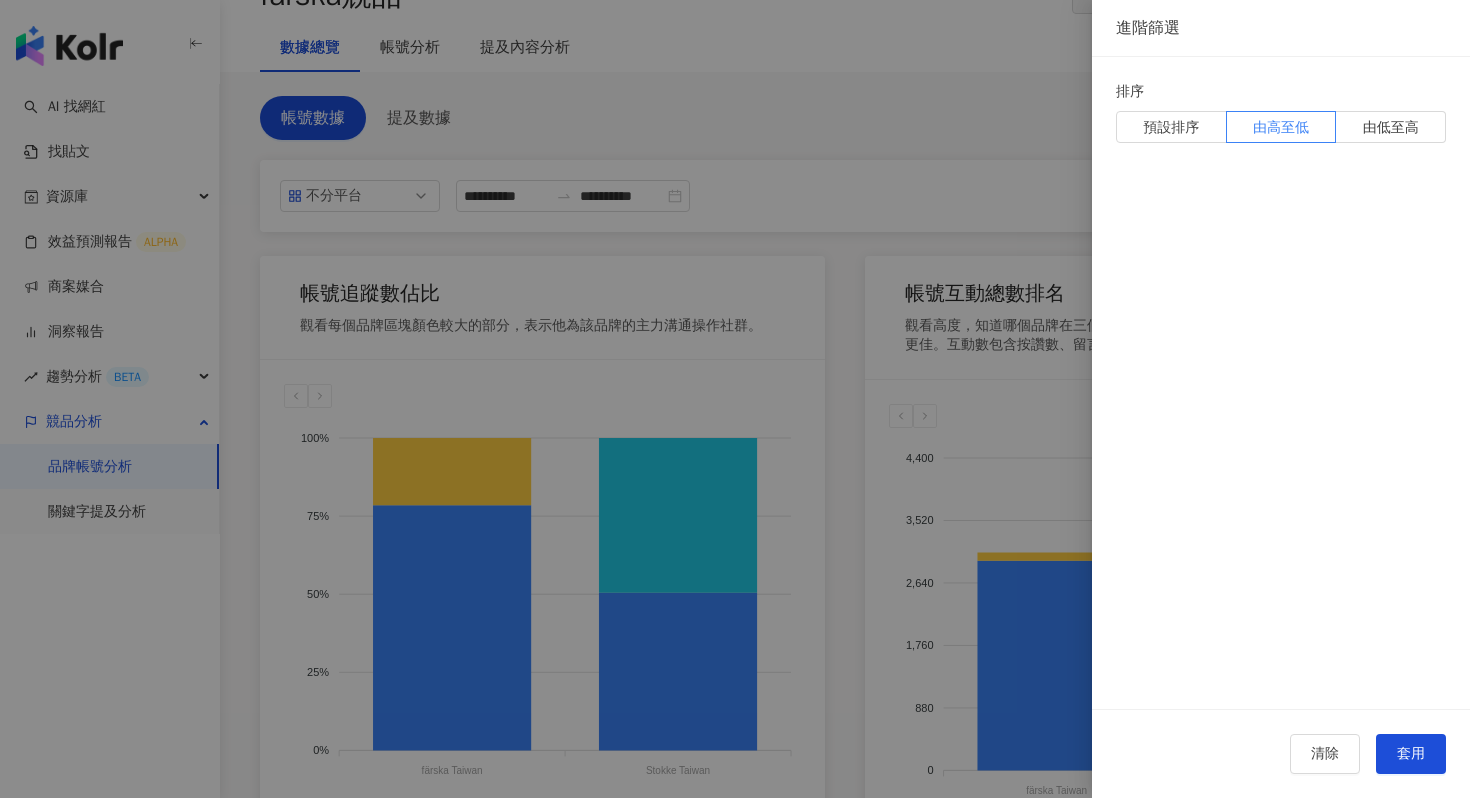 click at bounding box center (735, 399) 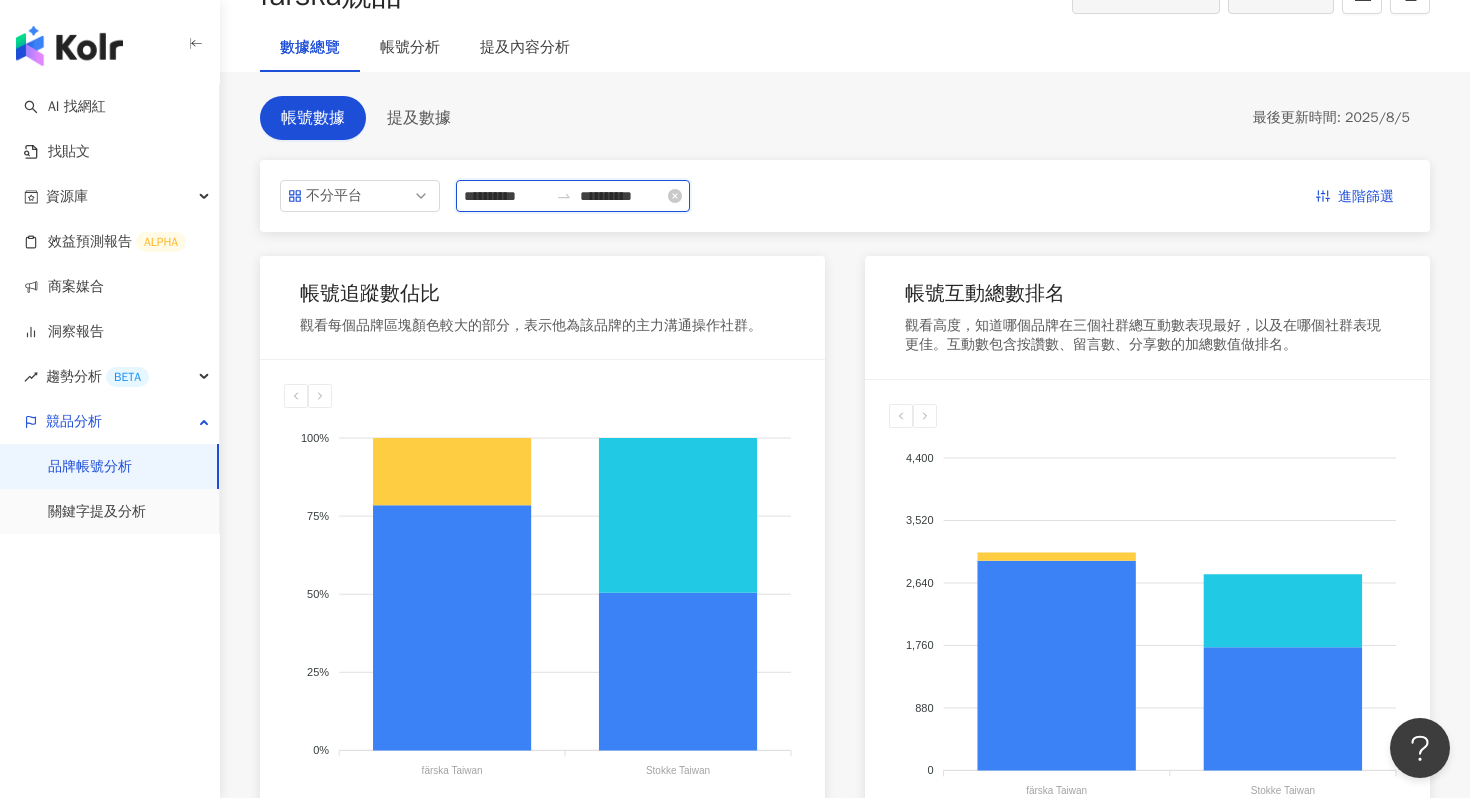 click on "**********" at bounding box center (622, 196) 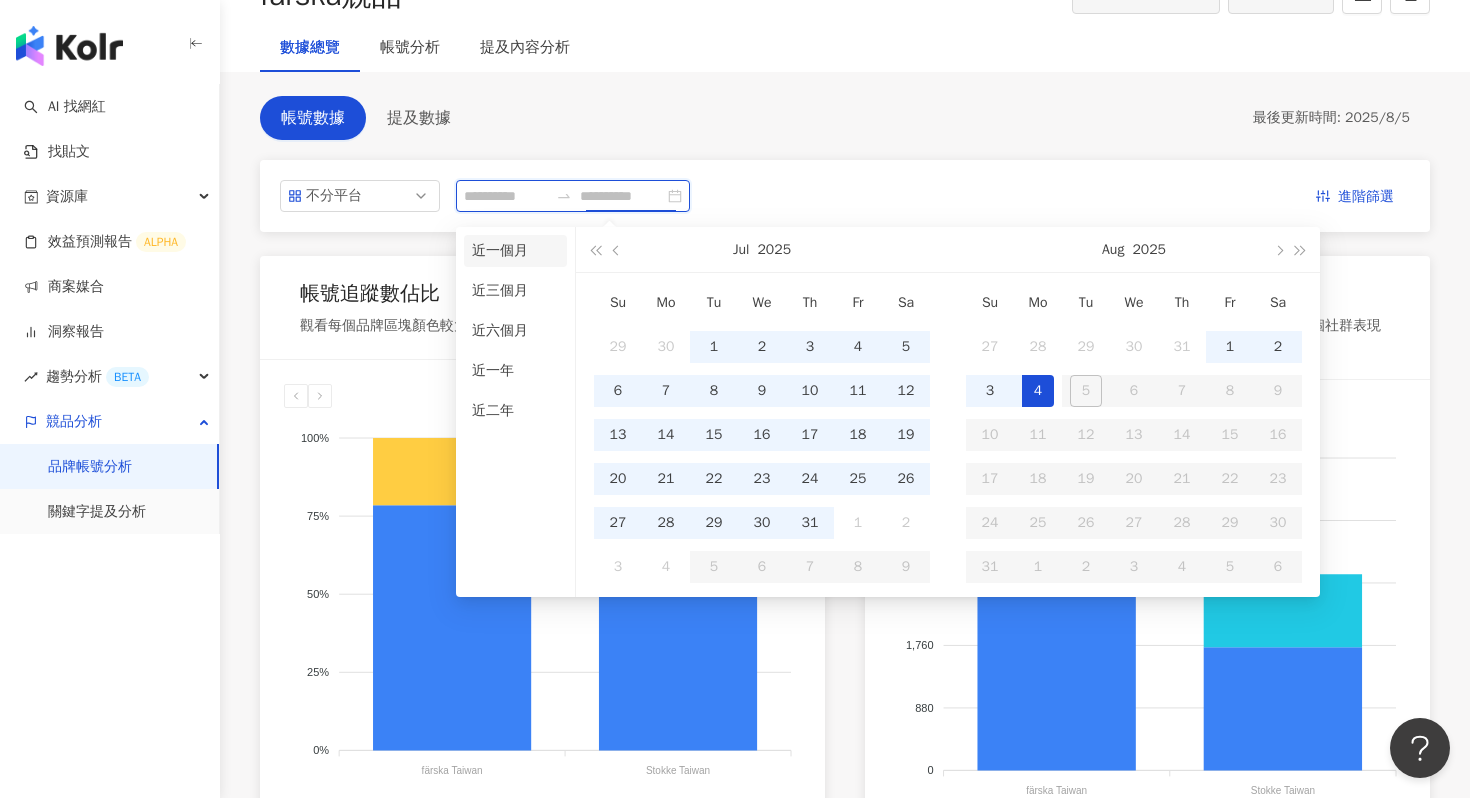 type on "**********" 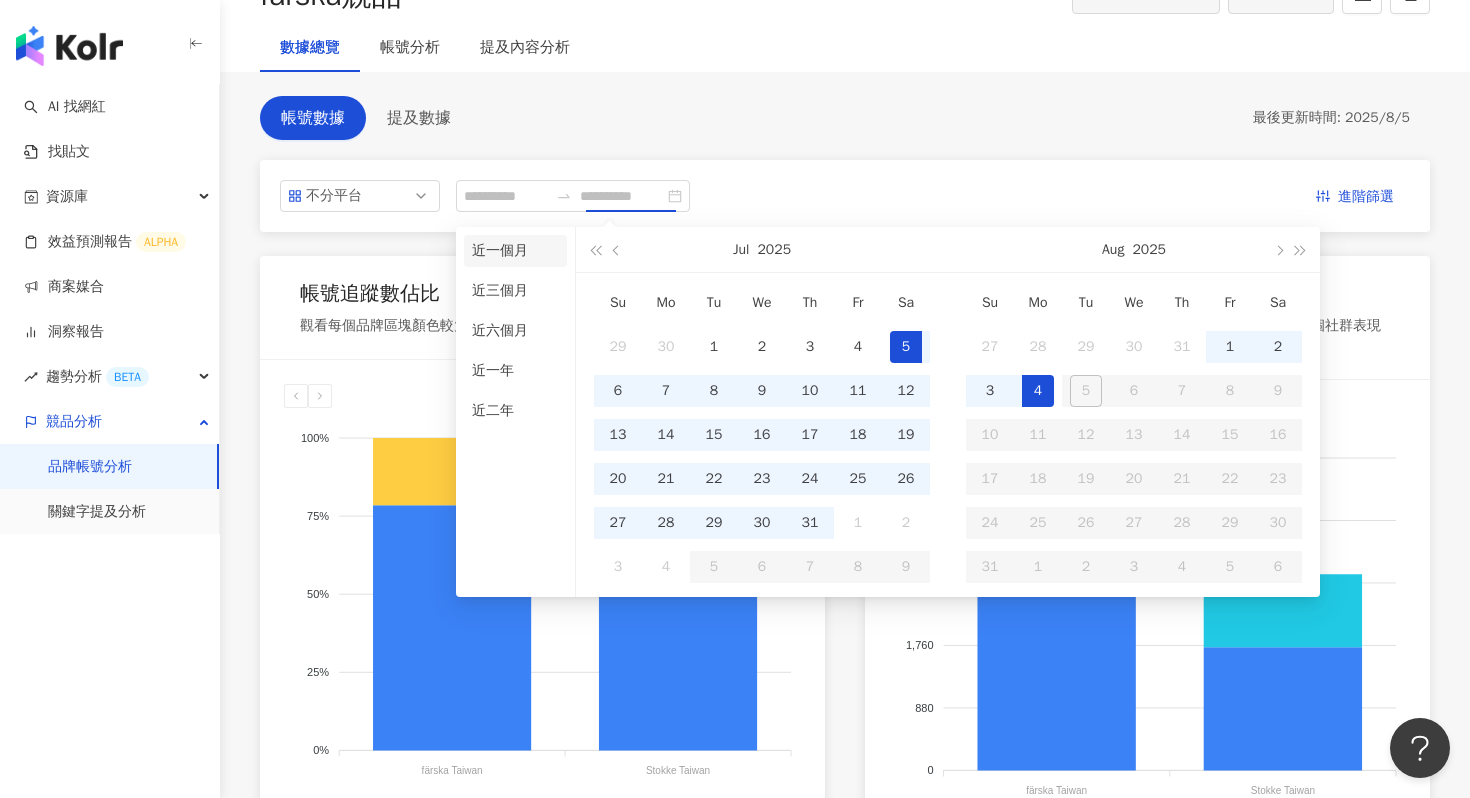 click on "近一個月" at bounding box center [515, 251] 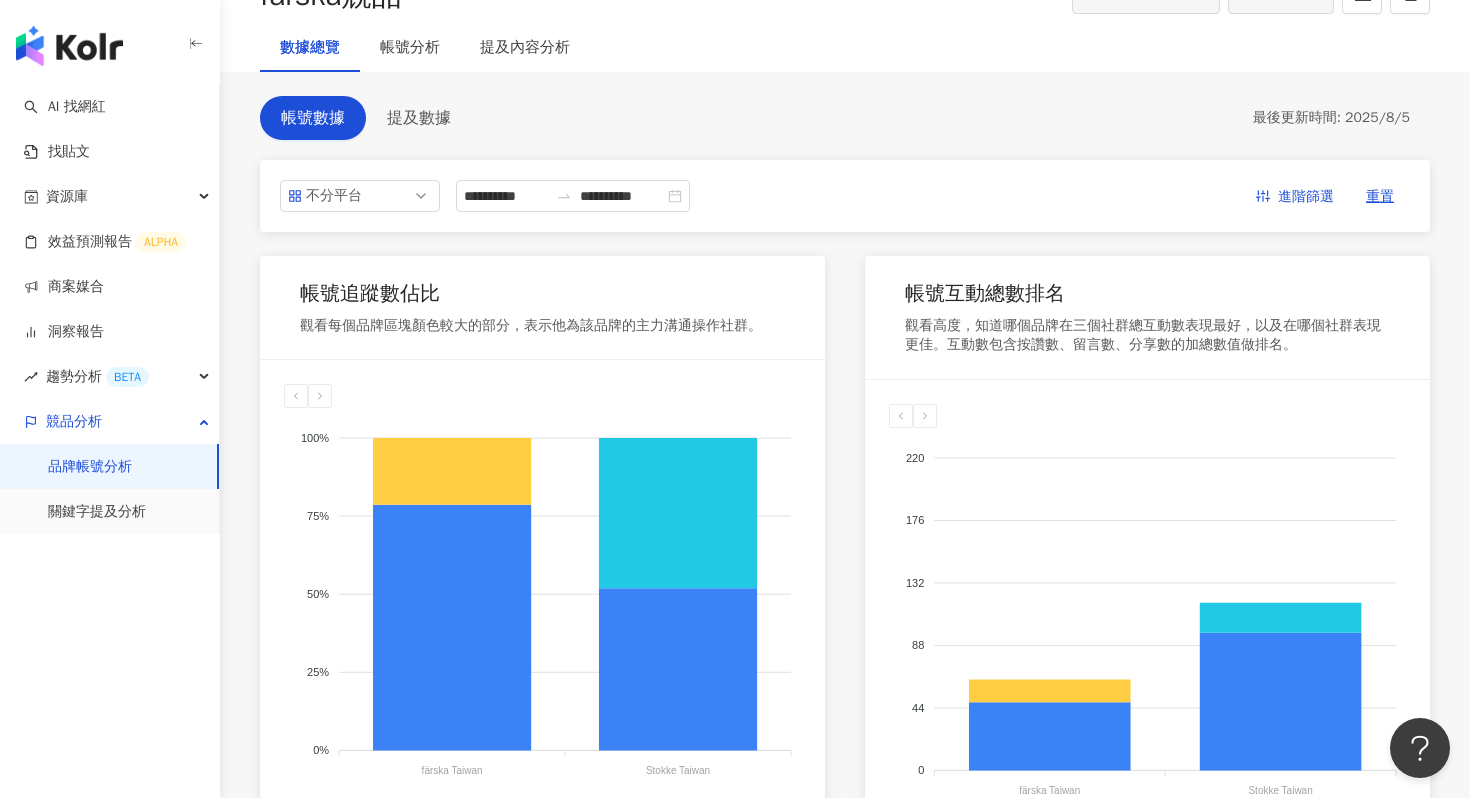 click on "**********" at bounding box center [845, 196] 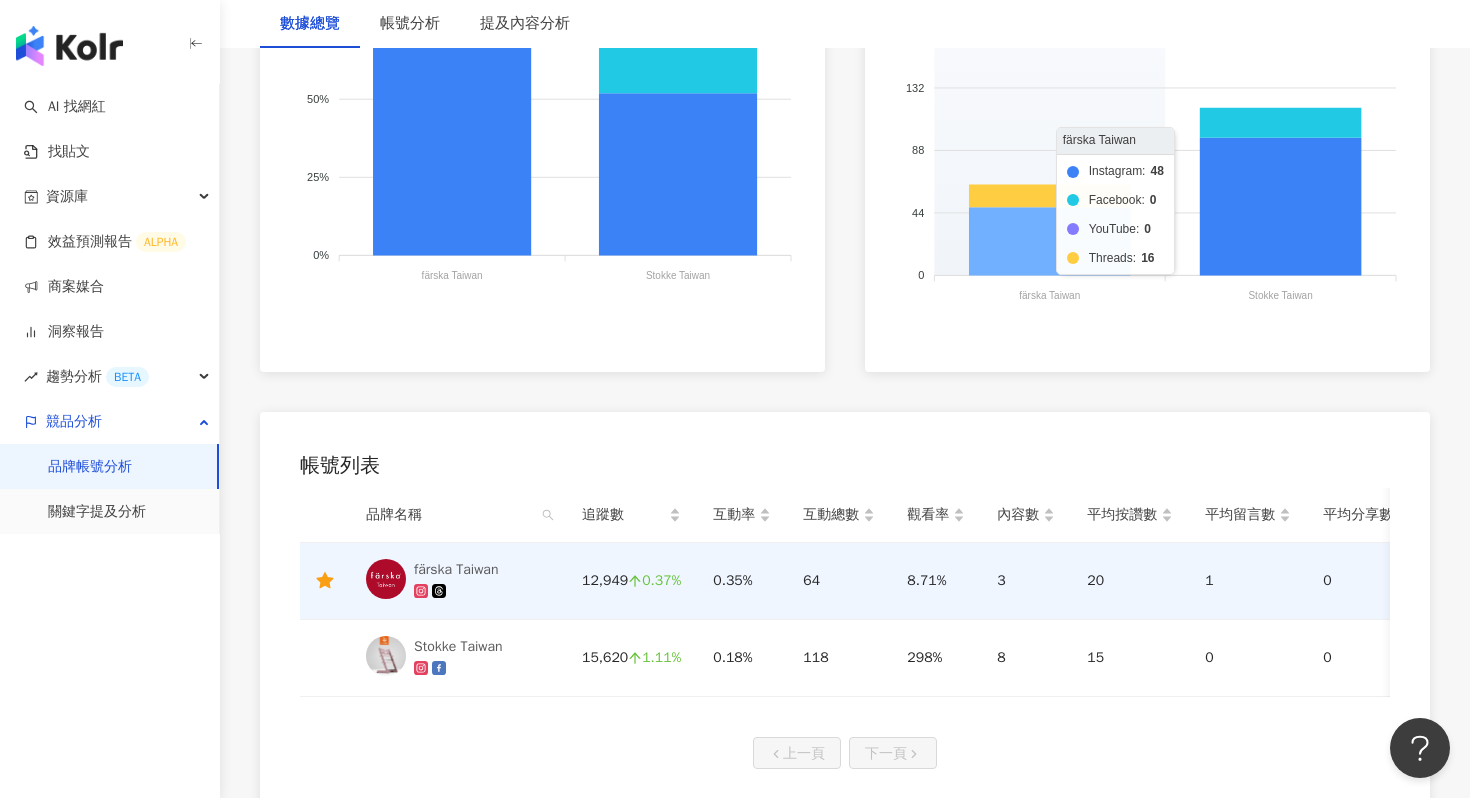 scroll, scrollTop: 652, scrollLeft: 0, axis: vertical 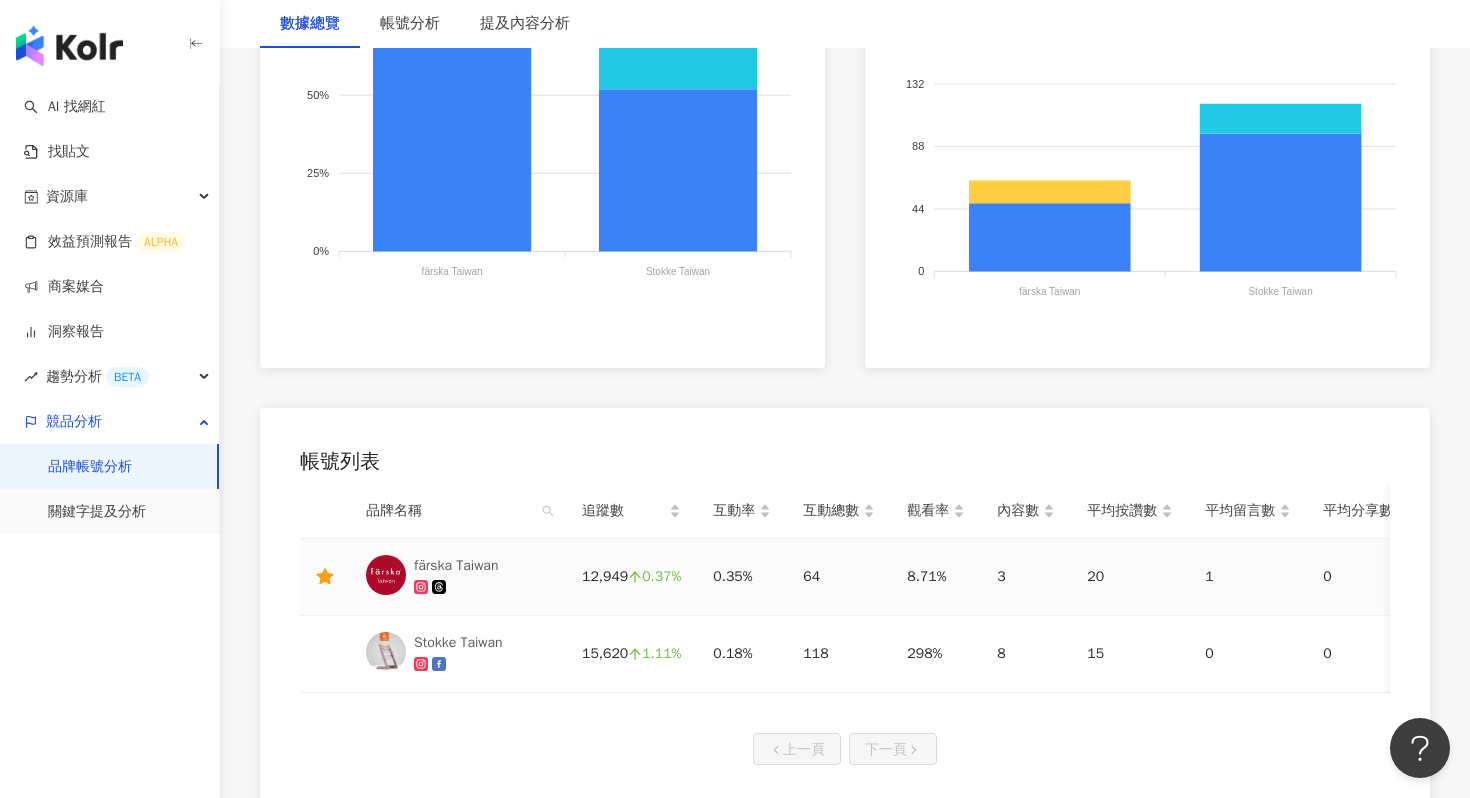 click 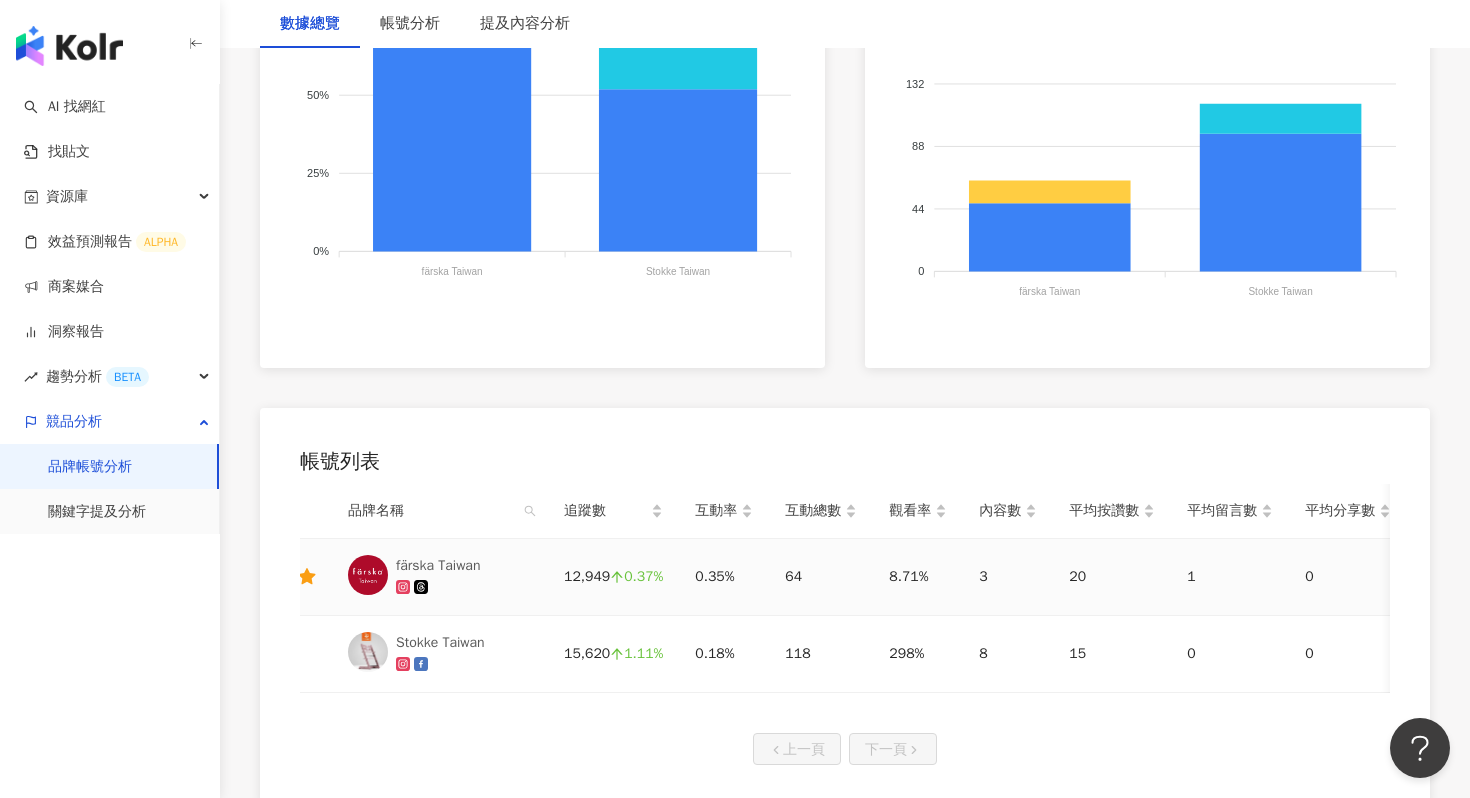 scroll, scrollTop: 0, scrollLeft: 0, axis: both 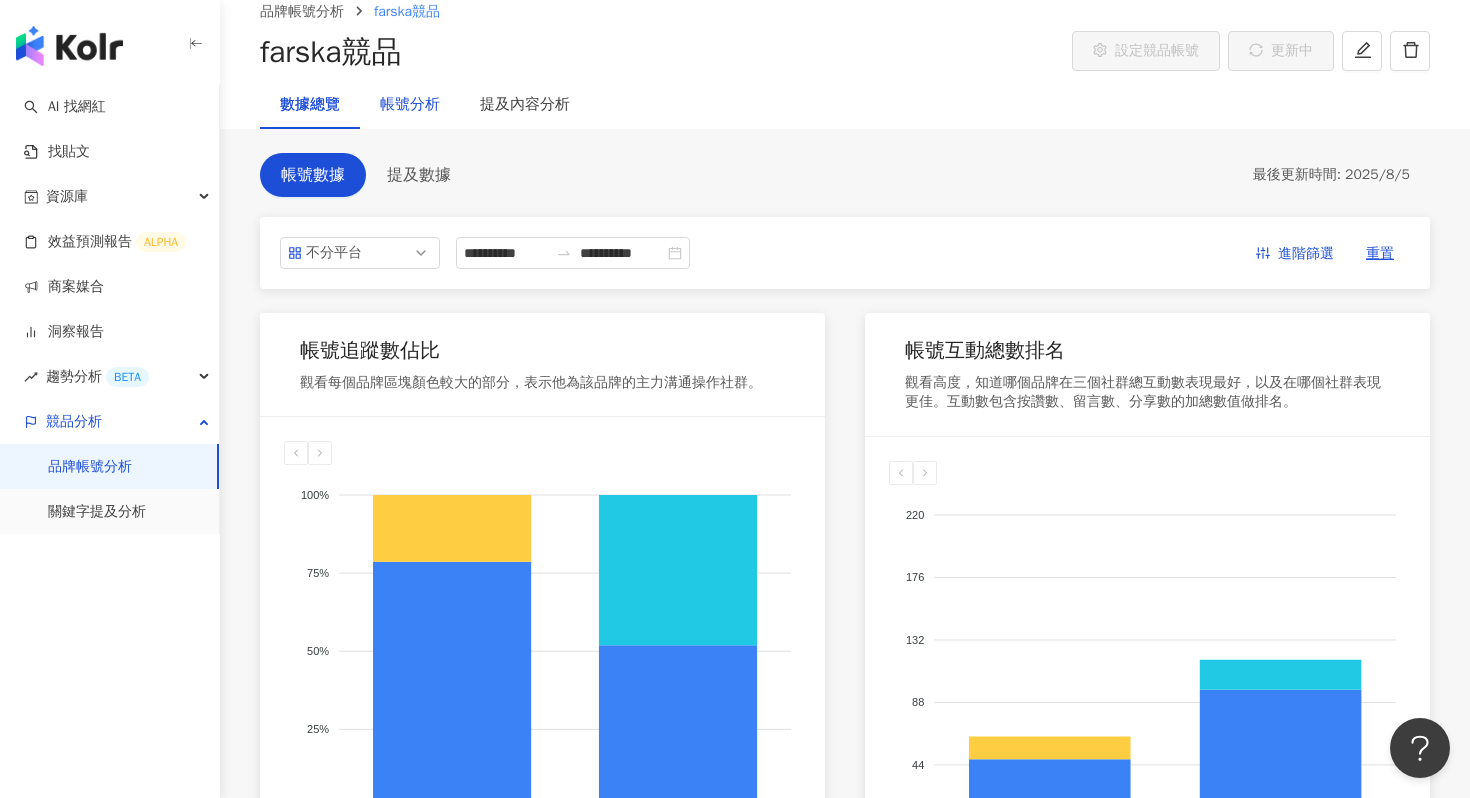 click on "帳號分析" at bounding box center [410, 105] 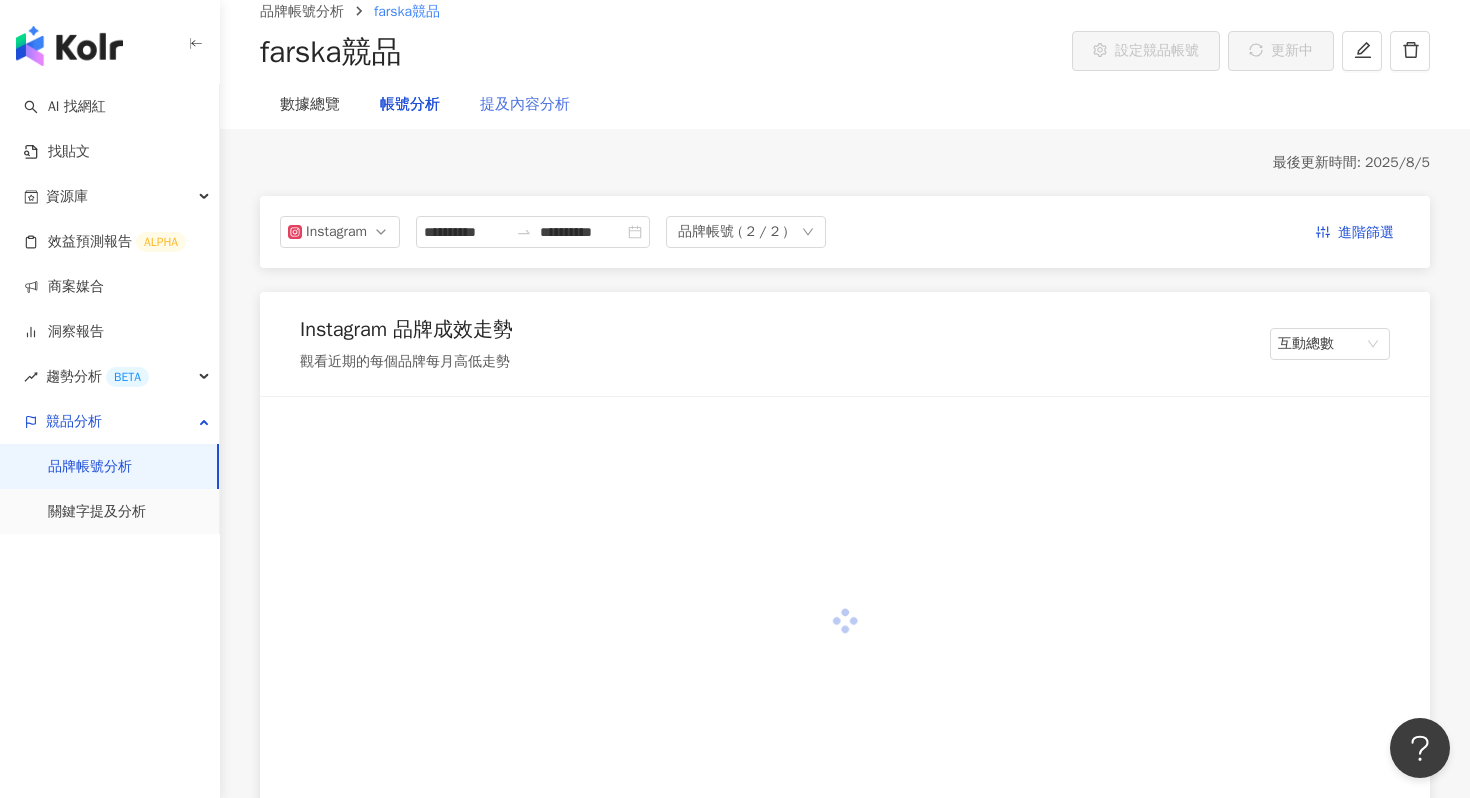 scroll, scrollTop: 0, scrollLeft: 0, axis: both 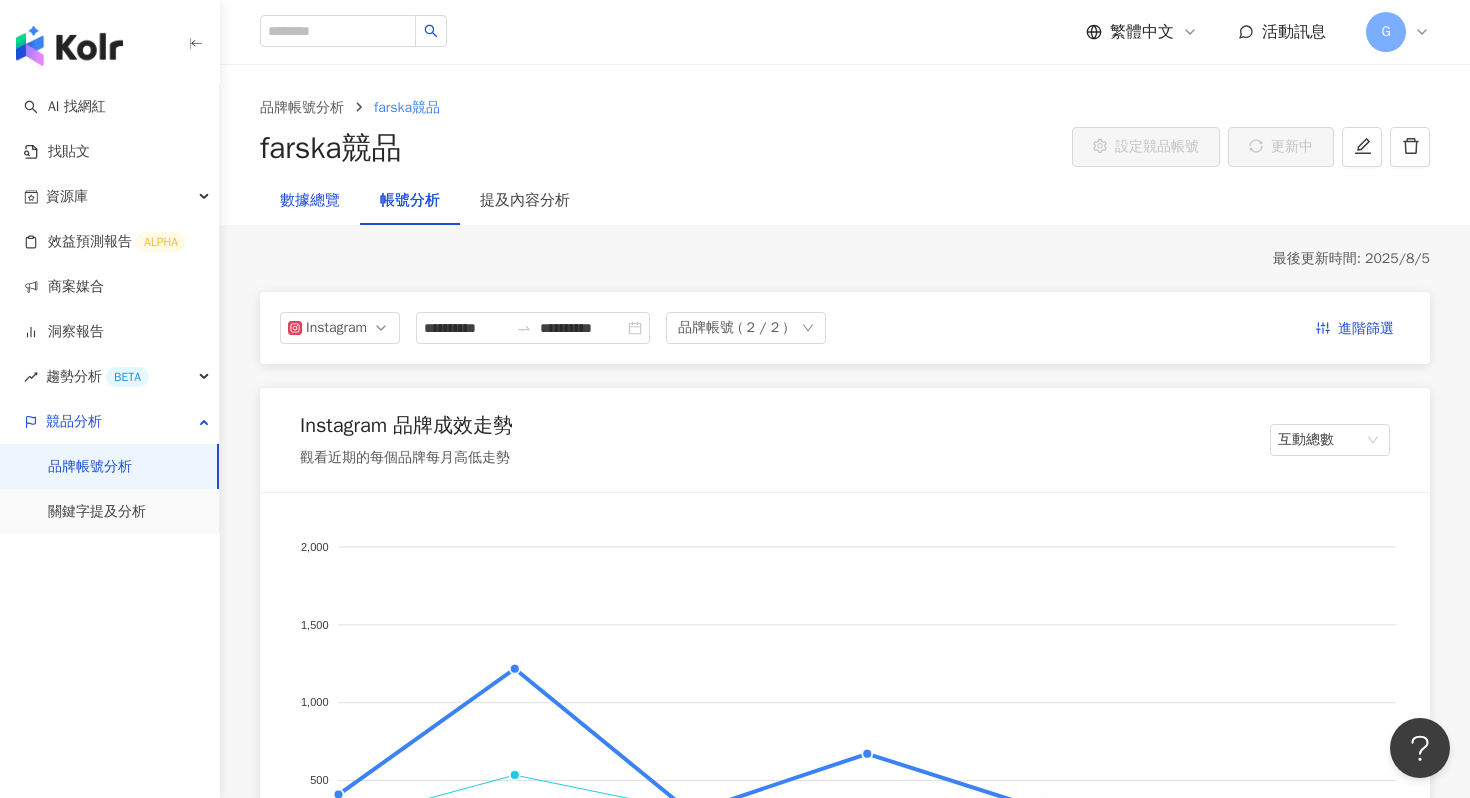 click on "數據總覽" at bounding box center [310, 201] 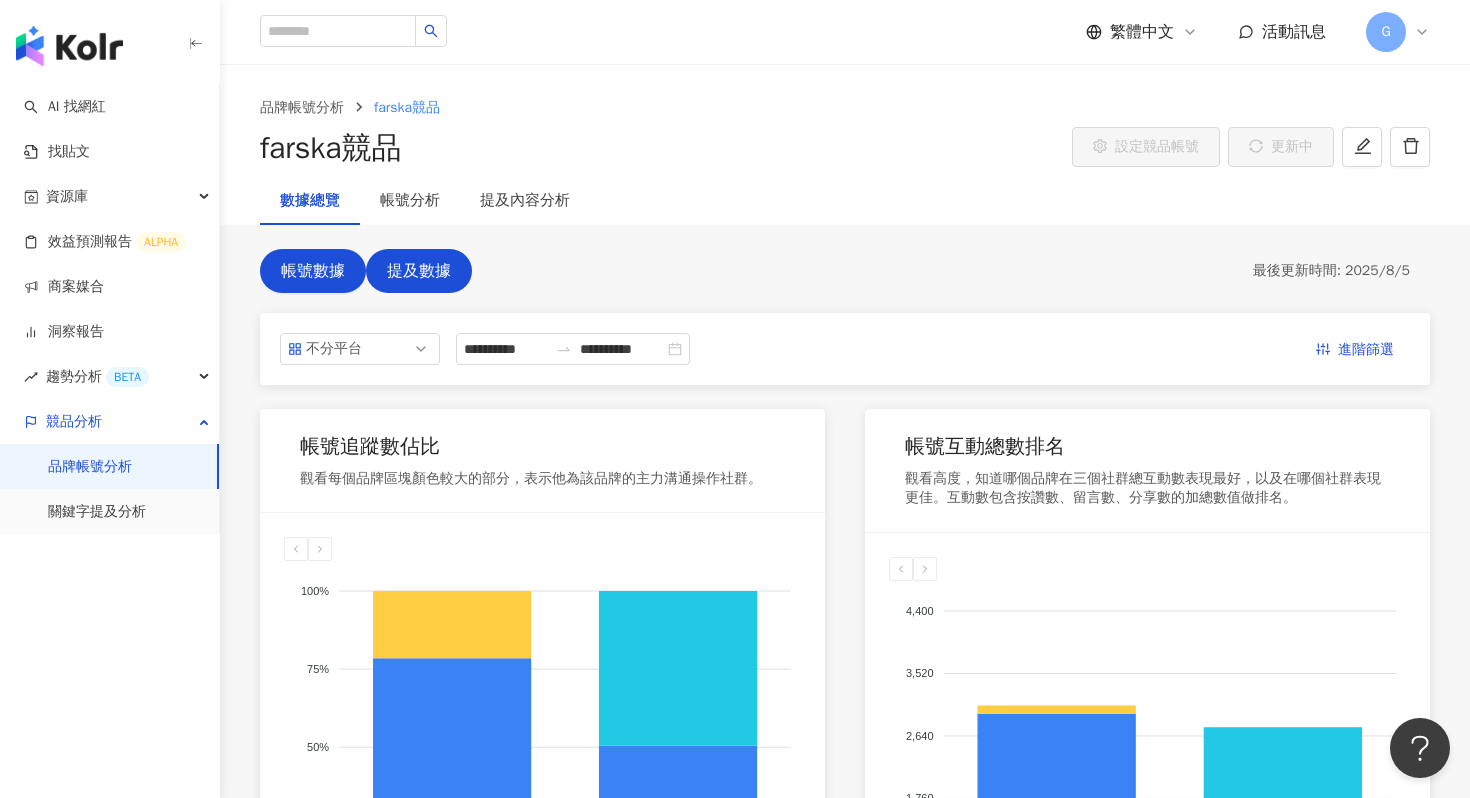 click on "提及數據" at bounding box center [419, 271] 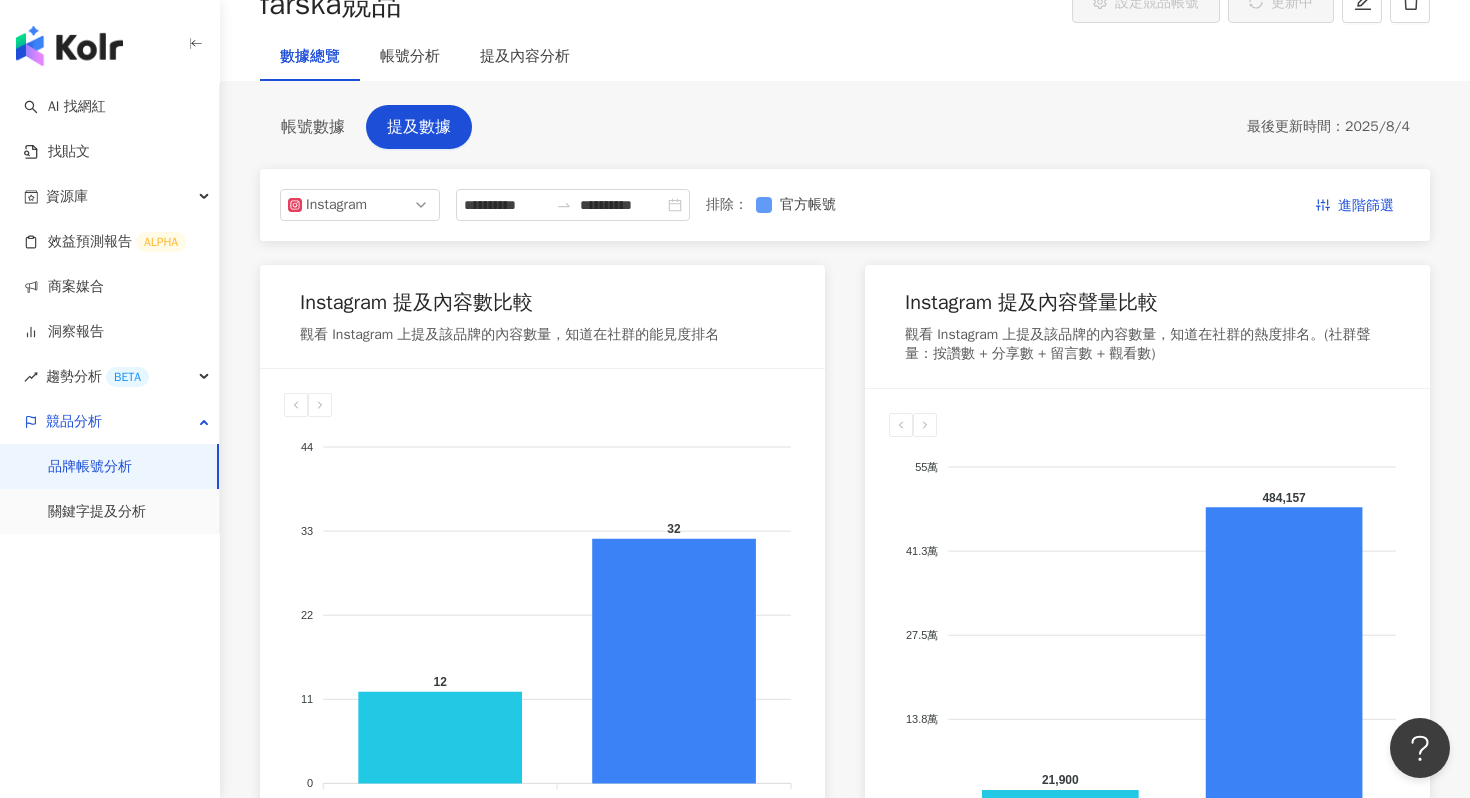 scroll, scrollTop: 115, scrollLeft: 0, axis: vertical 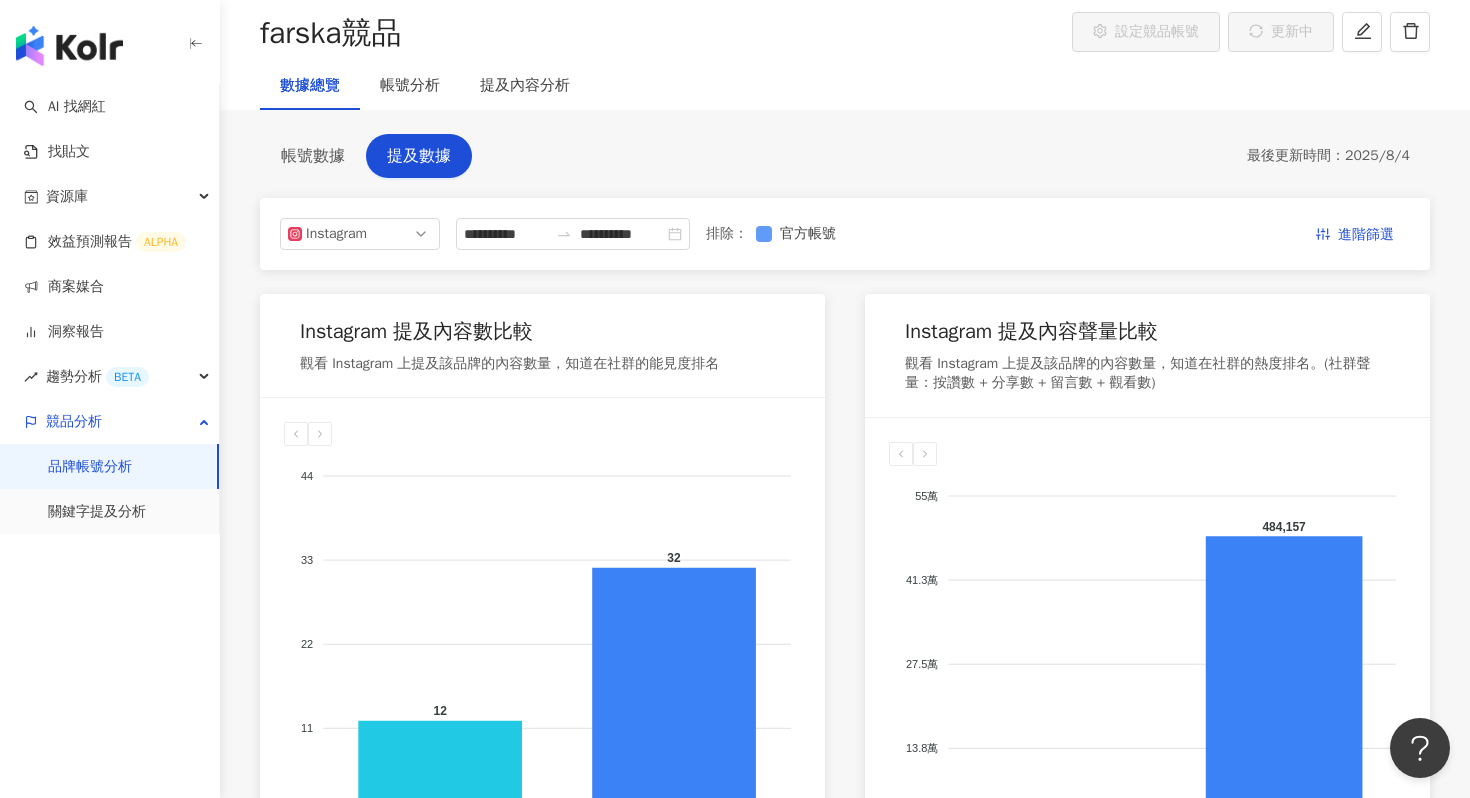 click on "官方帳號" at bounding box center [808, 234] 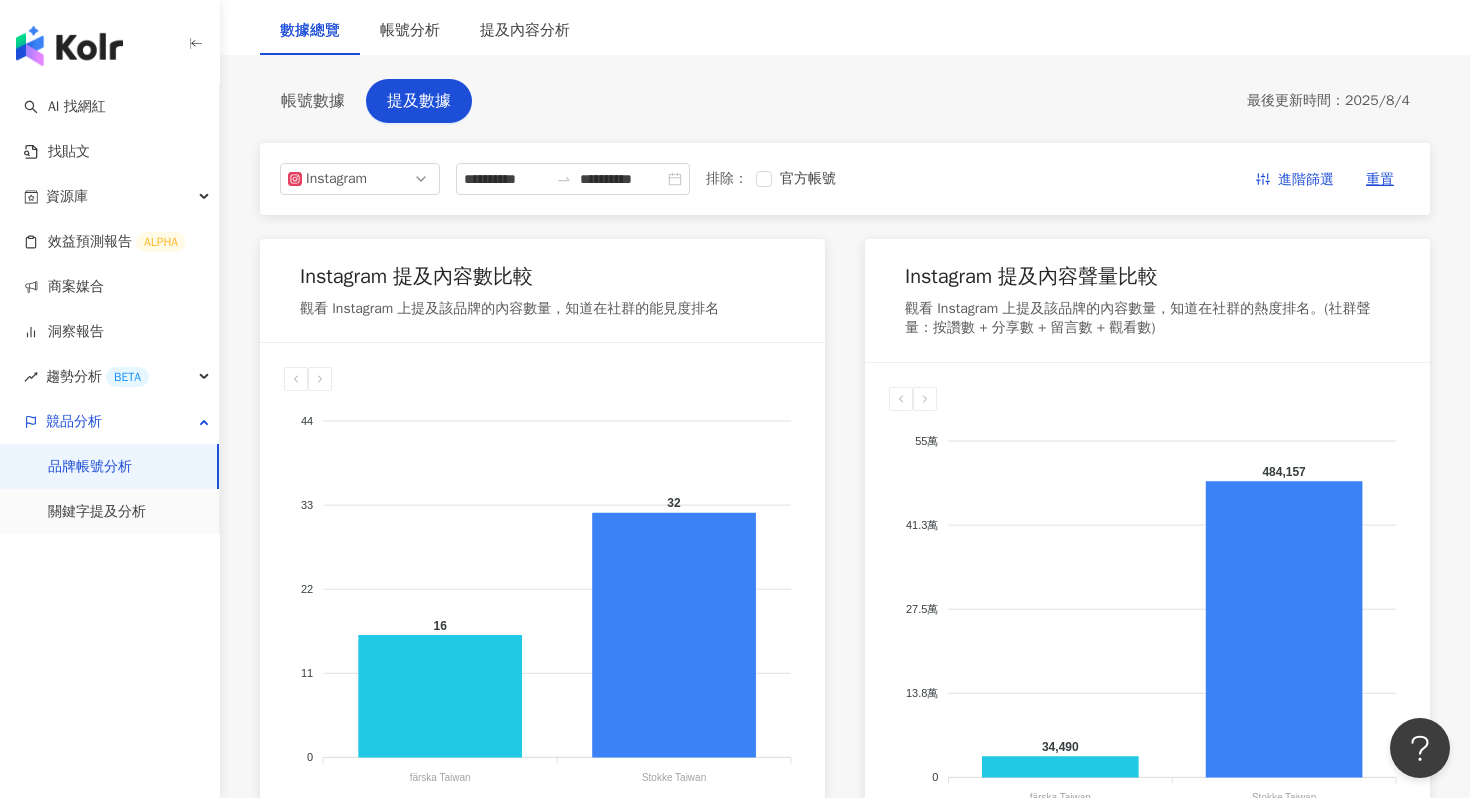 scroll, scrollTop: 138, scrollLeft: 0, axis: vertical 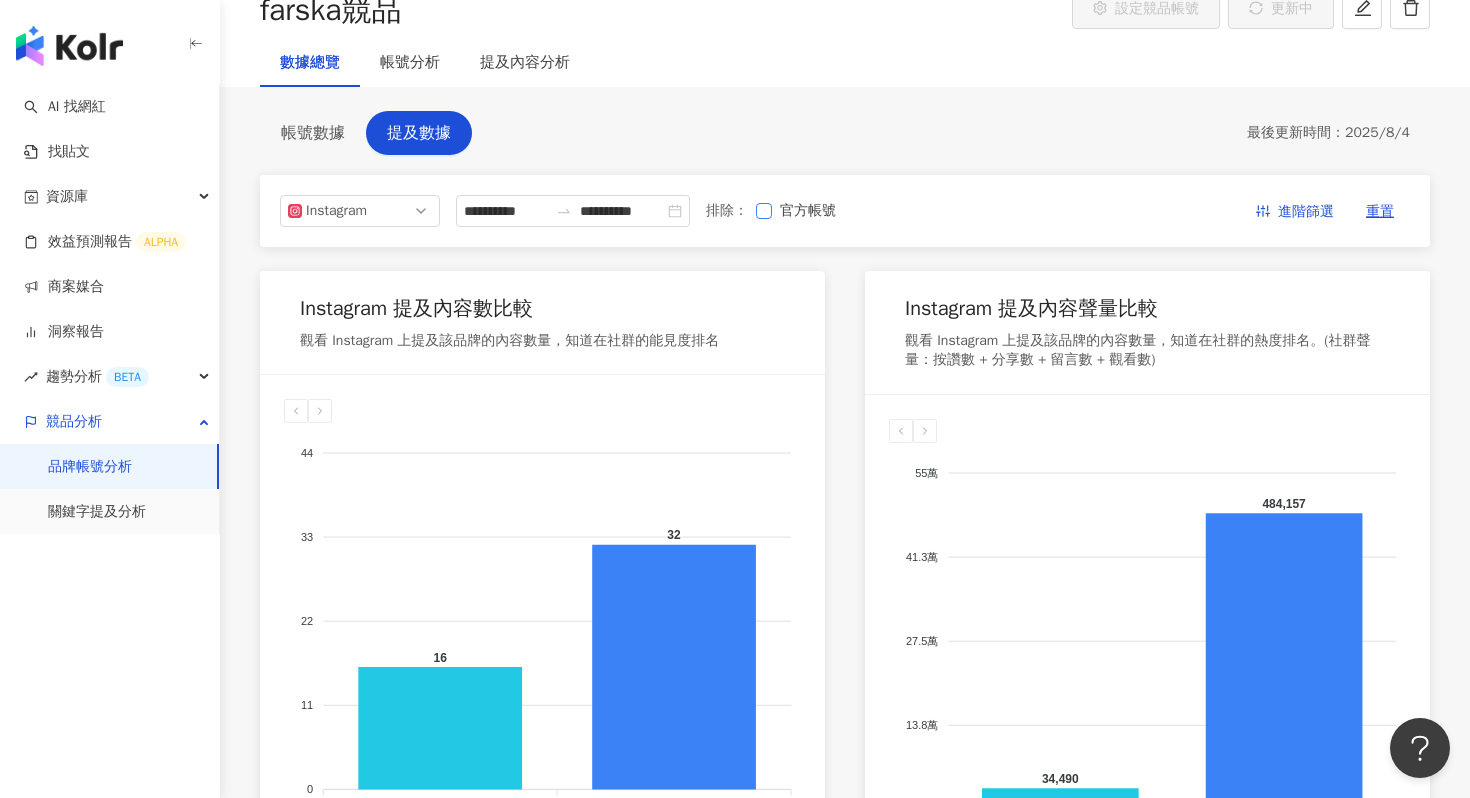 click on "官方帳號" at bounding box center (808, 211) 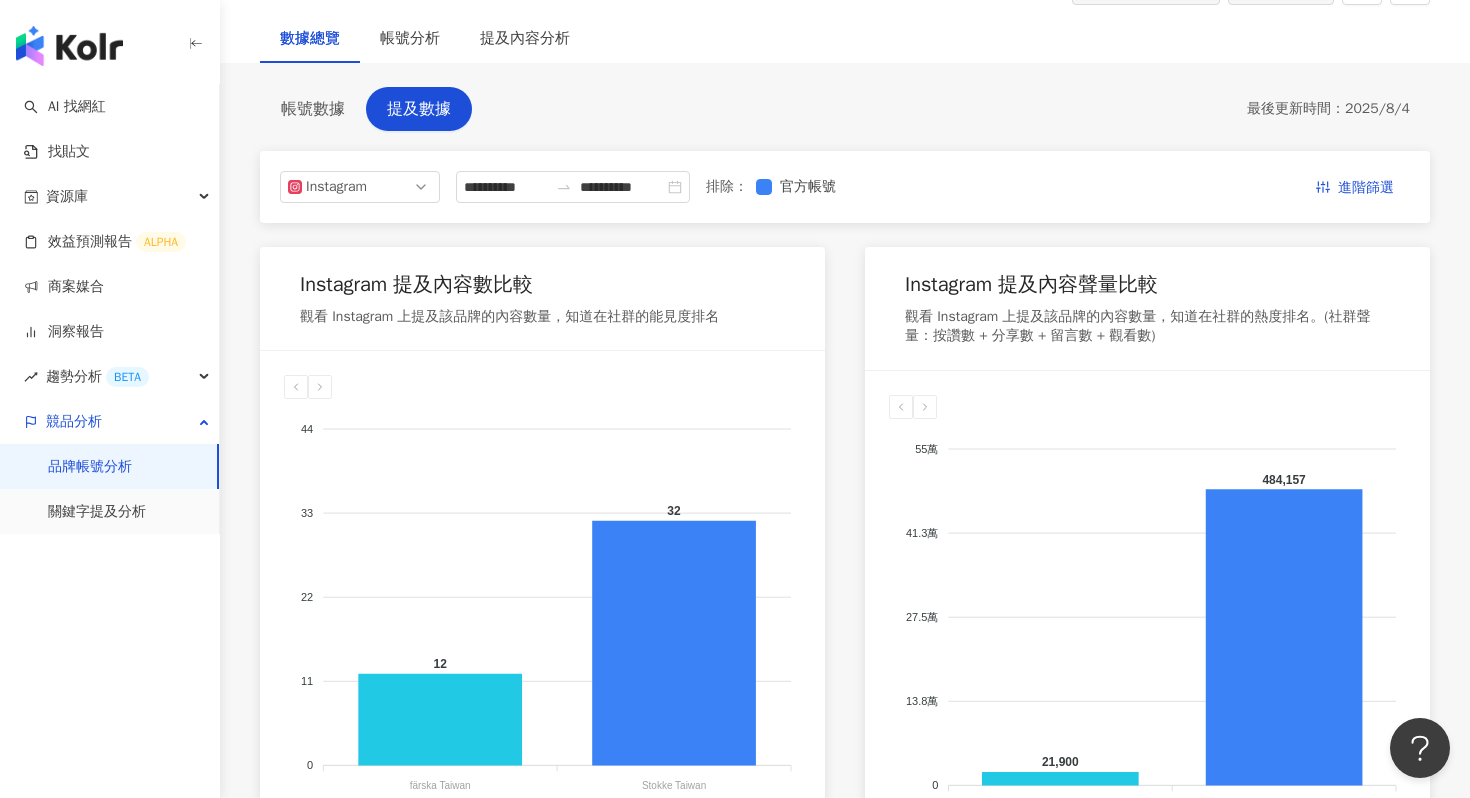 scroll, scrollTop: 163, scrollLeft: 0, axis: vertical 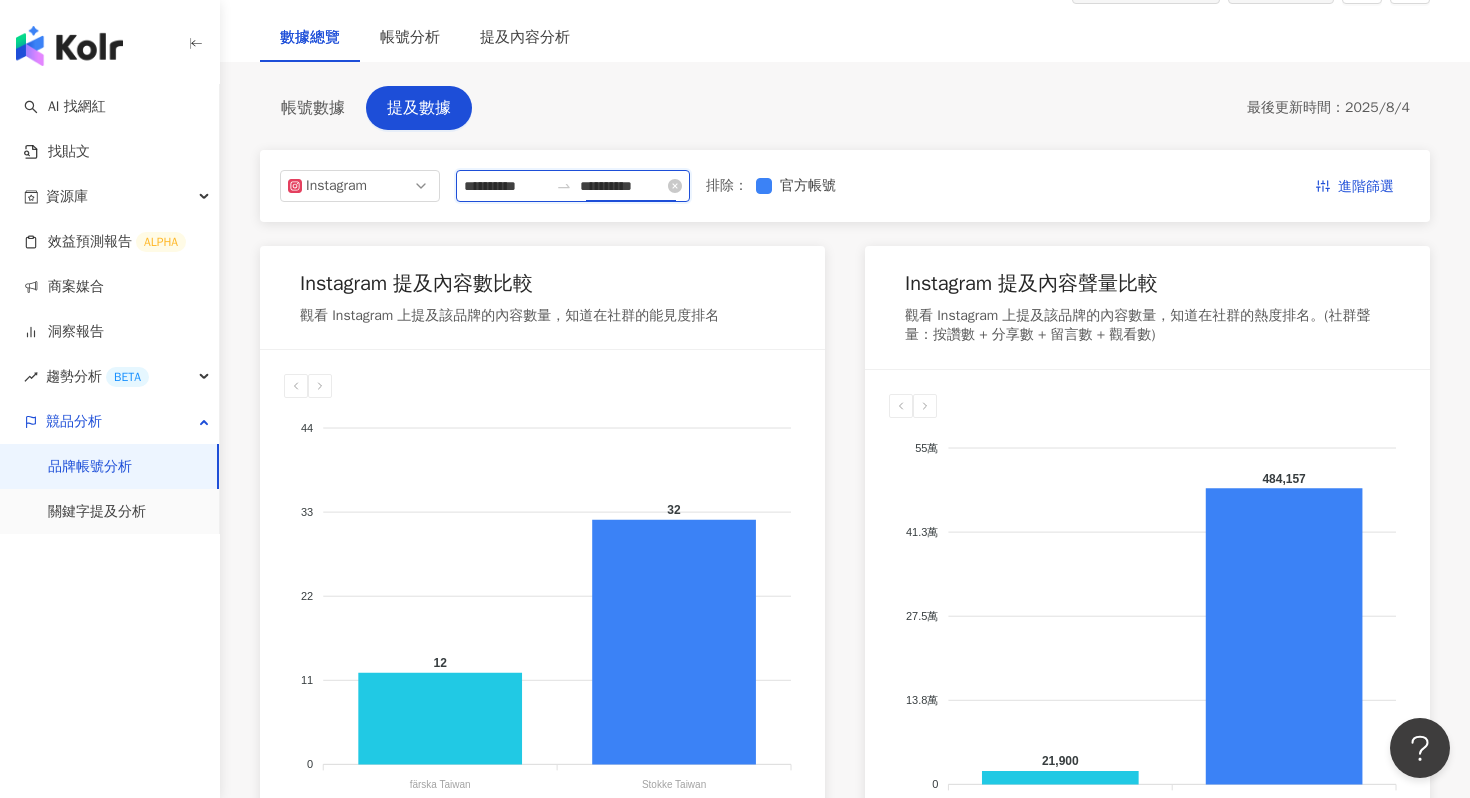 click on "**********" at bounding box center [622, 186] 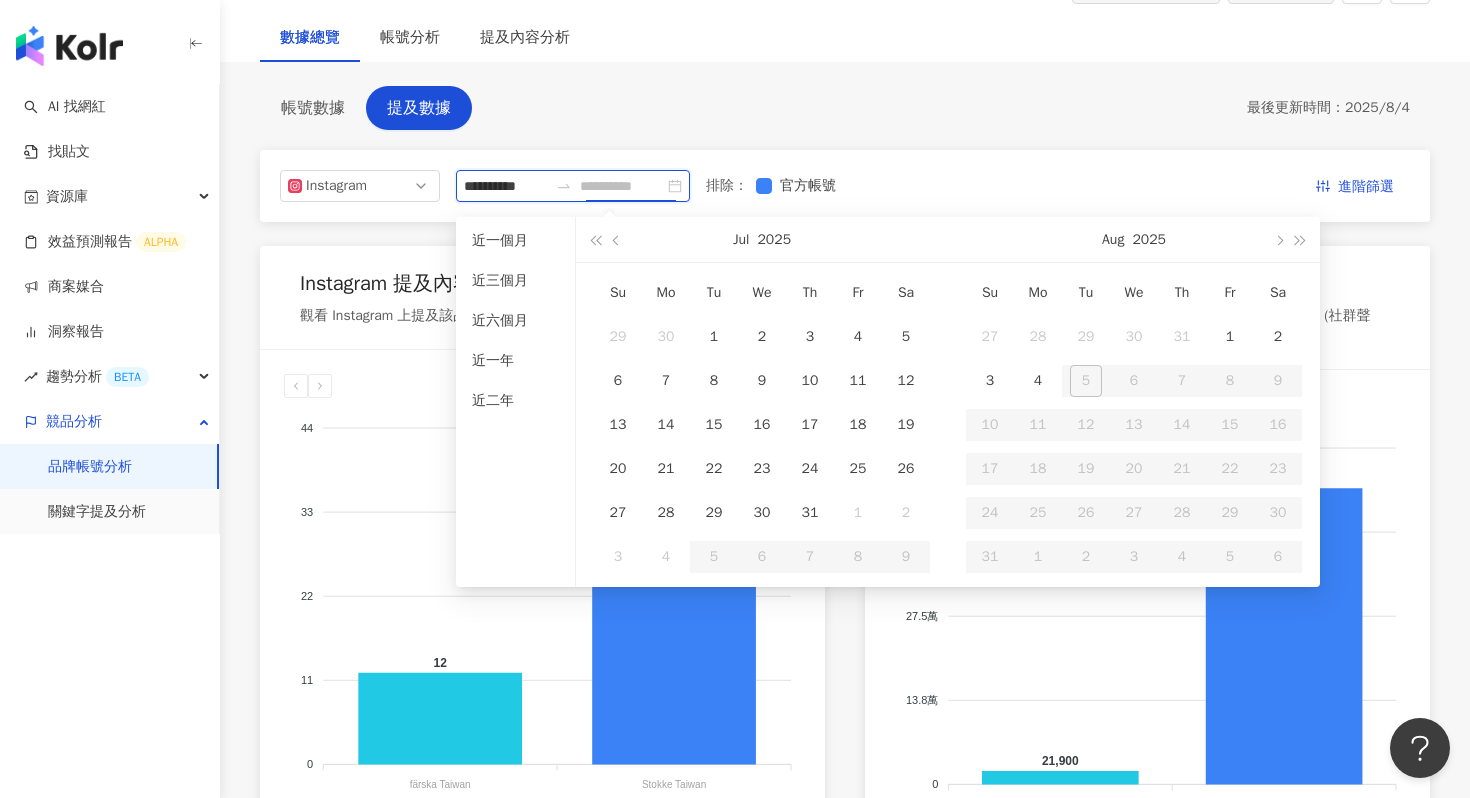 type on "**********" 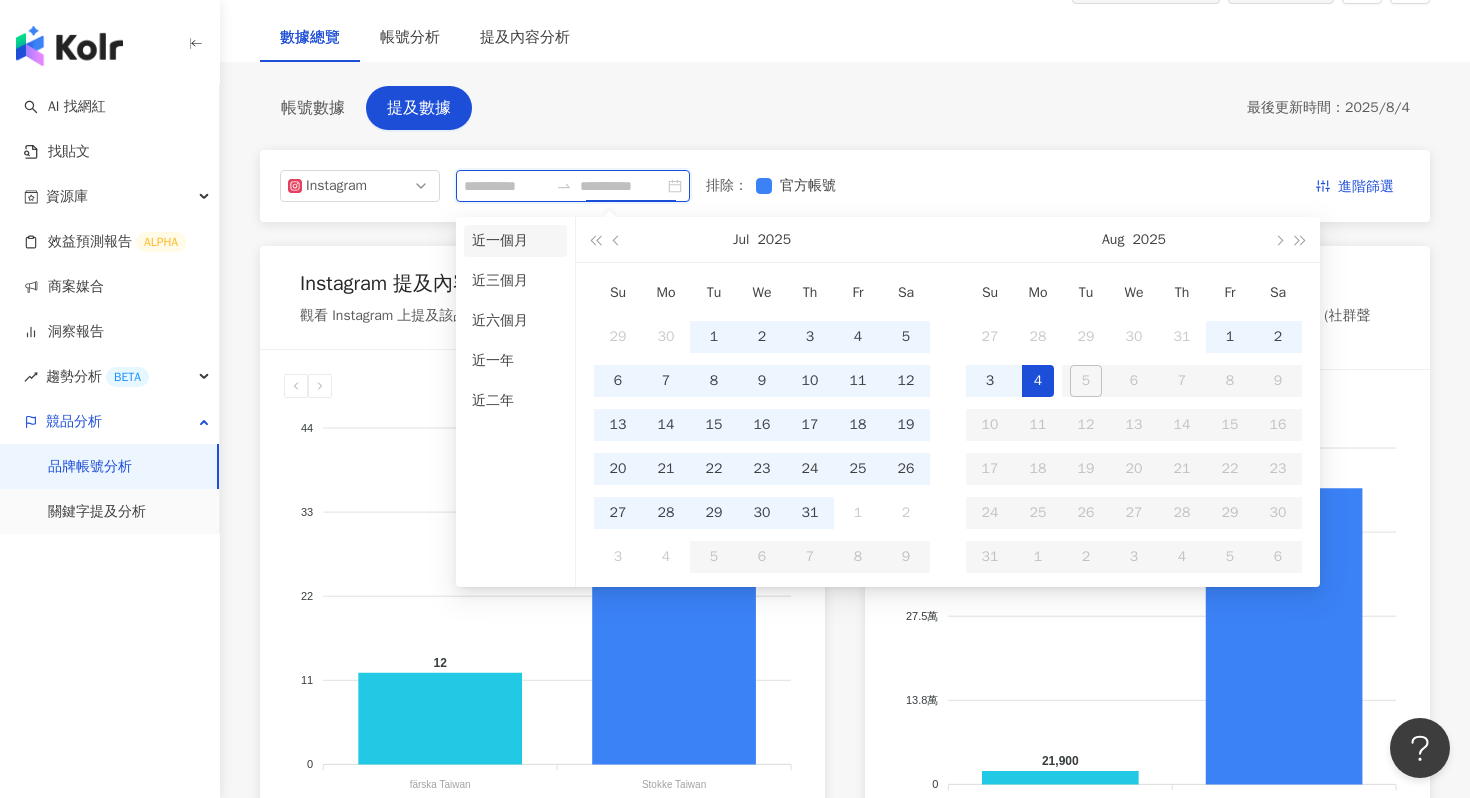 type on "**********" 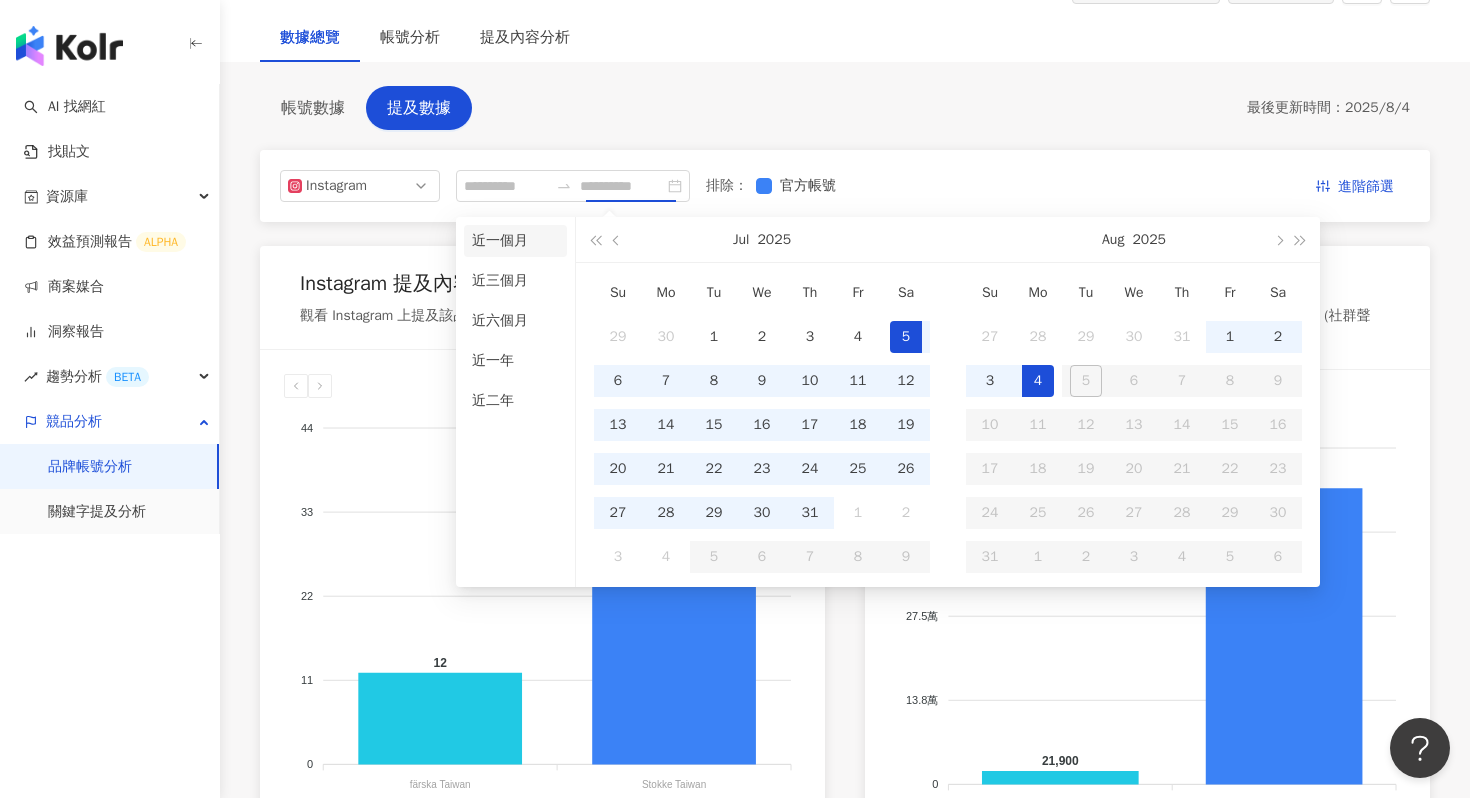 click on "近一個月" at bounding box center [515, 241] 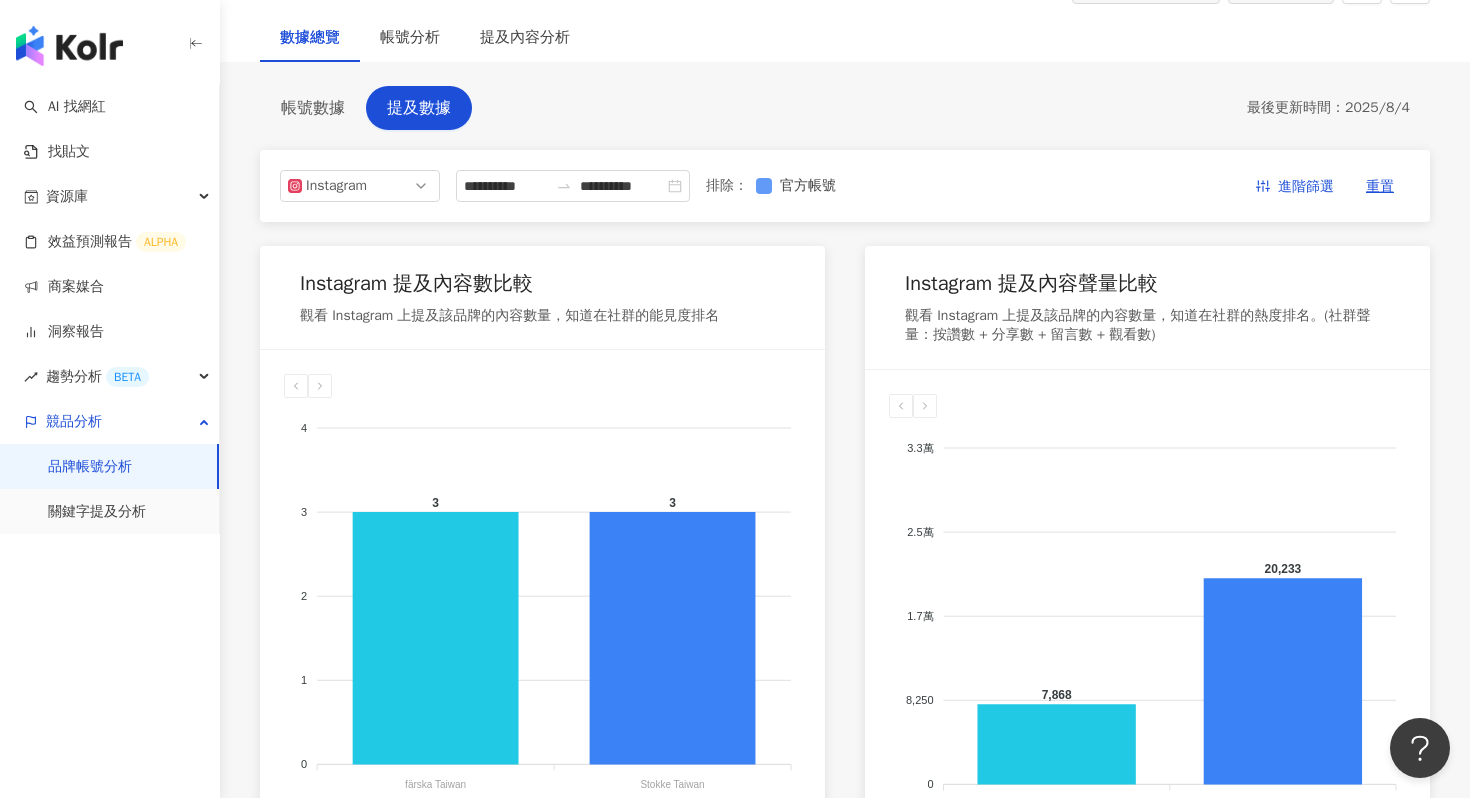 click on "官方帳號" at bounding box center (808, 186) 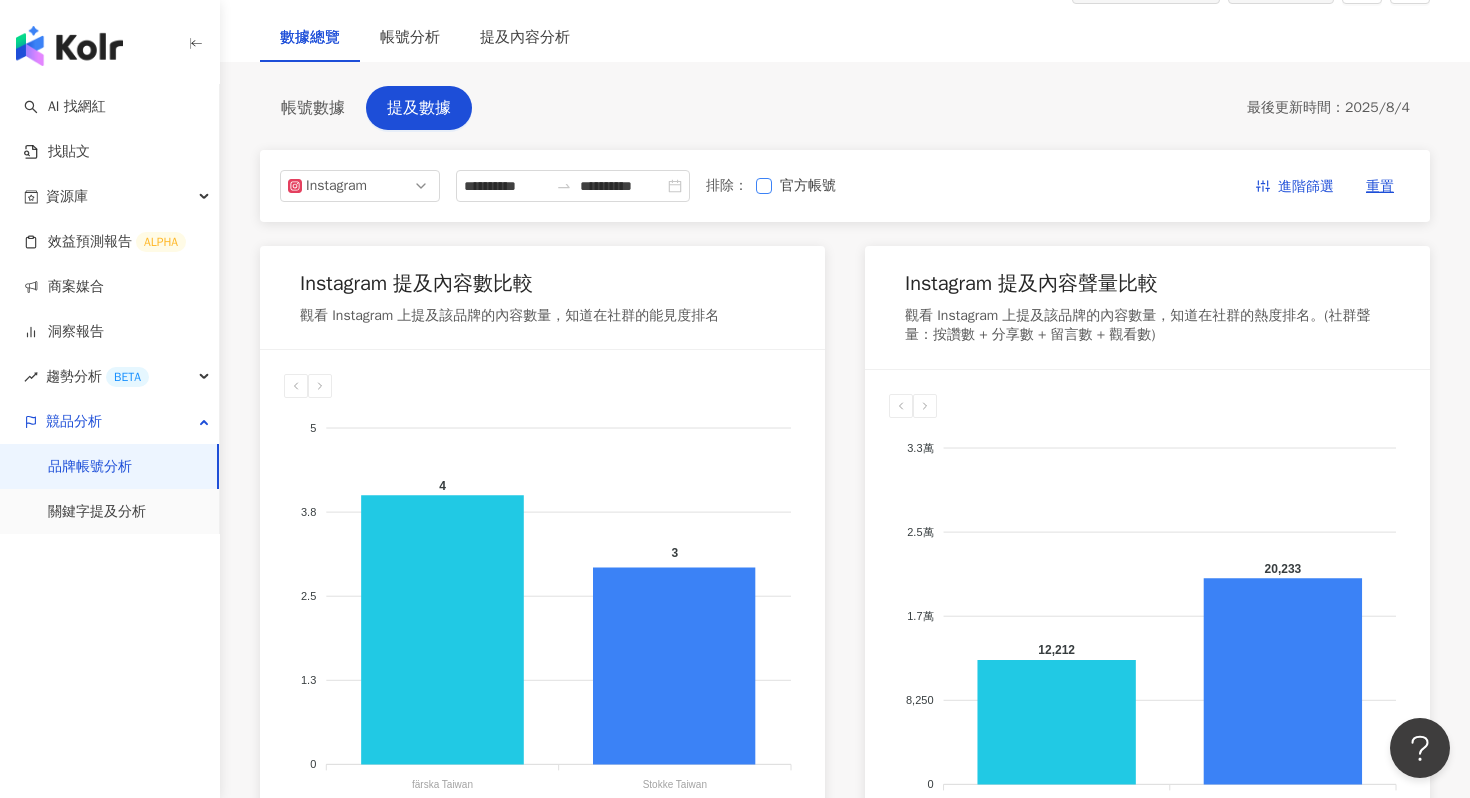 click on "官方帳號" at bounding box center (808, 186) 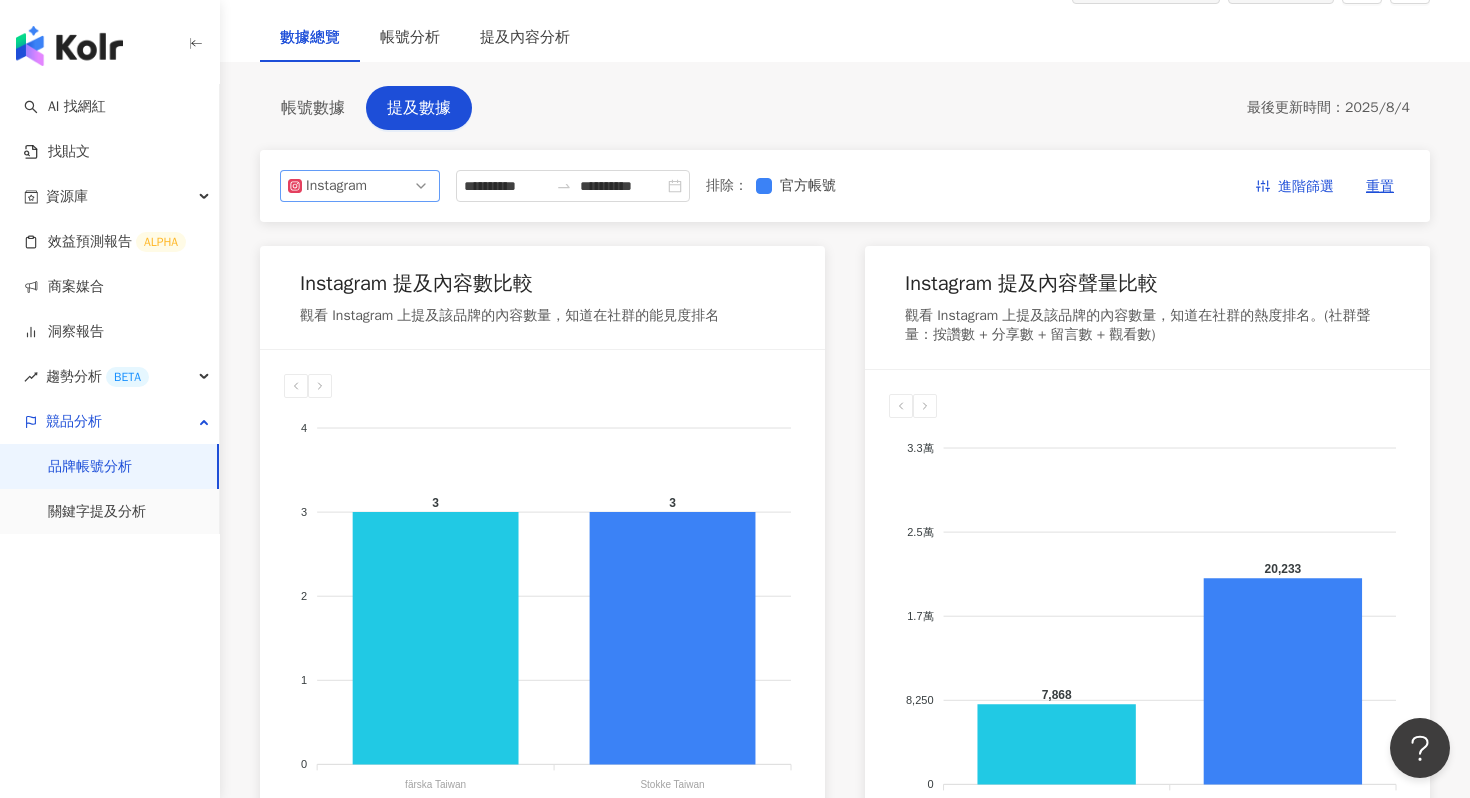 click on "Instagram" at bounding box center (360, 186) 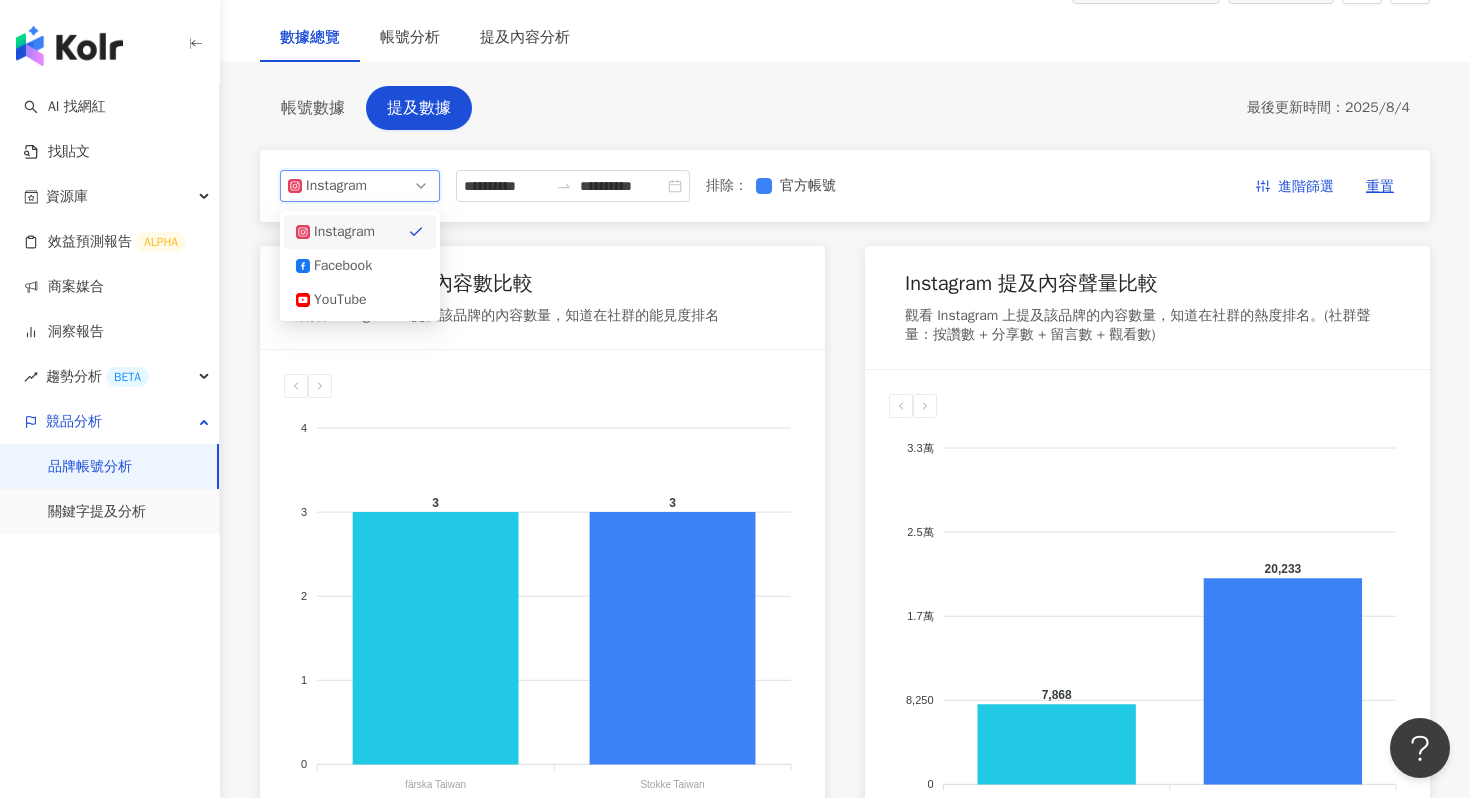 click on "Instagram" at bounding box center [352, 232] 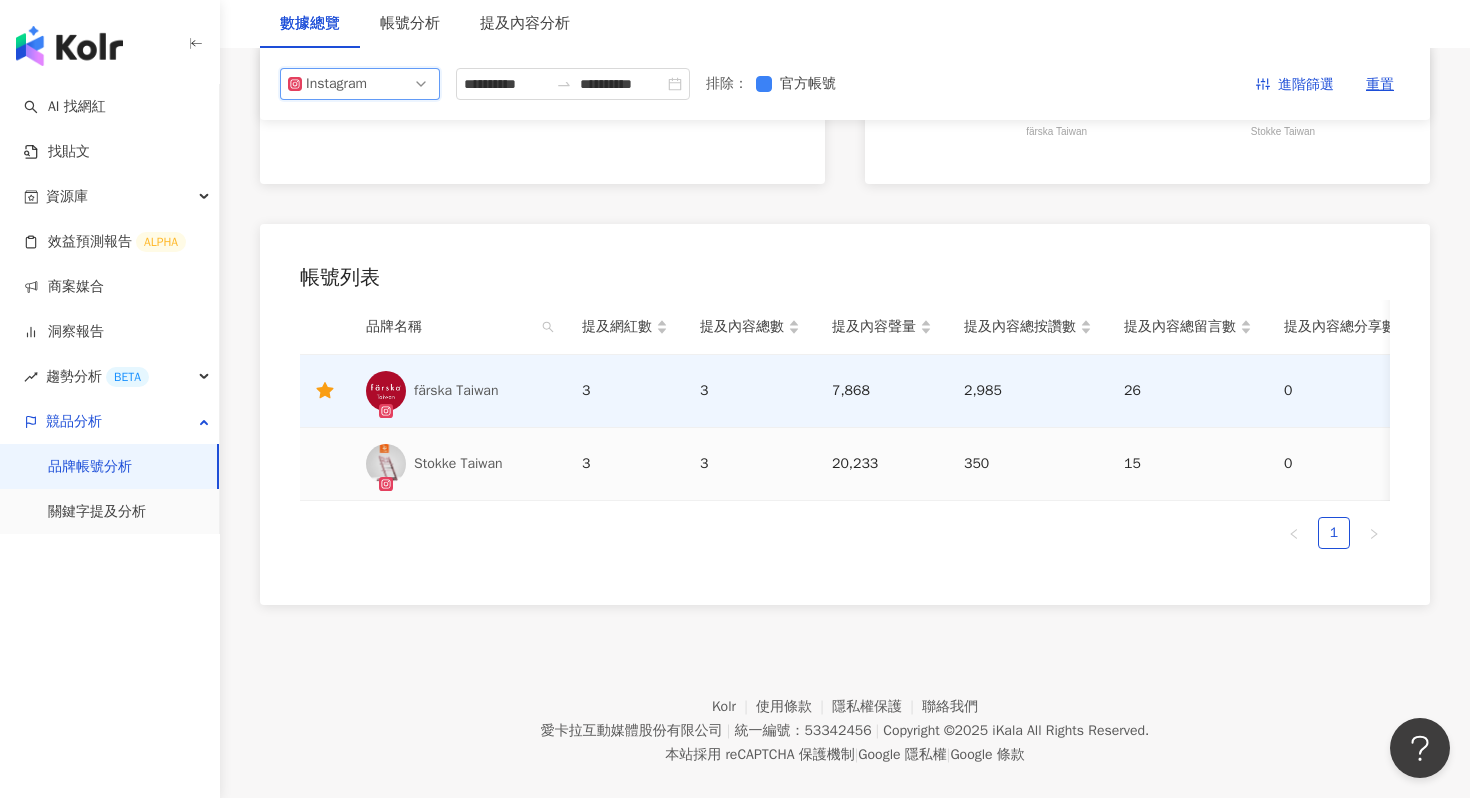 scroll, scrollTop: 832, scrollLeft: 0, axis: vertical 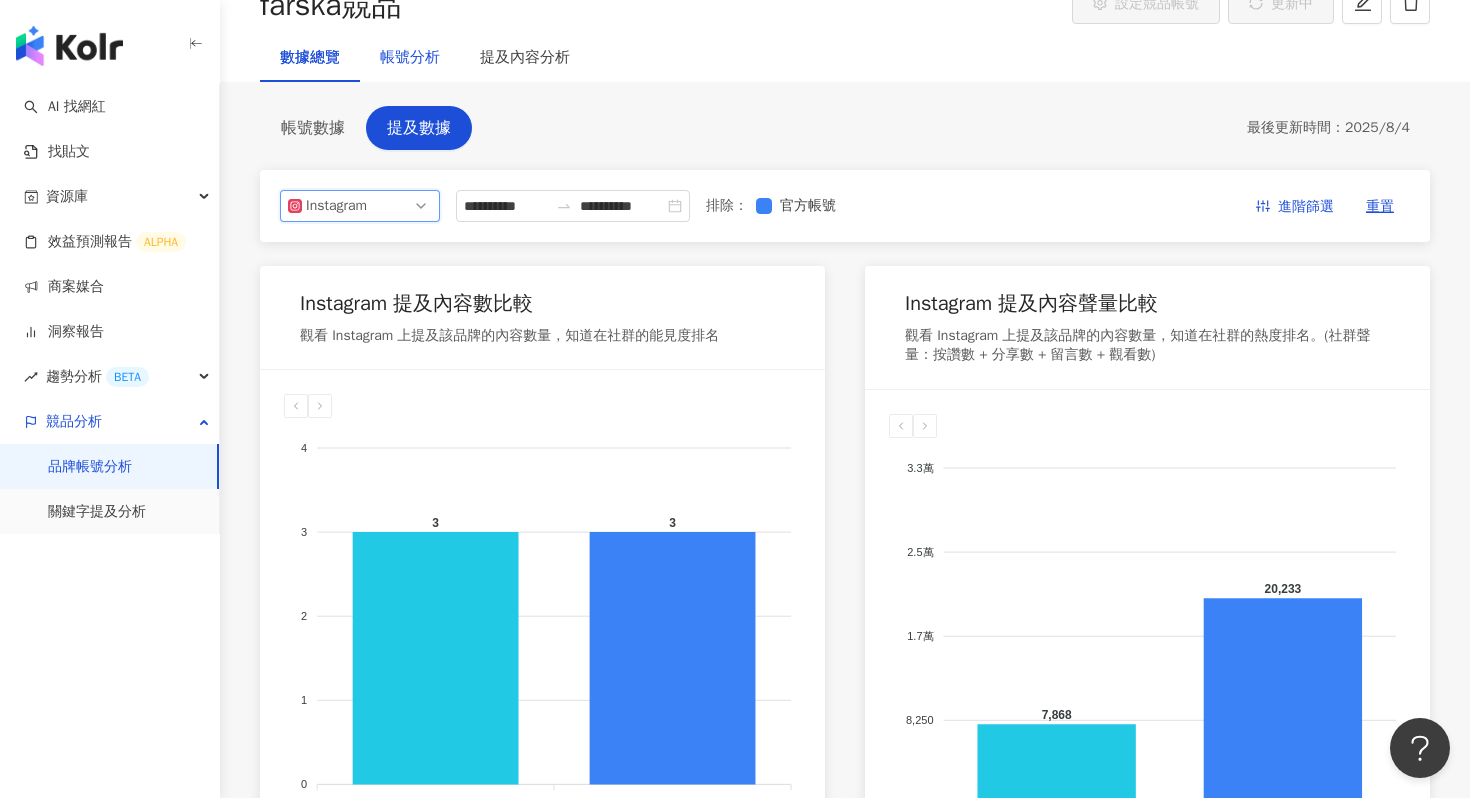 click on "帳號分析" at bounding box center [410, 58] 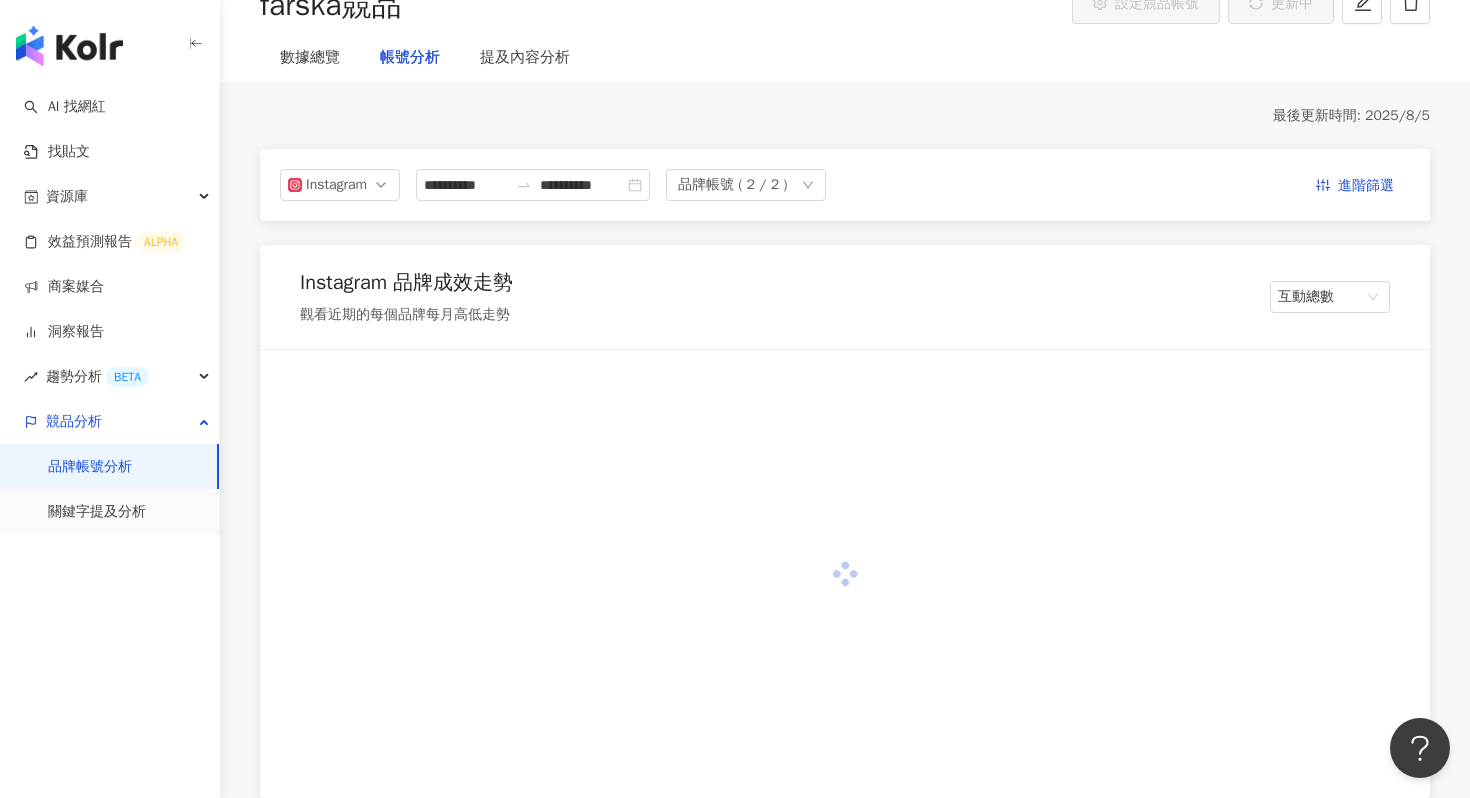 scroll, scrollTop: 0, scrollLeft: 0, axis: both 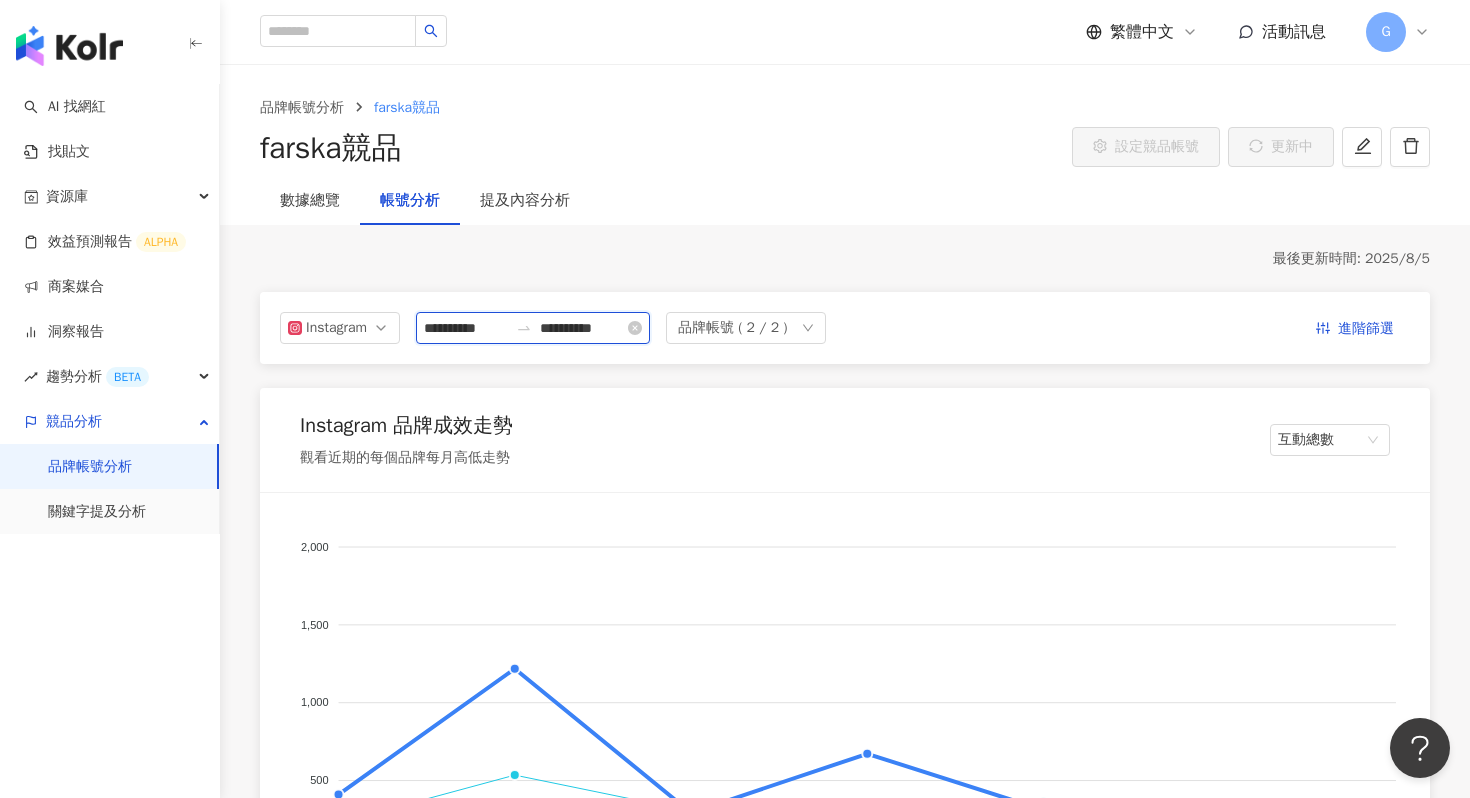 click on "**********" at bounding box center [582, 328] 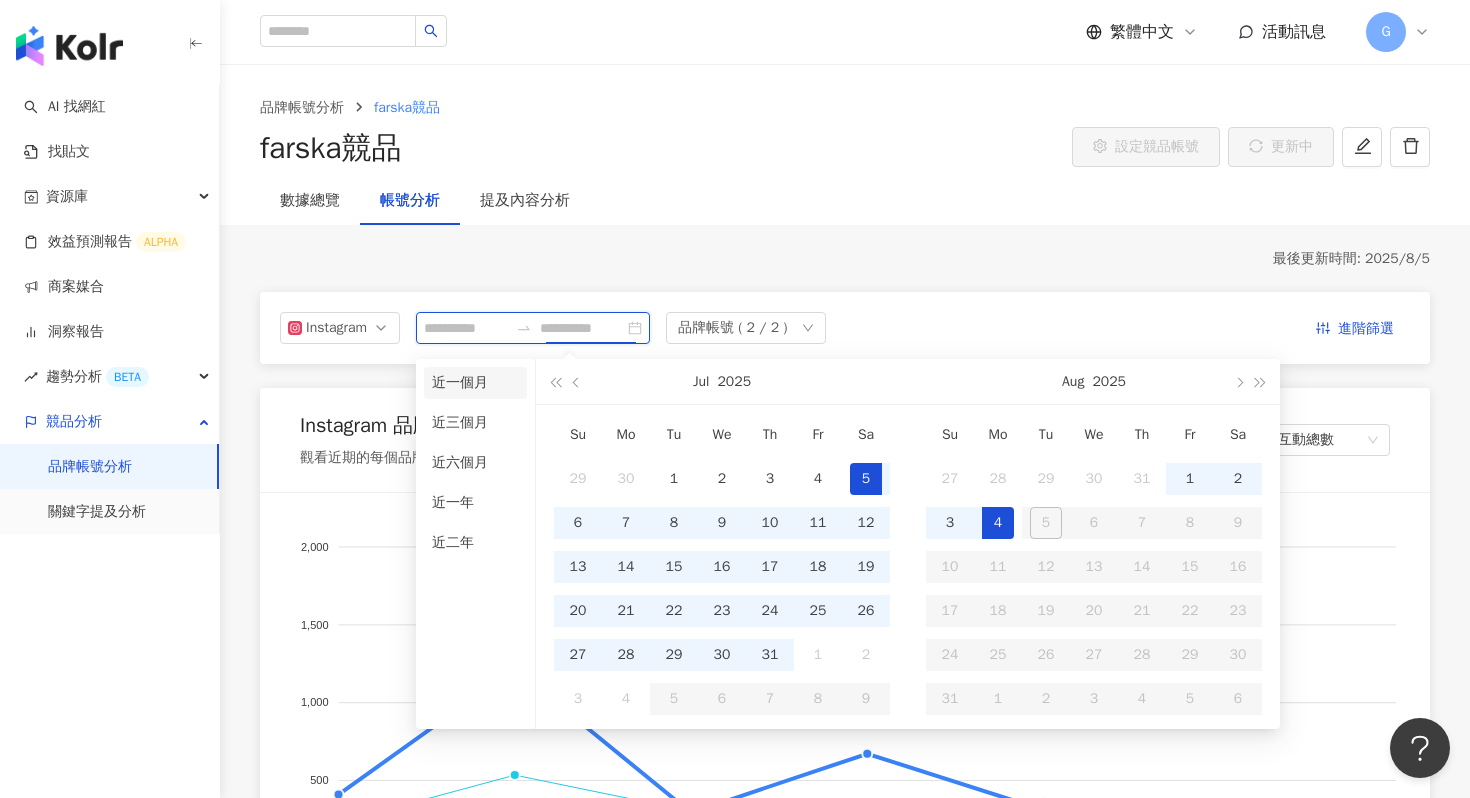 type on "**********" 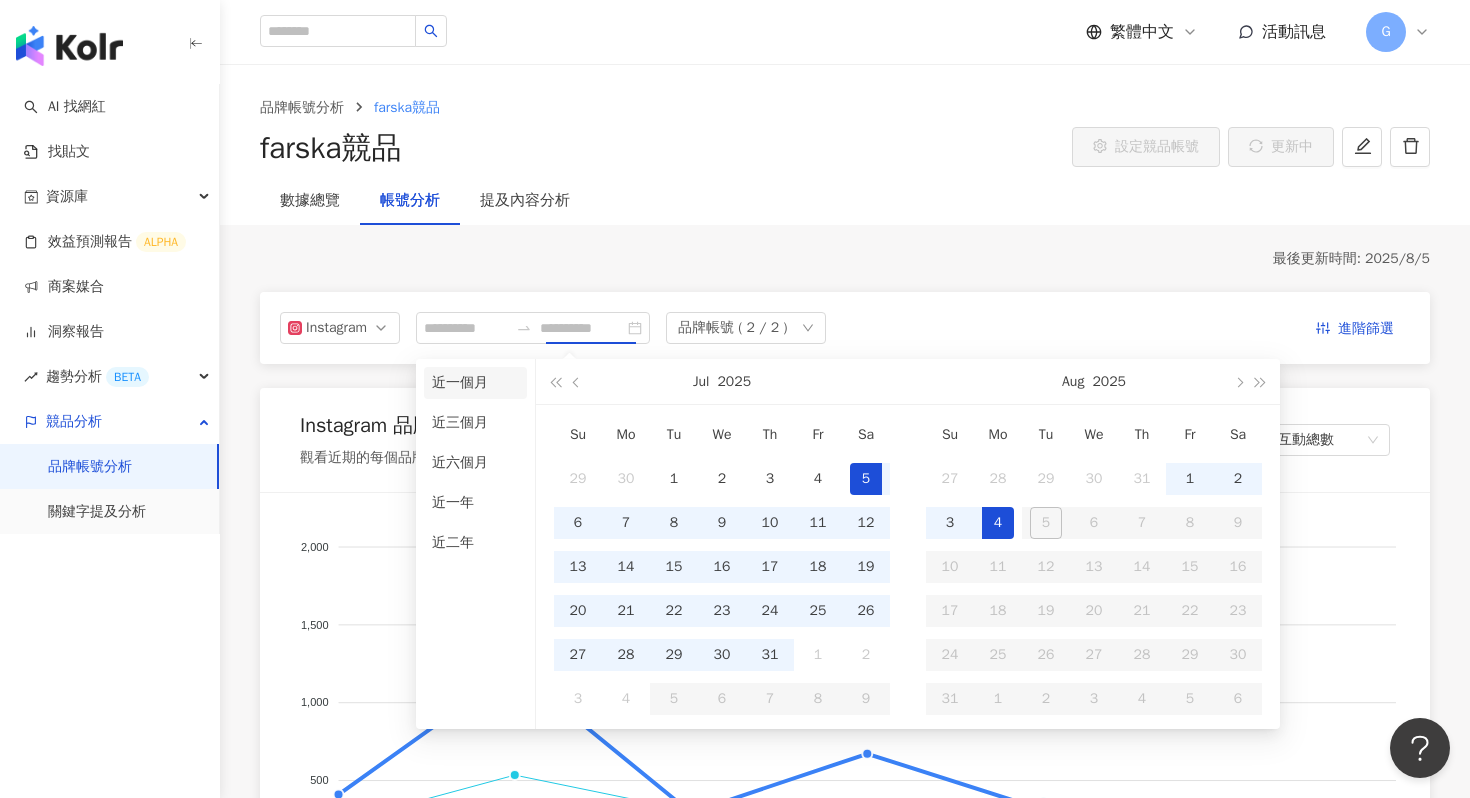click on "近一個月" at bounding box center [475, 383] 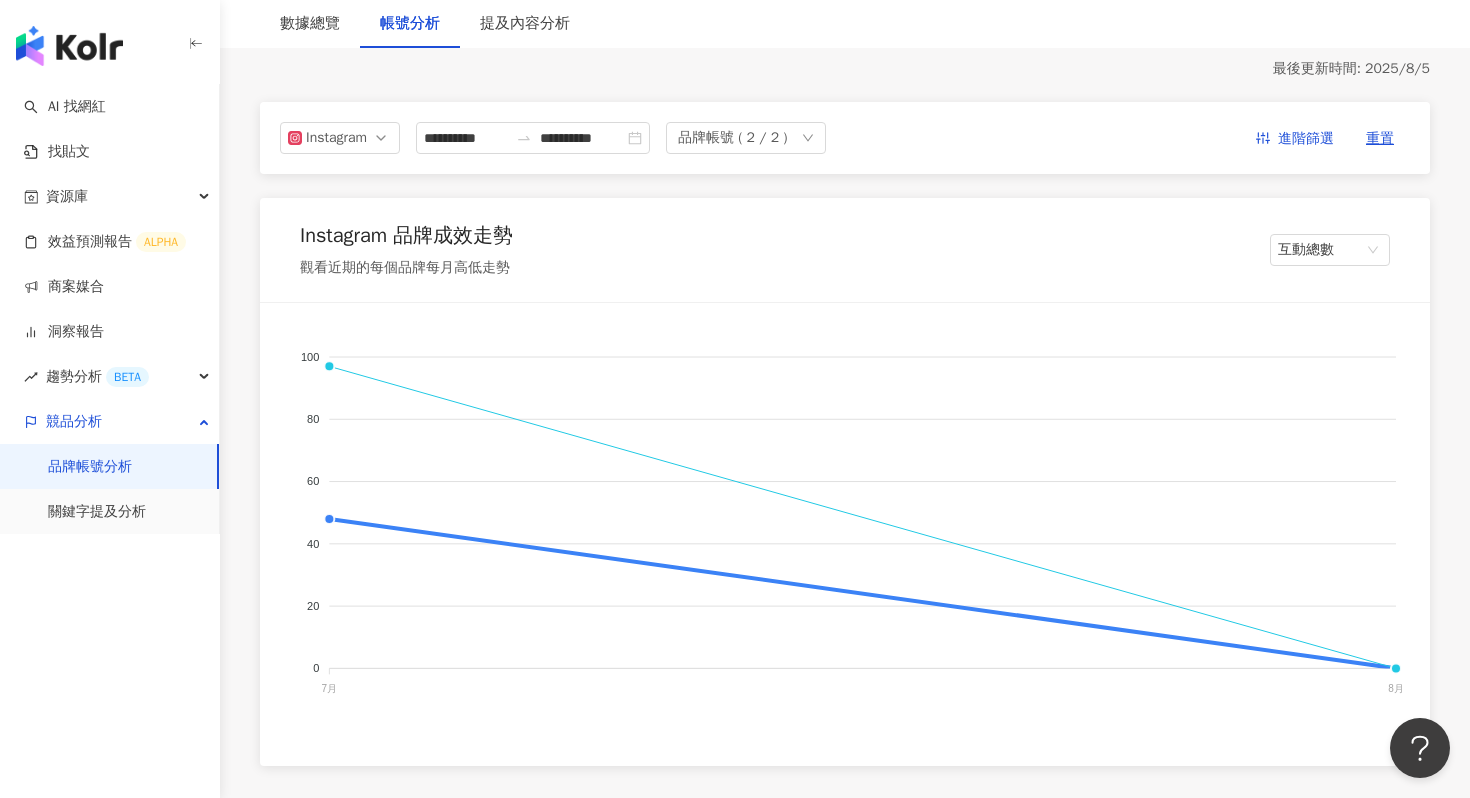 scroll, scrollTop: 165, scrollLeft: 0, axis: vertical 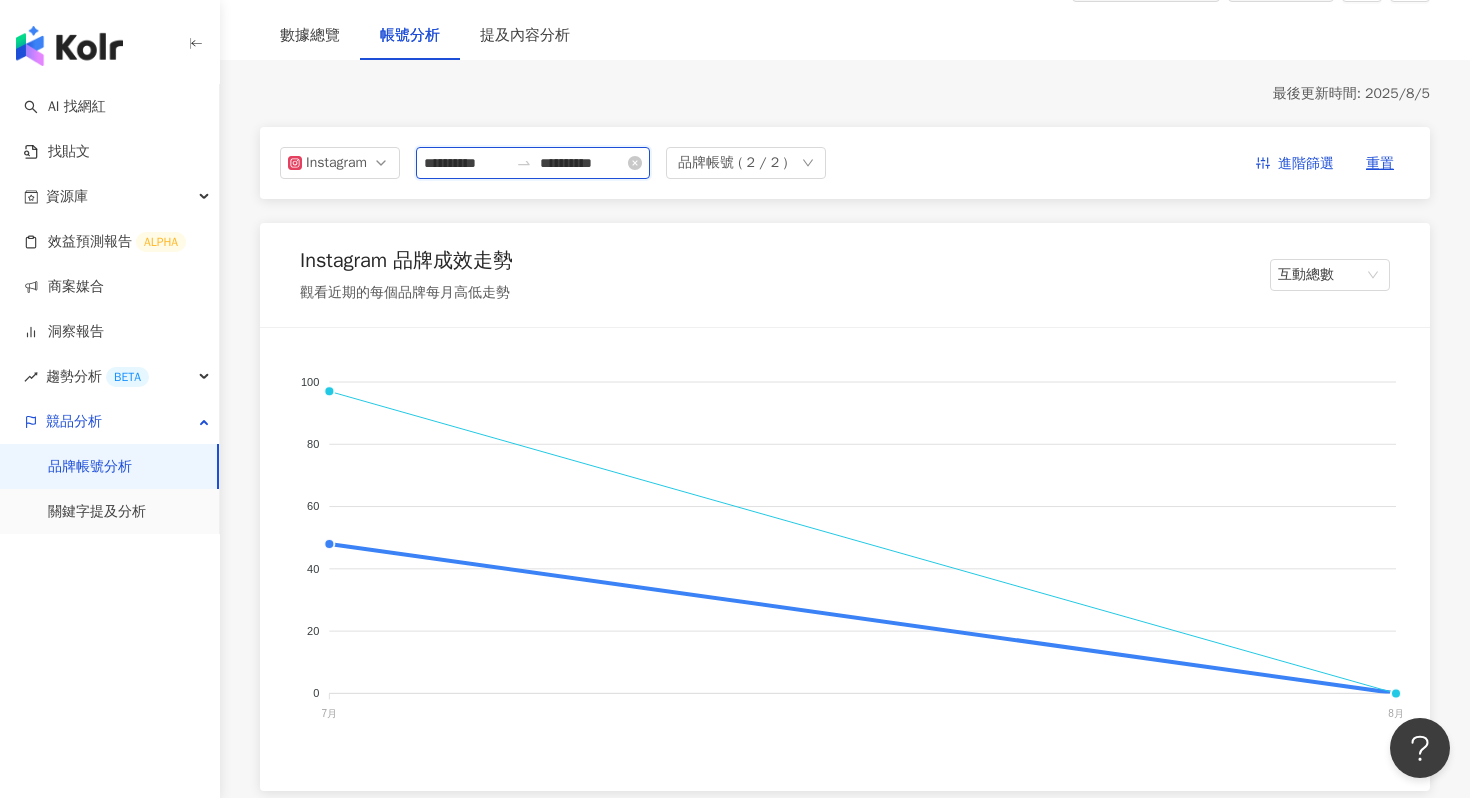 click on "**********" at bounding box center (582, 163) 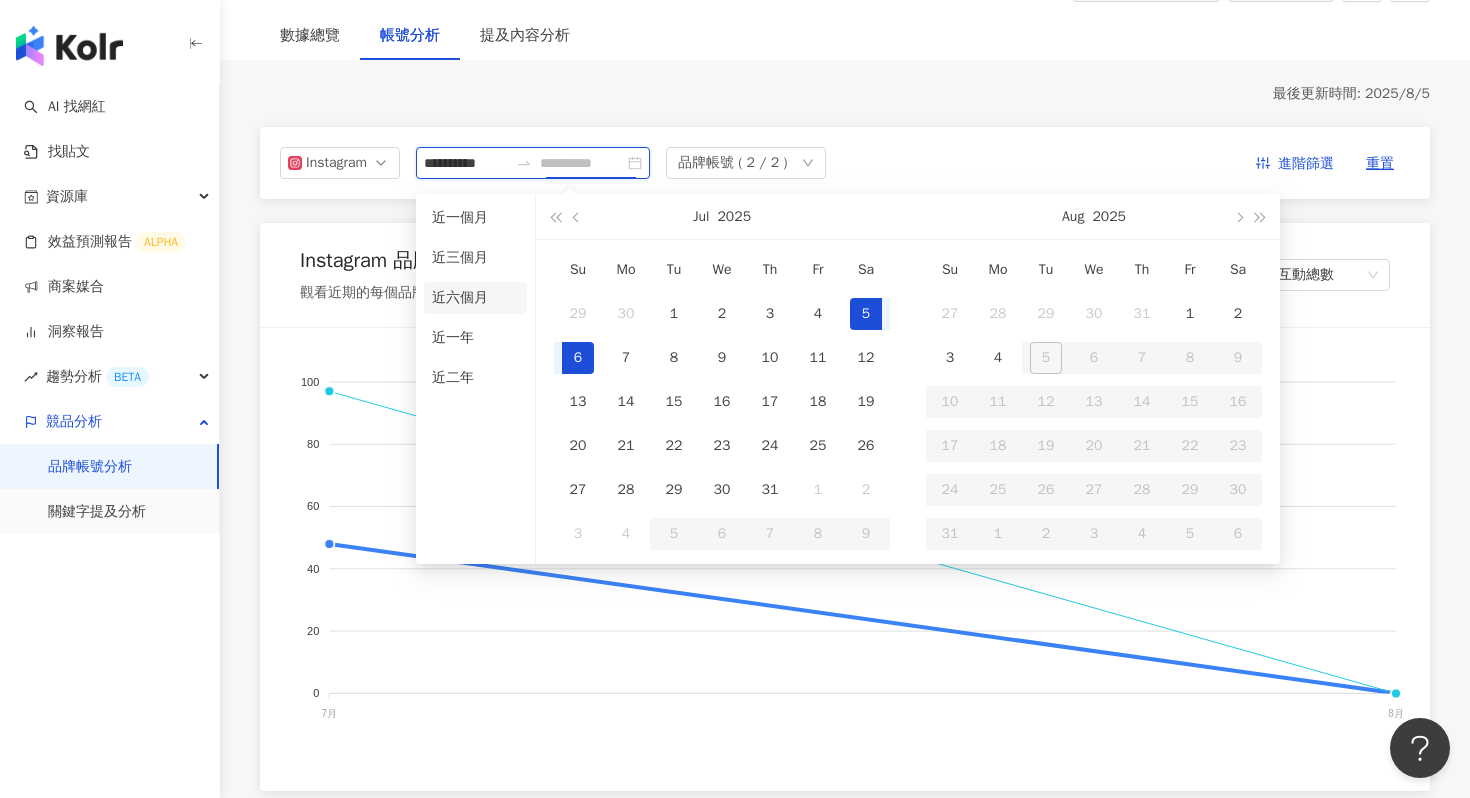 type on "**********" 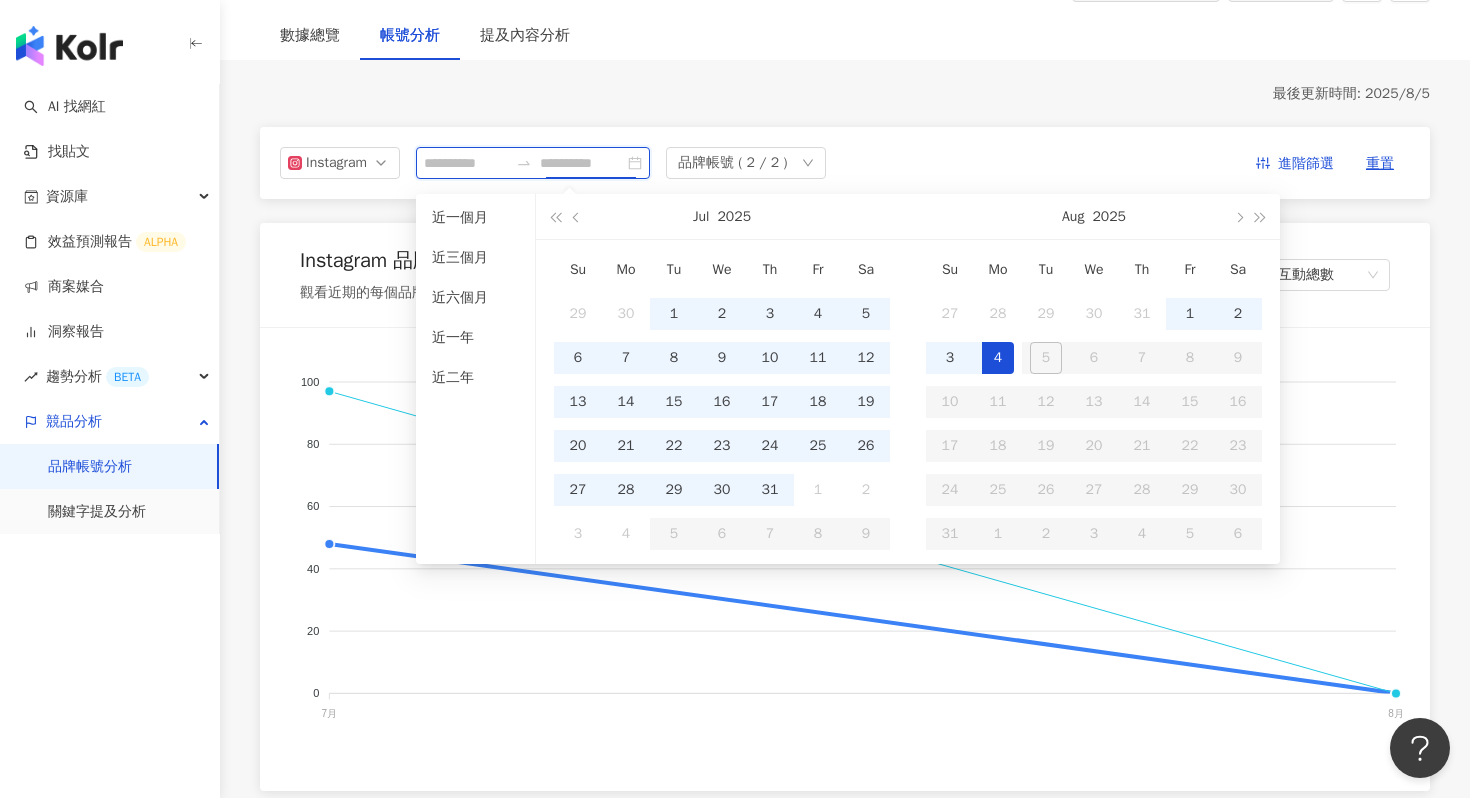 type on "**********" 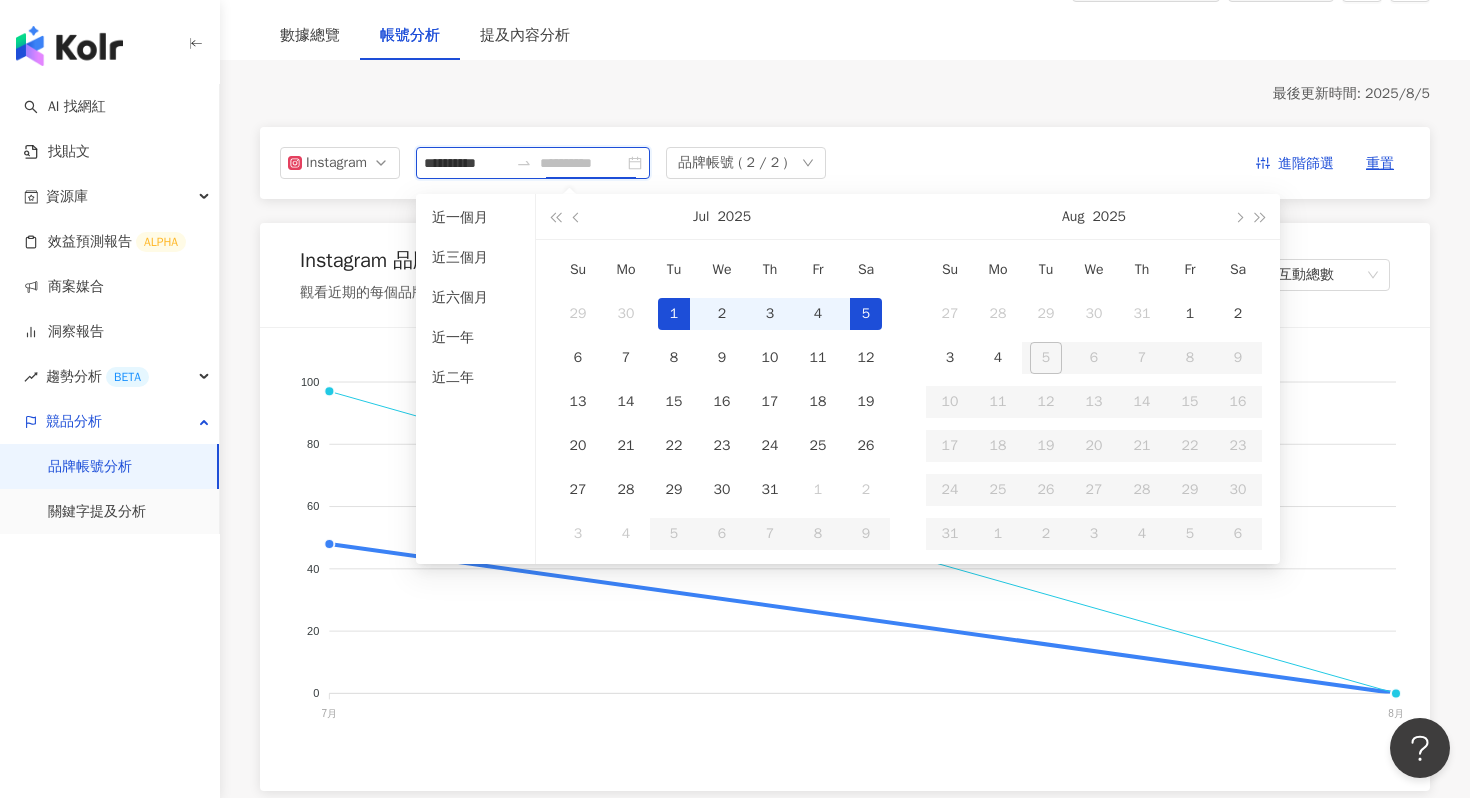 type on "**********" 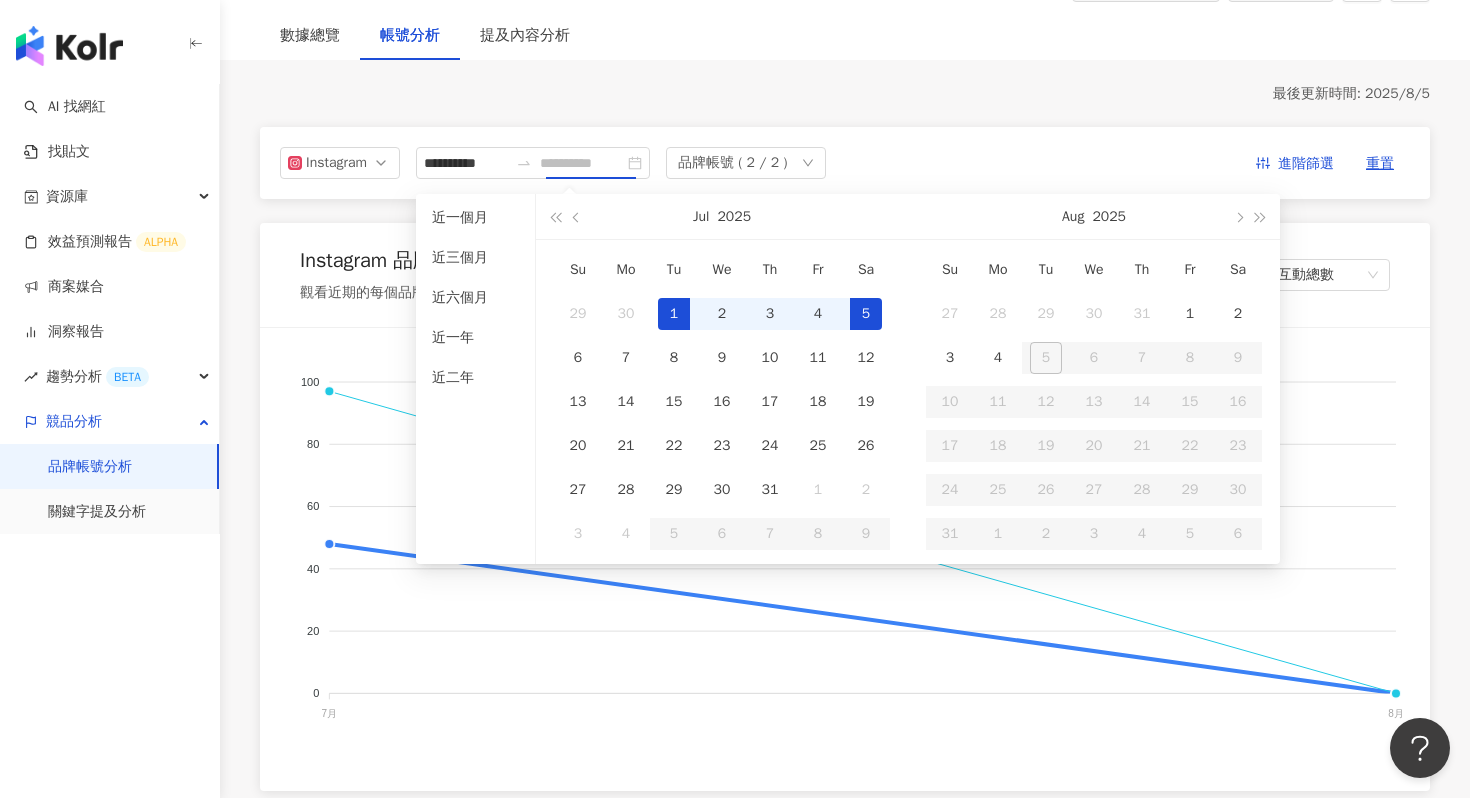 click on "1" at bounding box center [674, 314] 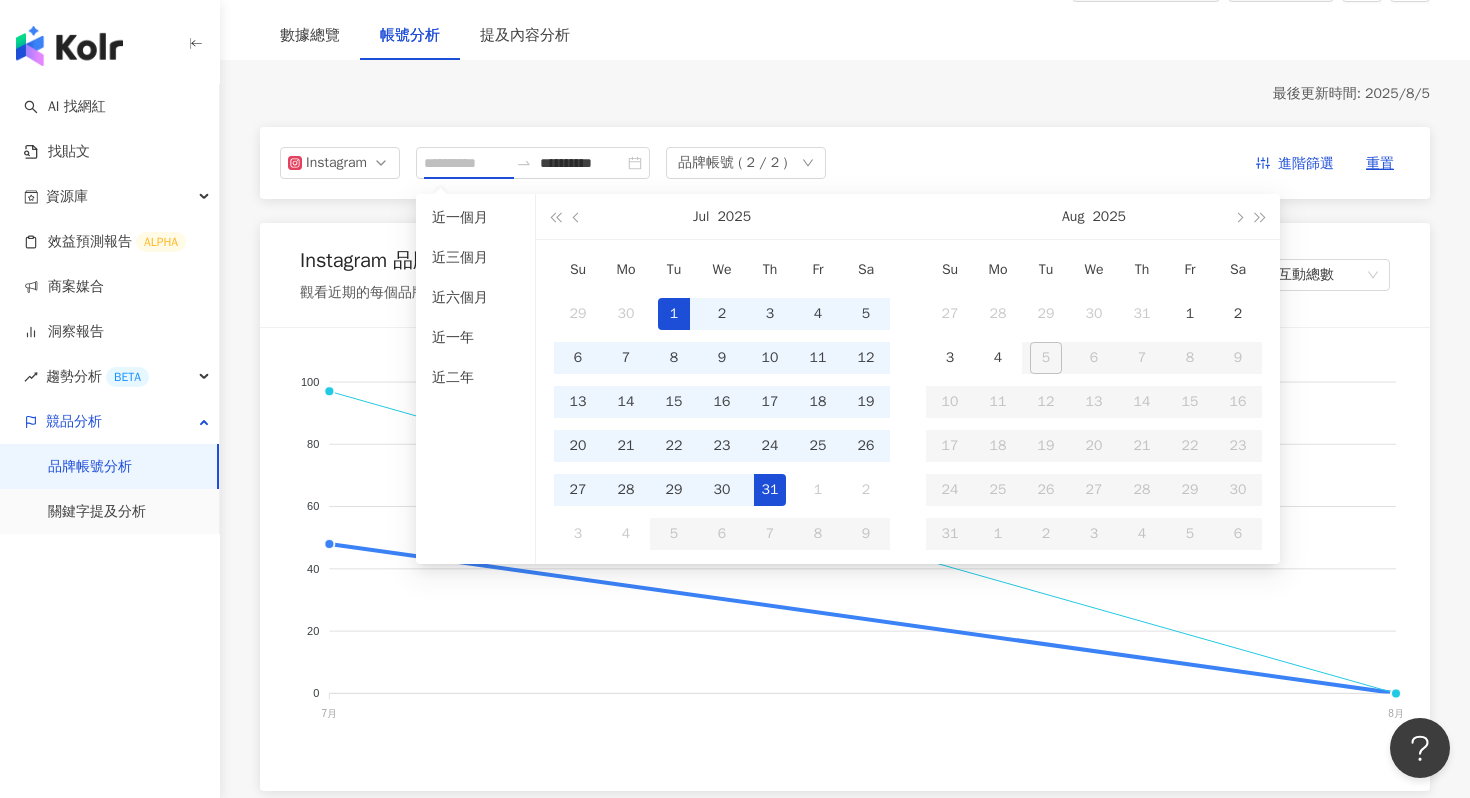 click on "31" at bounding box center [770, 490] 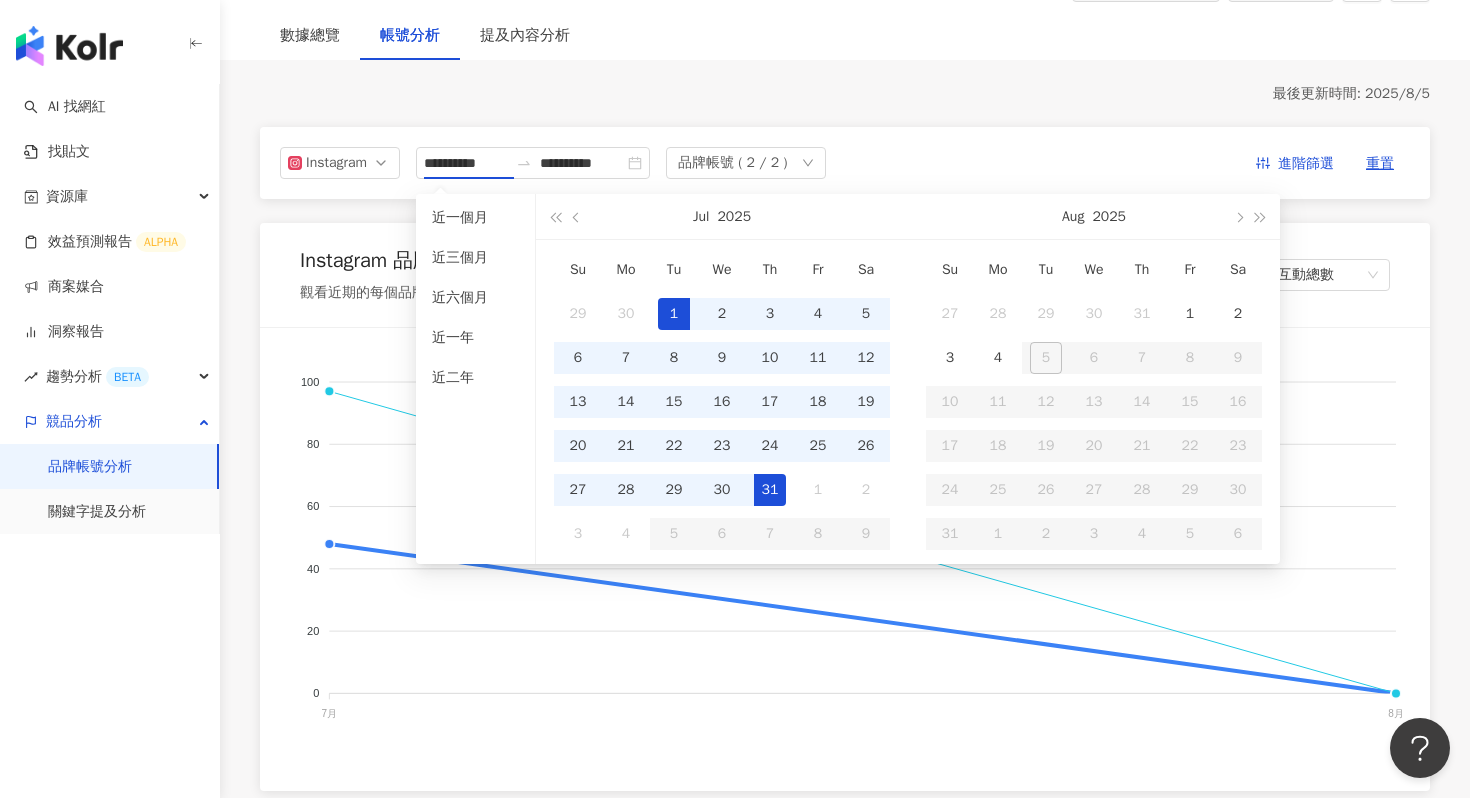 type on "**********" 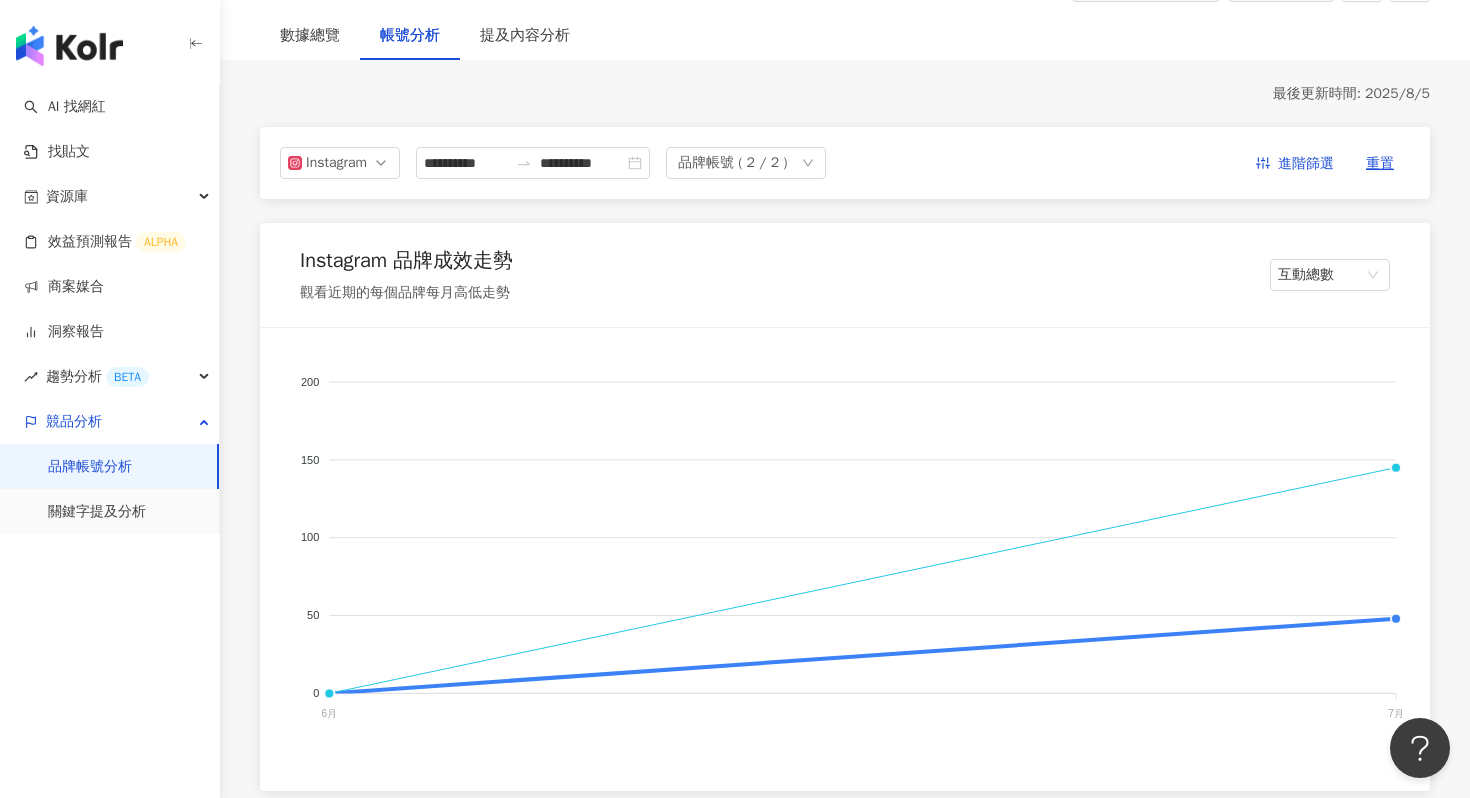 click on "**********" at bounding box center (845, 1522) 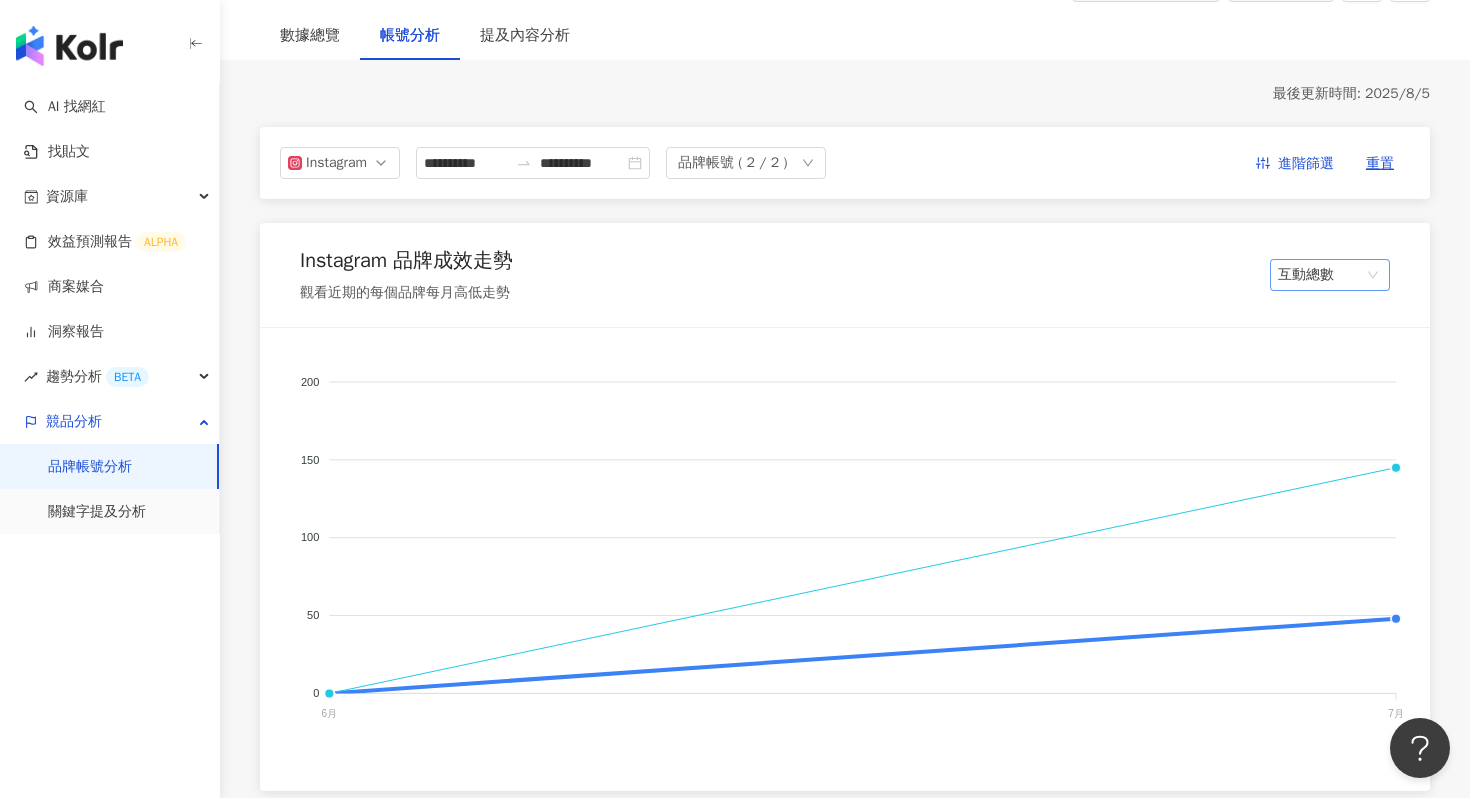 click on "互動總數" at bounding box center (1330, 275) 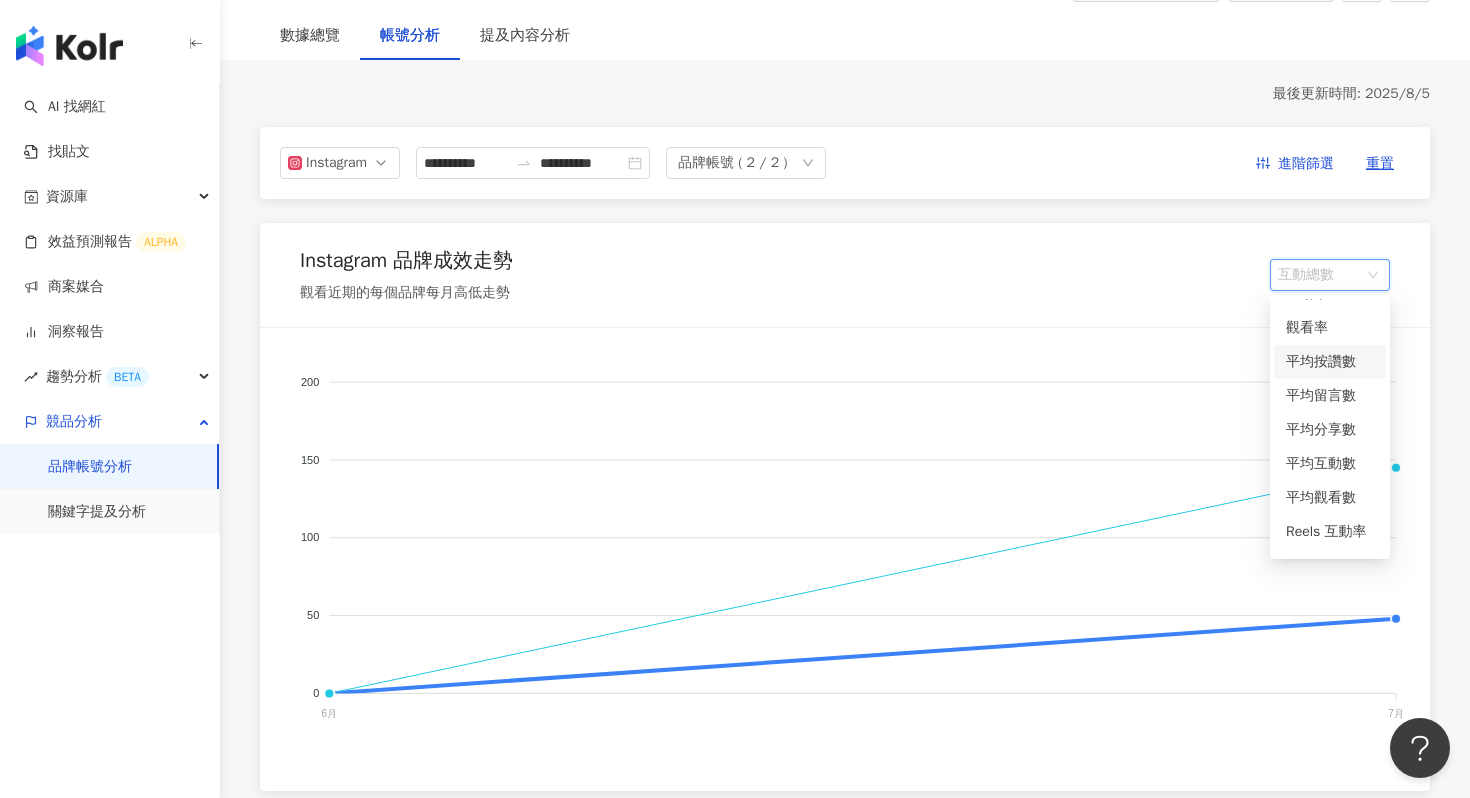 scroll, scrollTop: 118, scrollLeft: 0, axis: vertical 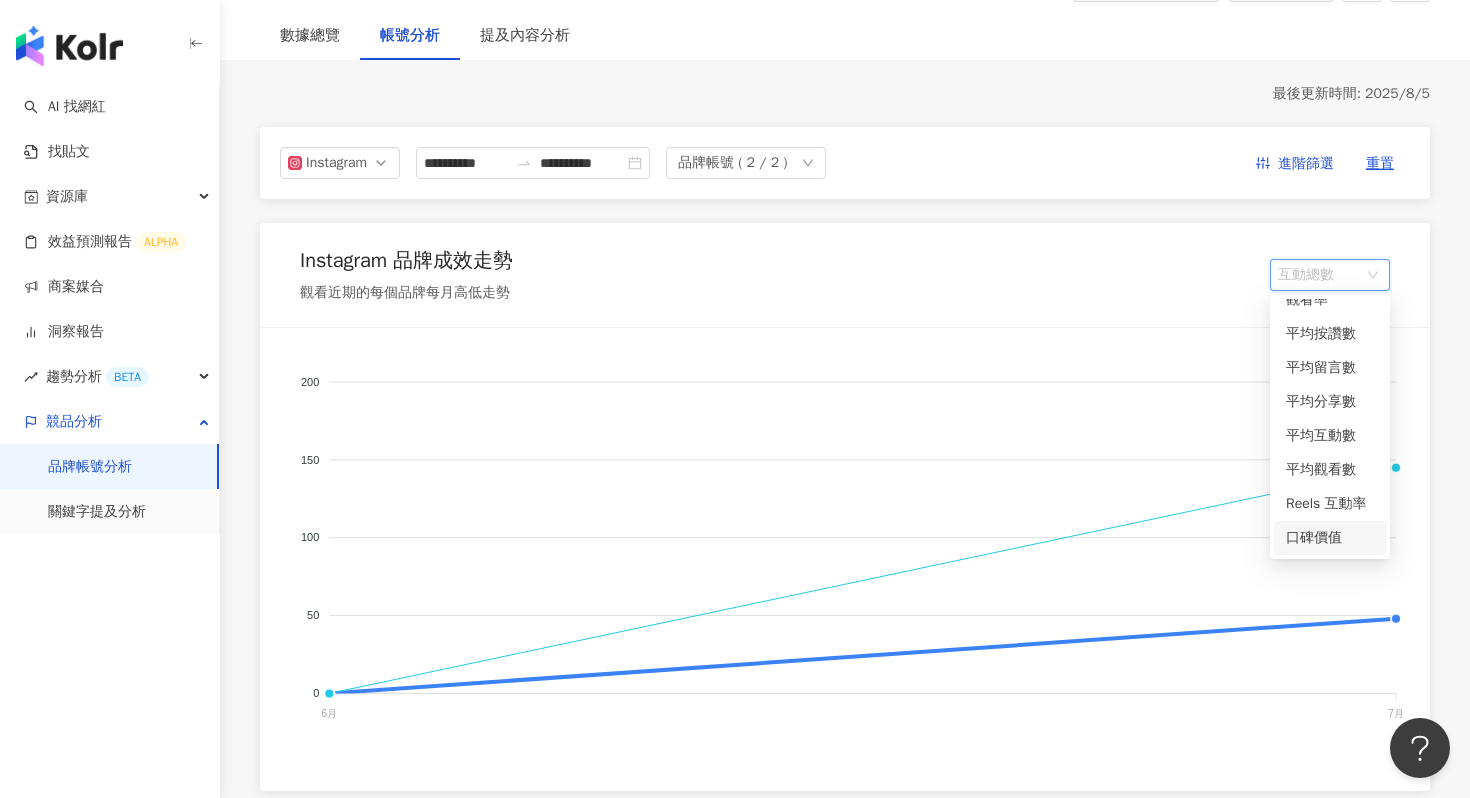 click on "口碑價值" at bounding box center (1330, 538) 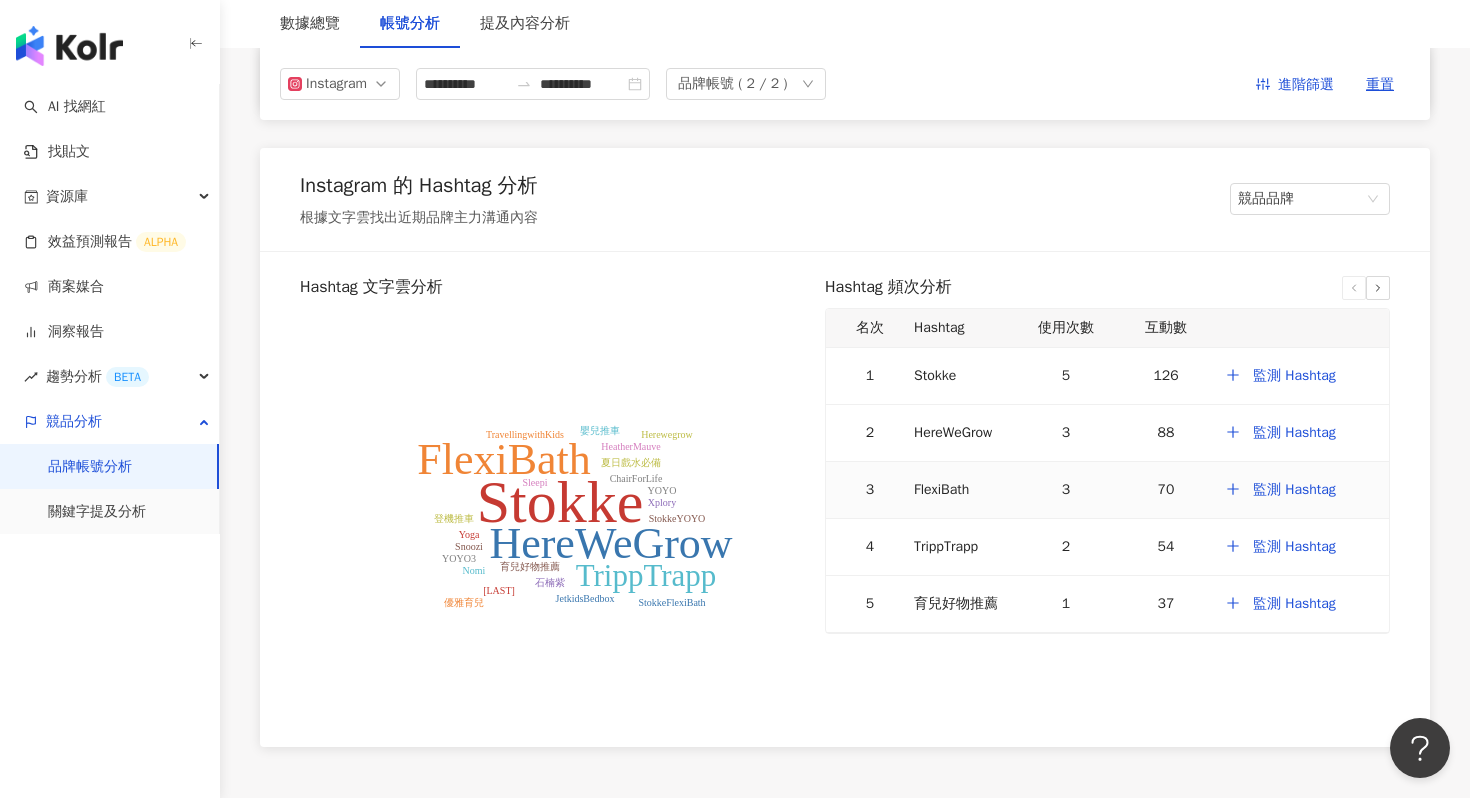 scroll, scrollTop: 2366, scrollLeft: 0, axis: vertical 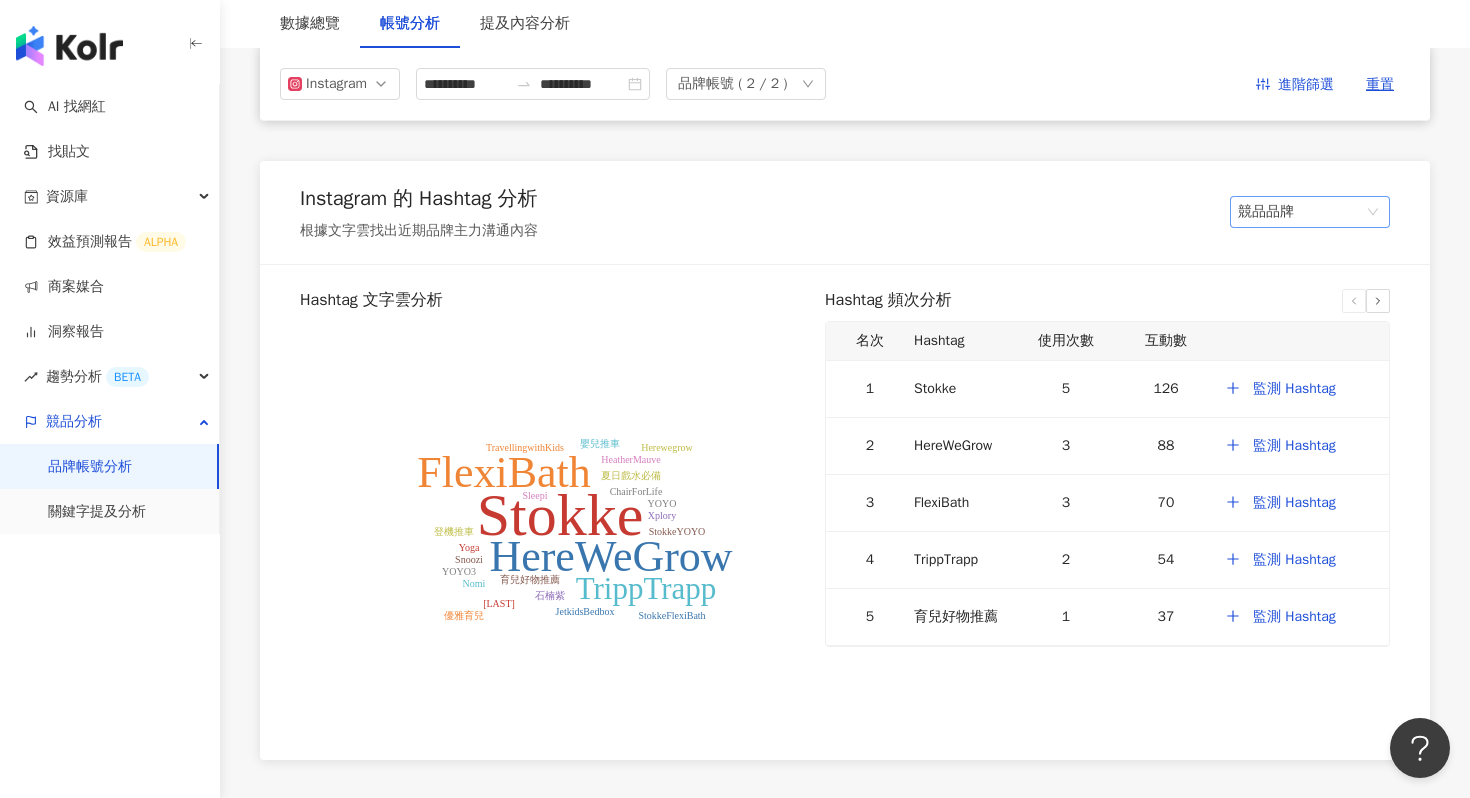 click on "競品品牌" at bounding box center (1310, 212) 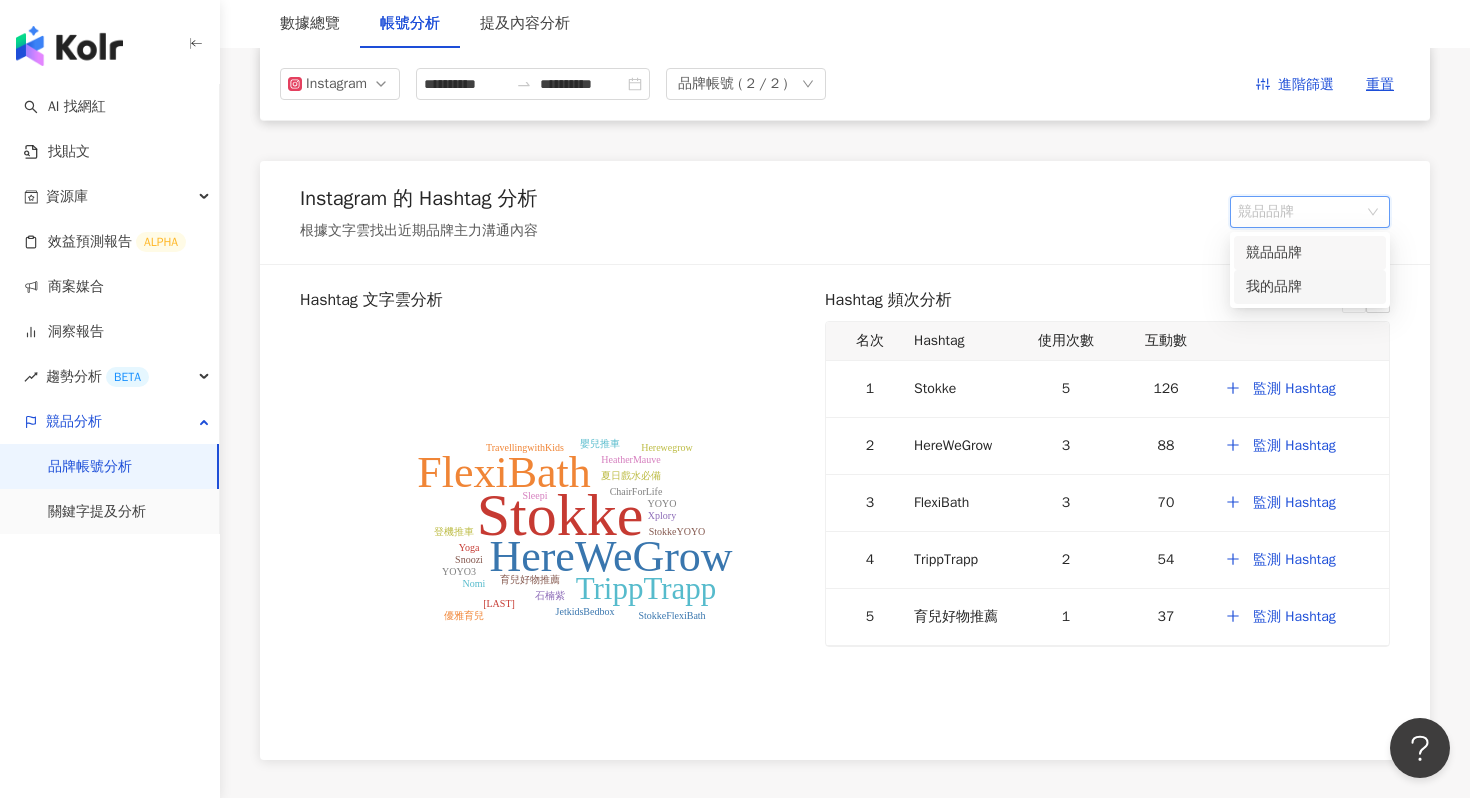 click on "我的品牌" at bounding box center [1310, 287] 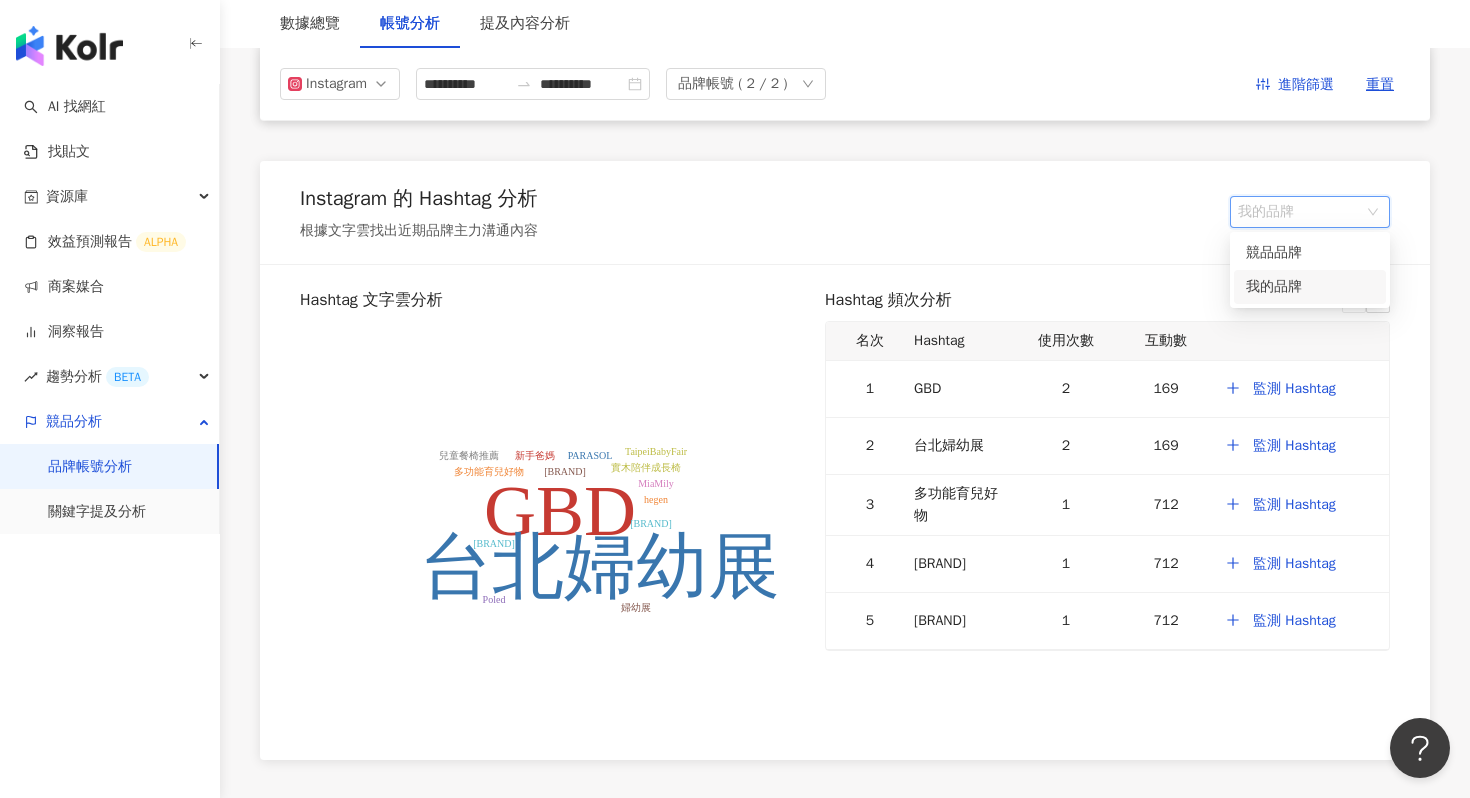 click on "我的品牌" at bounding box center (1310, 212) 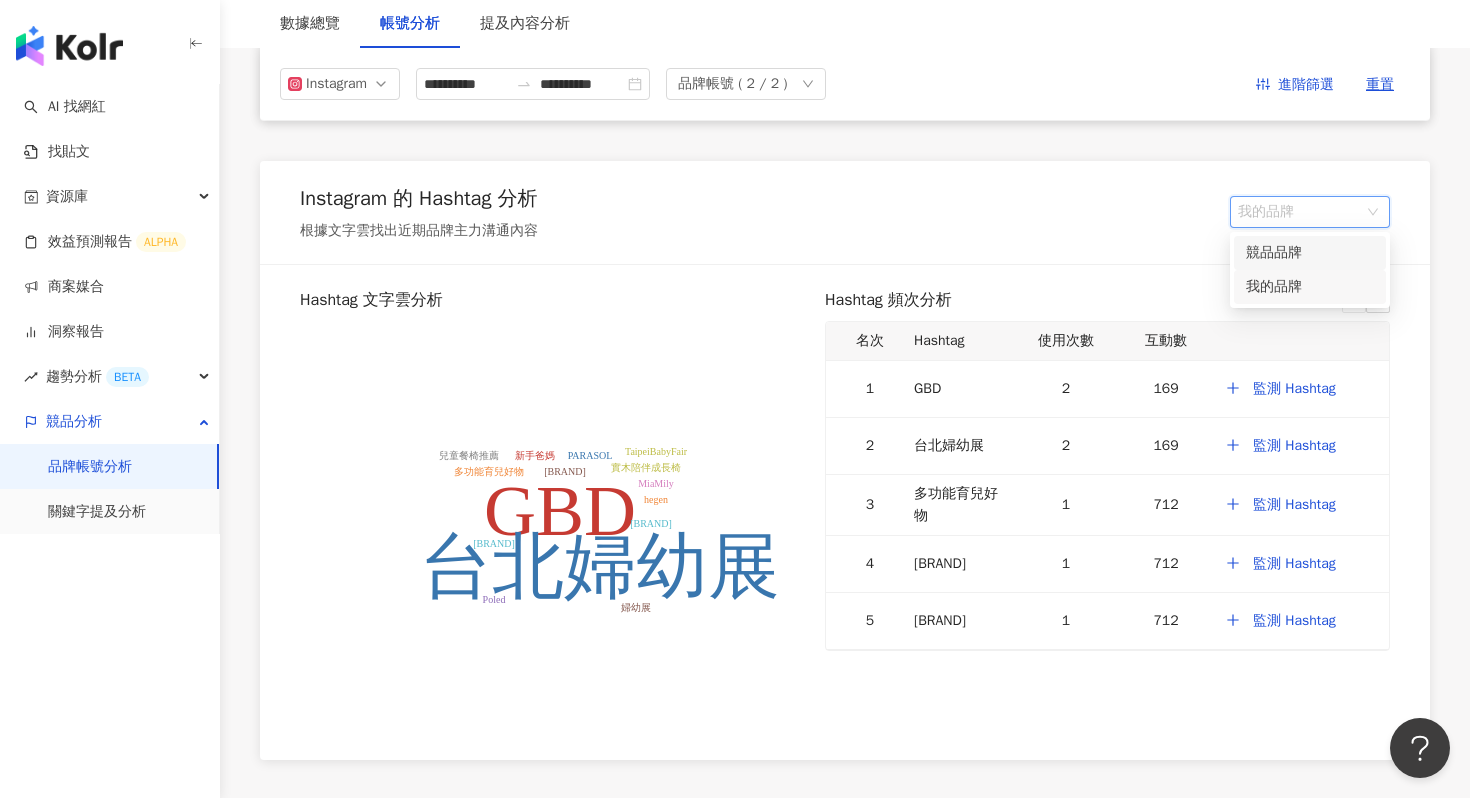 click on "競品品牌" at bounding box center [1310, 253] 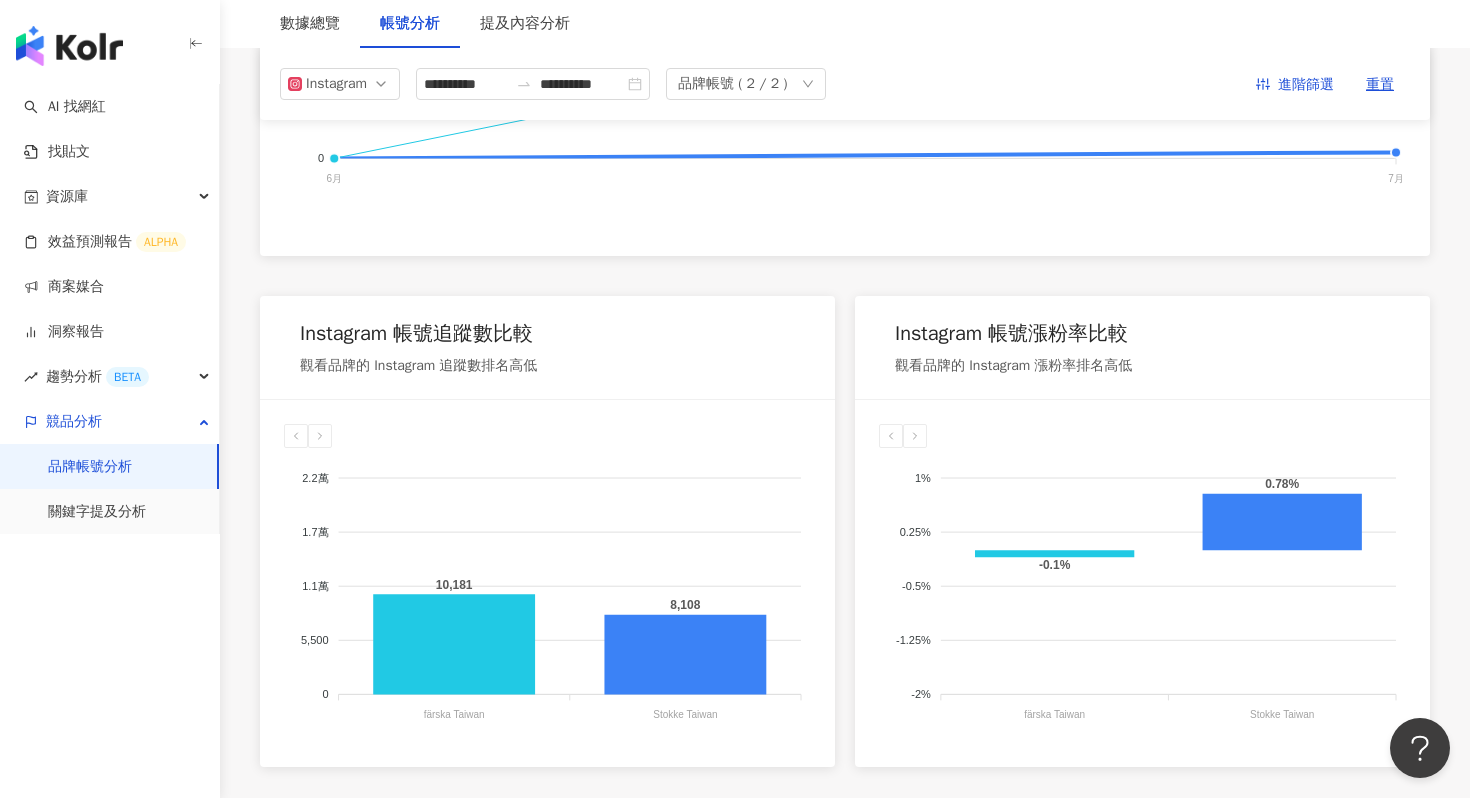 scroll, scrollTop: 0, scrollLeft: 0, axis: both 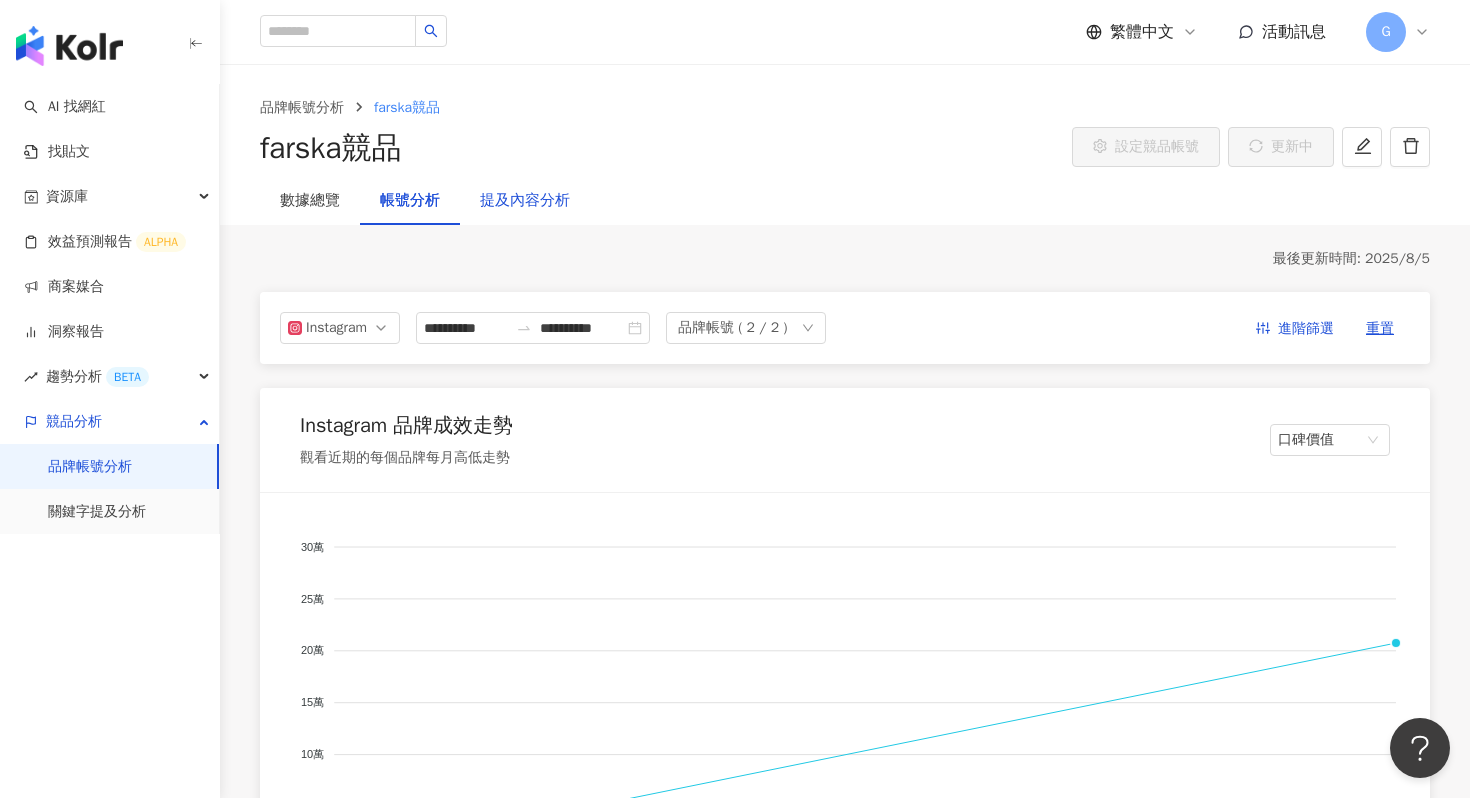 click on "提及內容分析" at bounding box center (525, 201) 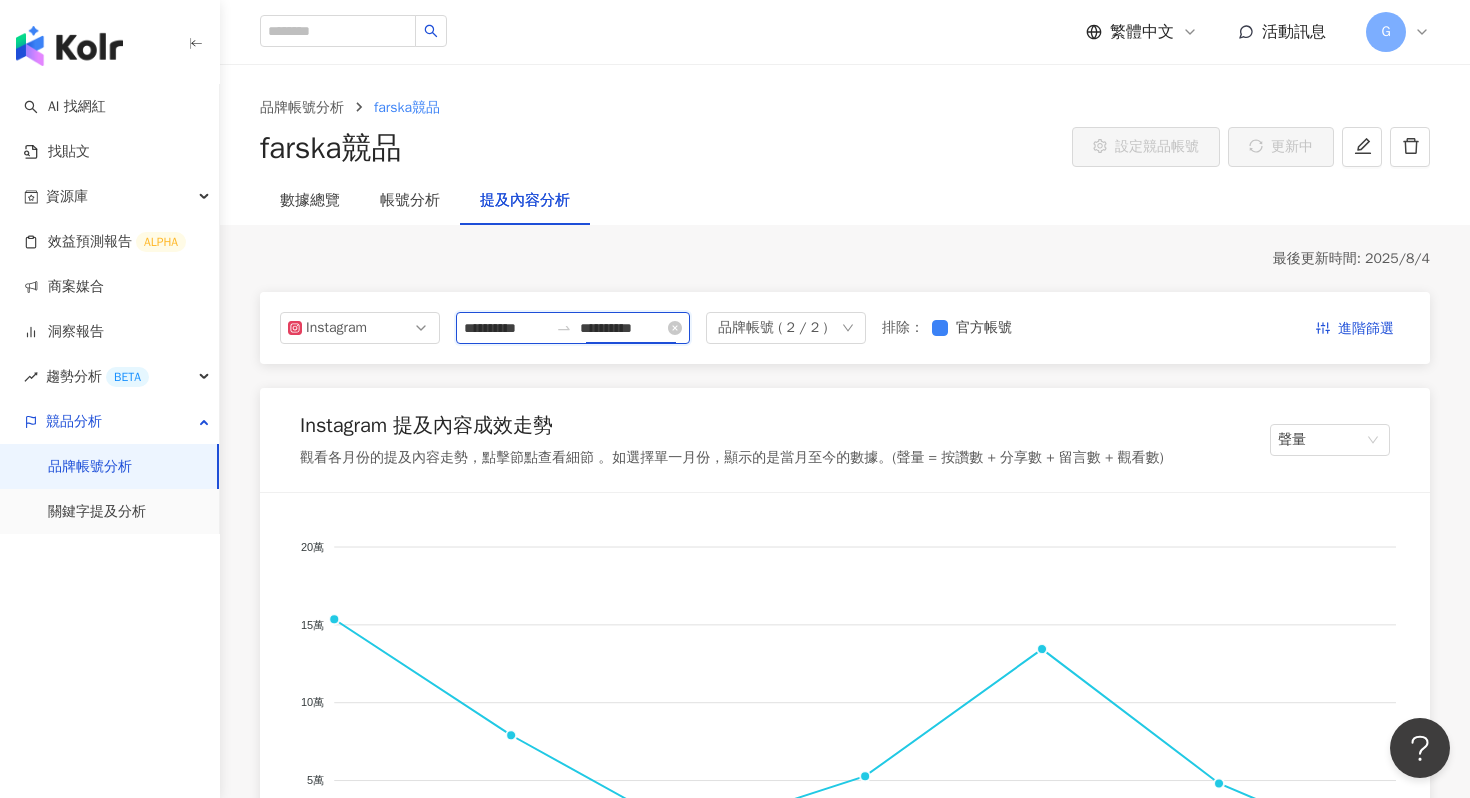 click on "**********" at bounding box center [622, 328] 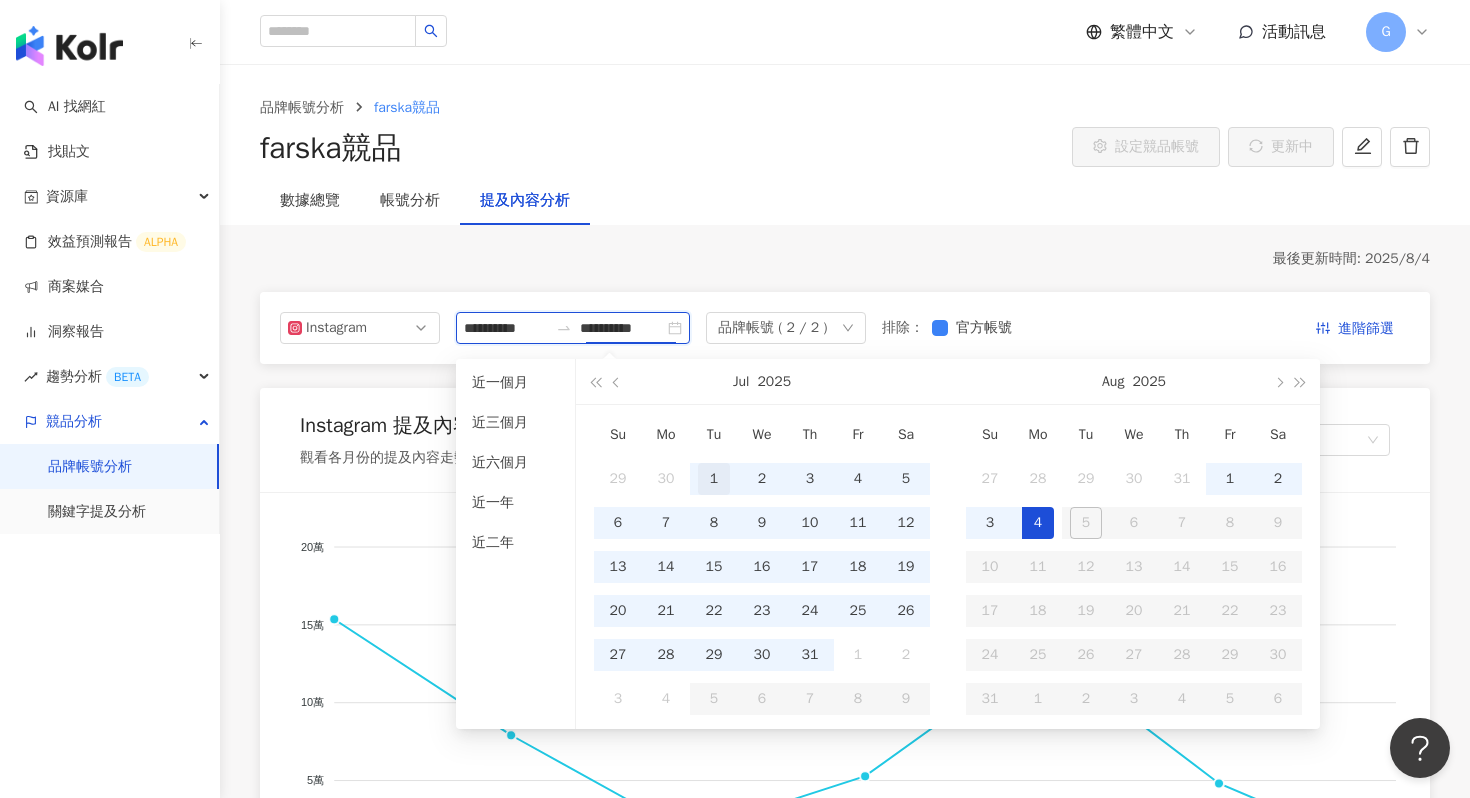type on "**********" 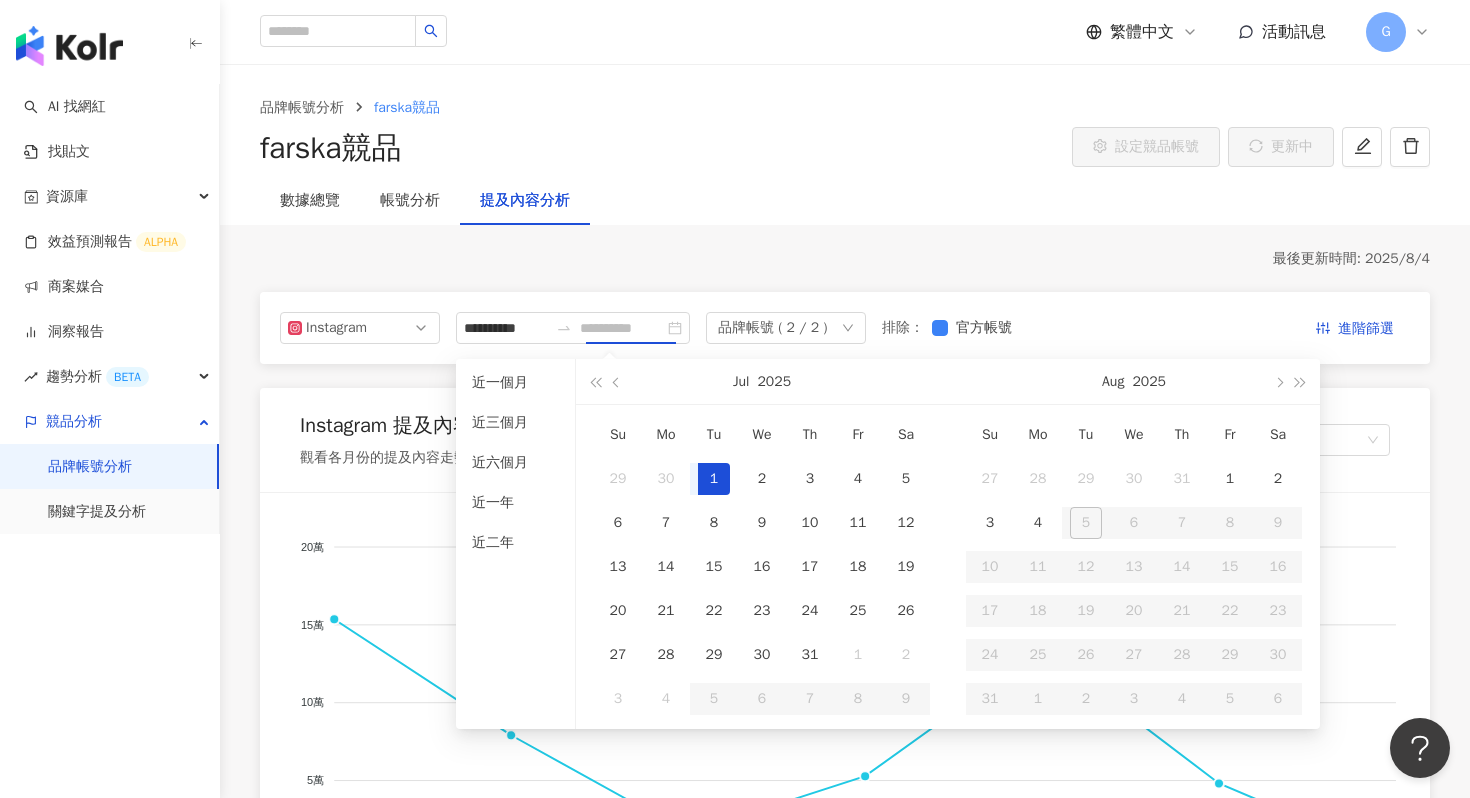 click on "1" at bounding box center (714, 479) 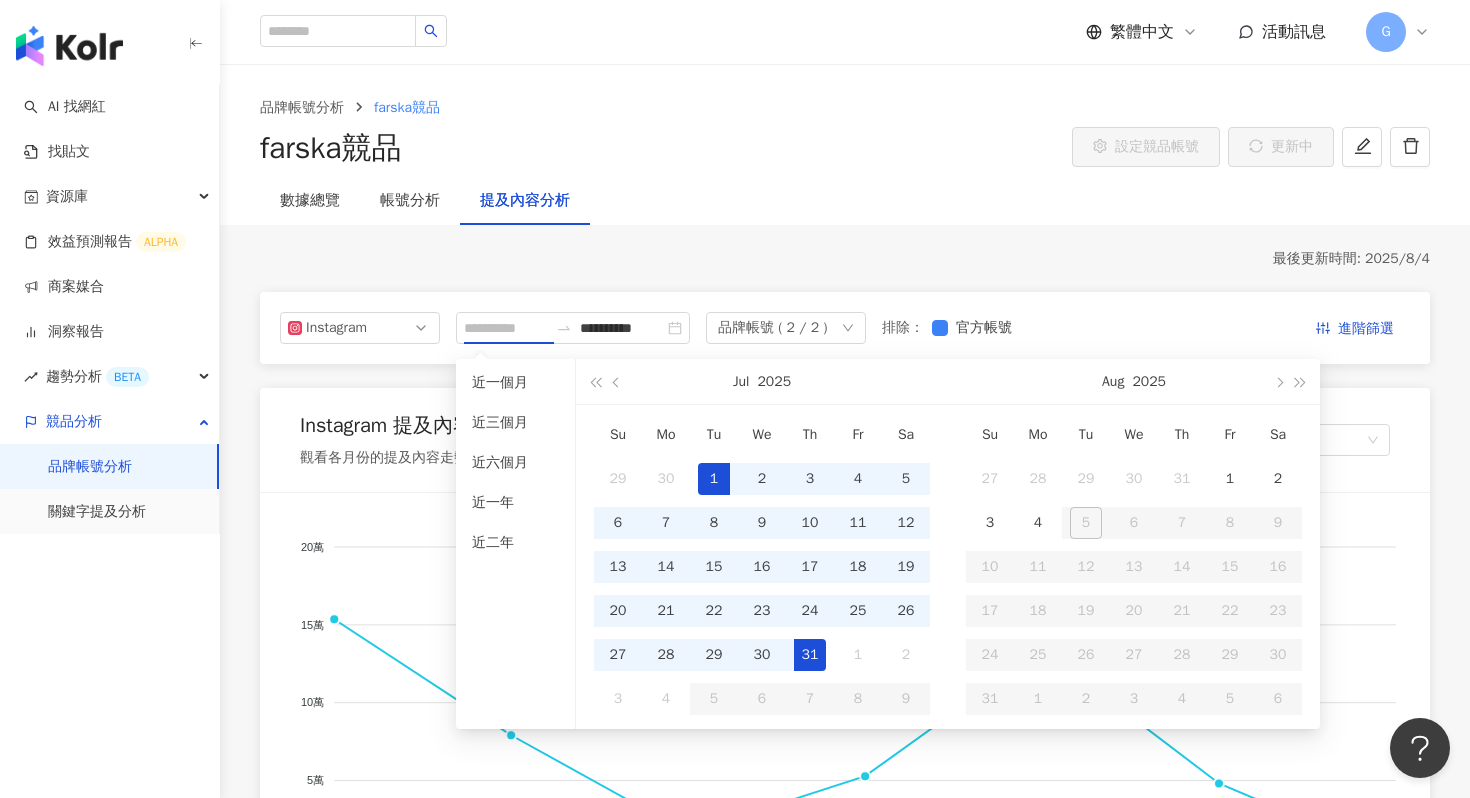 click on "31" at bounding box center (810, 655) 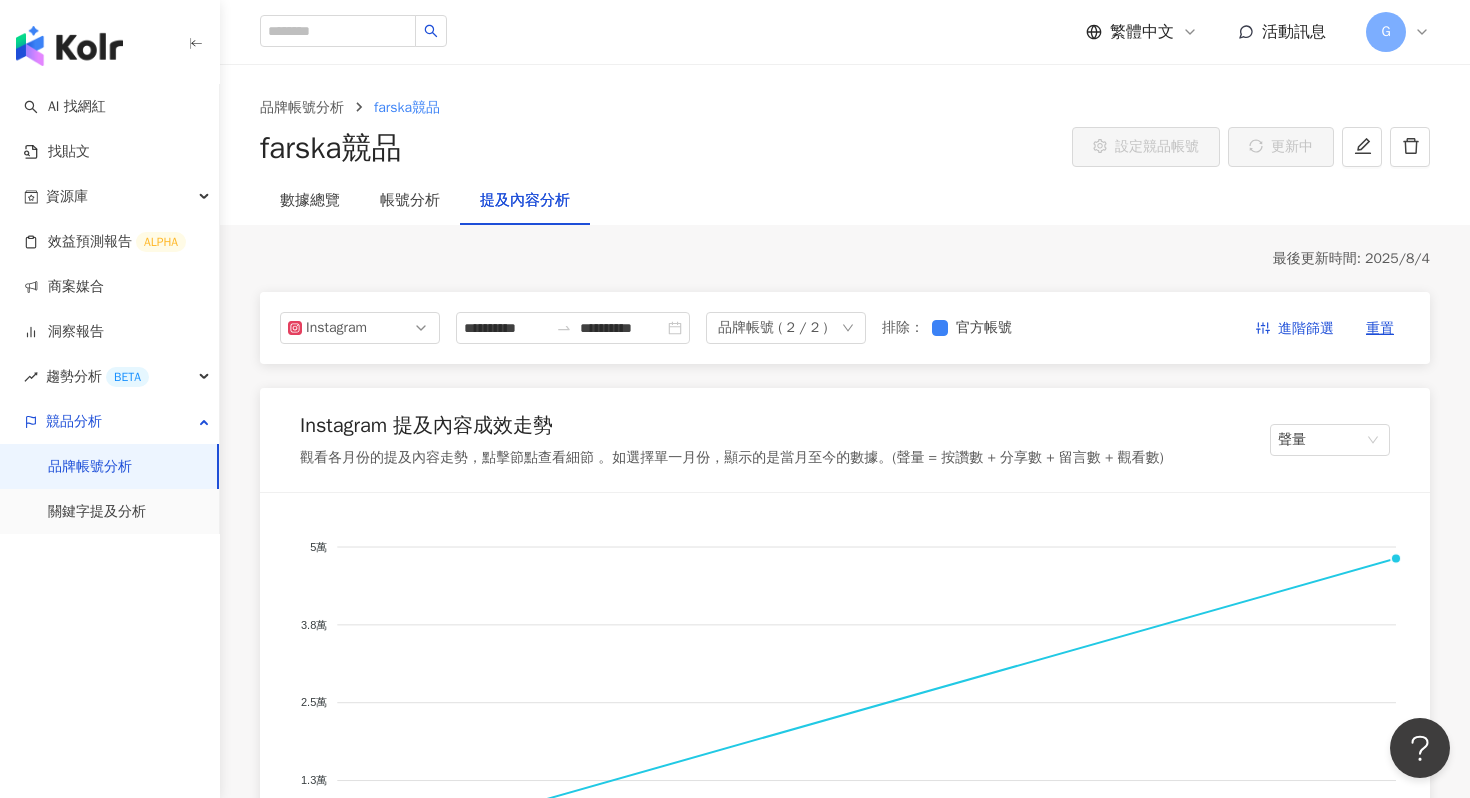 click on "**********" at bounding box center [845, 2811] 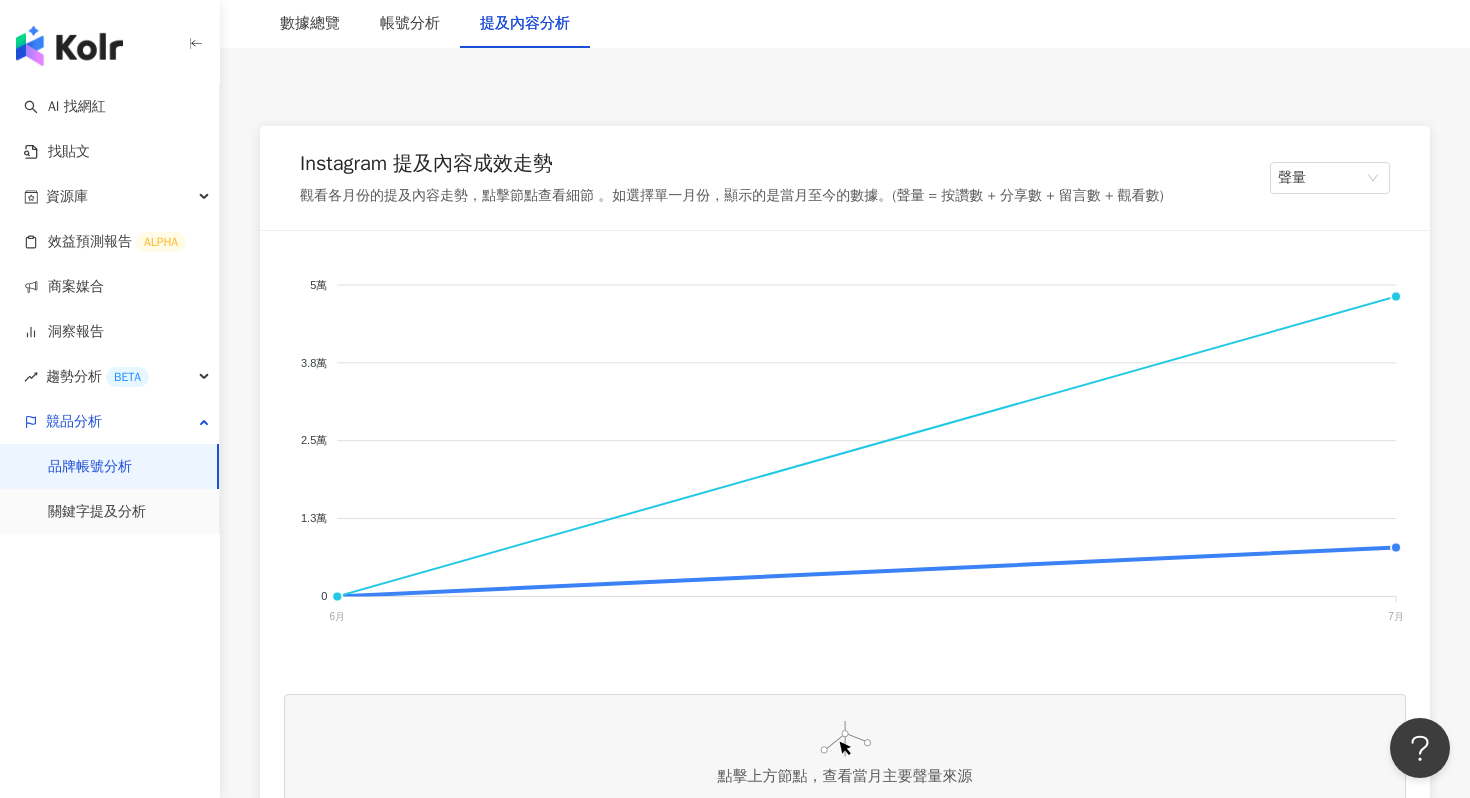 scroll, scrollTop: 277, scrollLeft: 0, axis: vertical 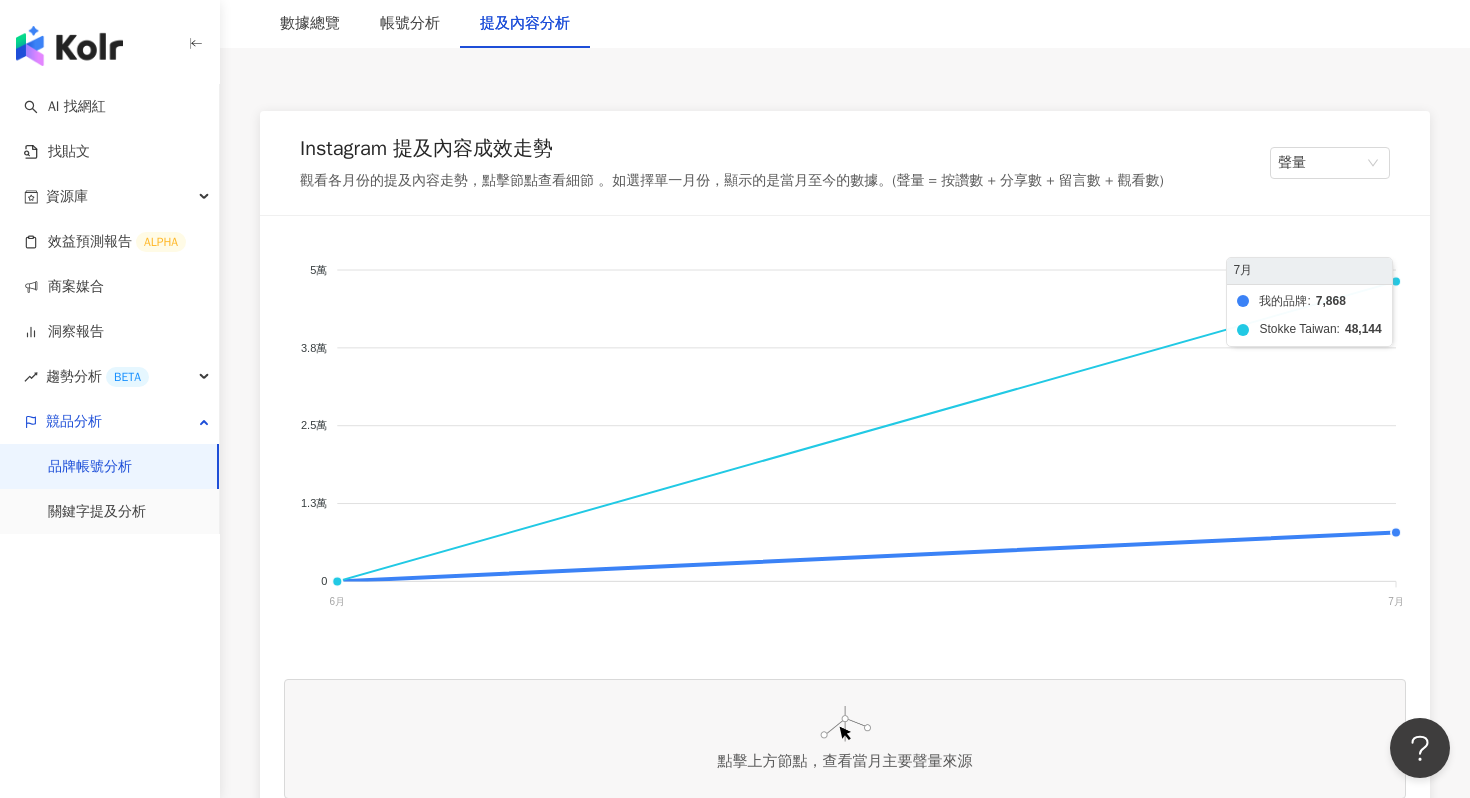 click on "我的品牌 Stokke Taiwan" 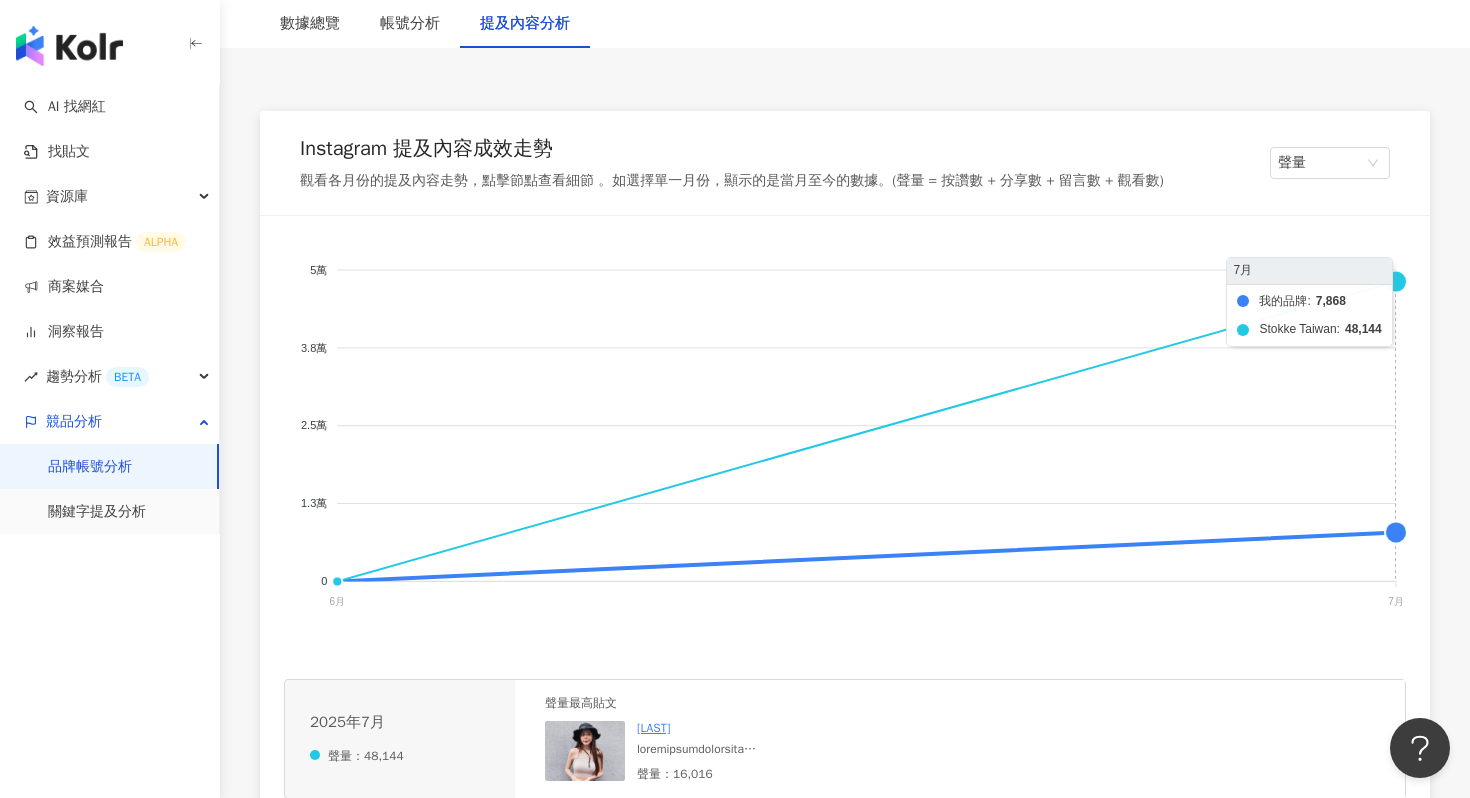 click on "我的品牌 Stokke Taiwan" 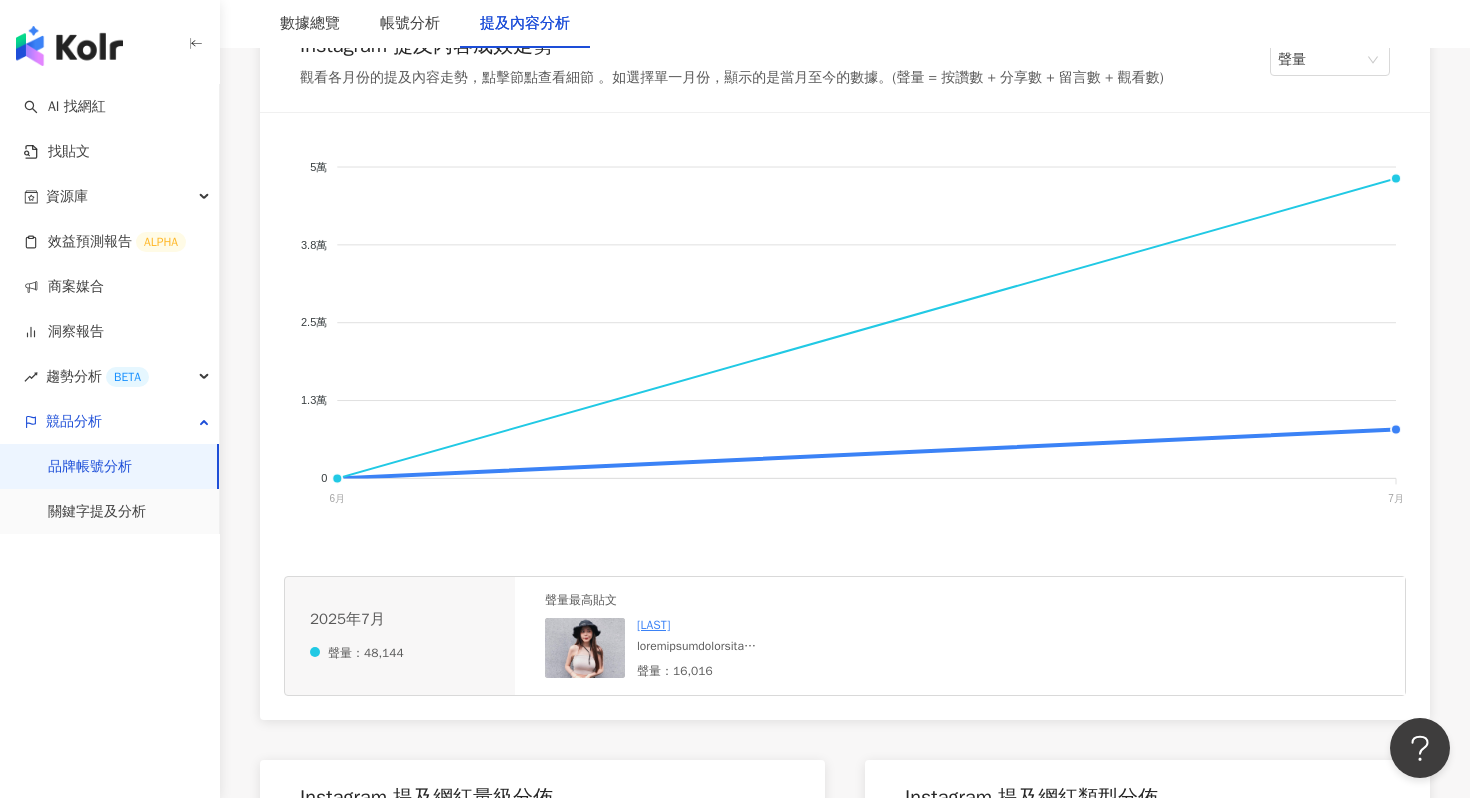 scroll, scrollTop: 381, scrollLeft: 0, axis: vertical 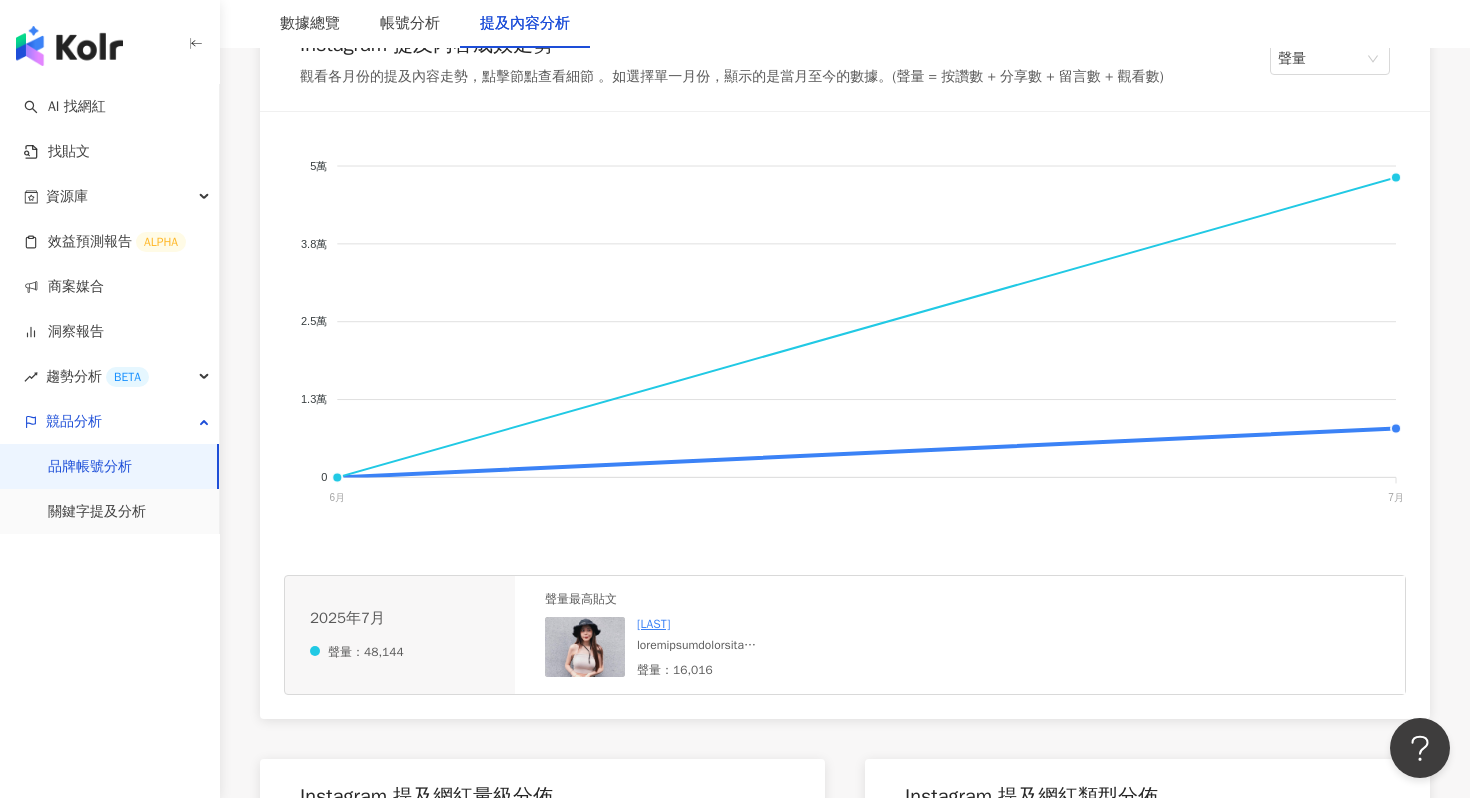 click on "[LAST]" at bounding box center [653, 624] 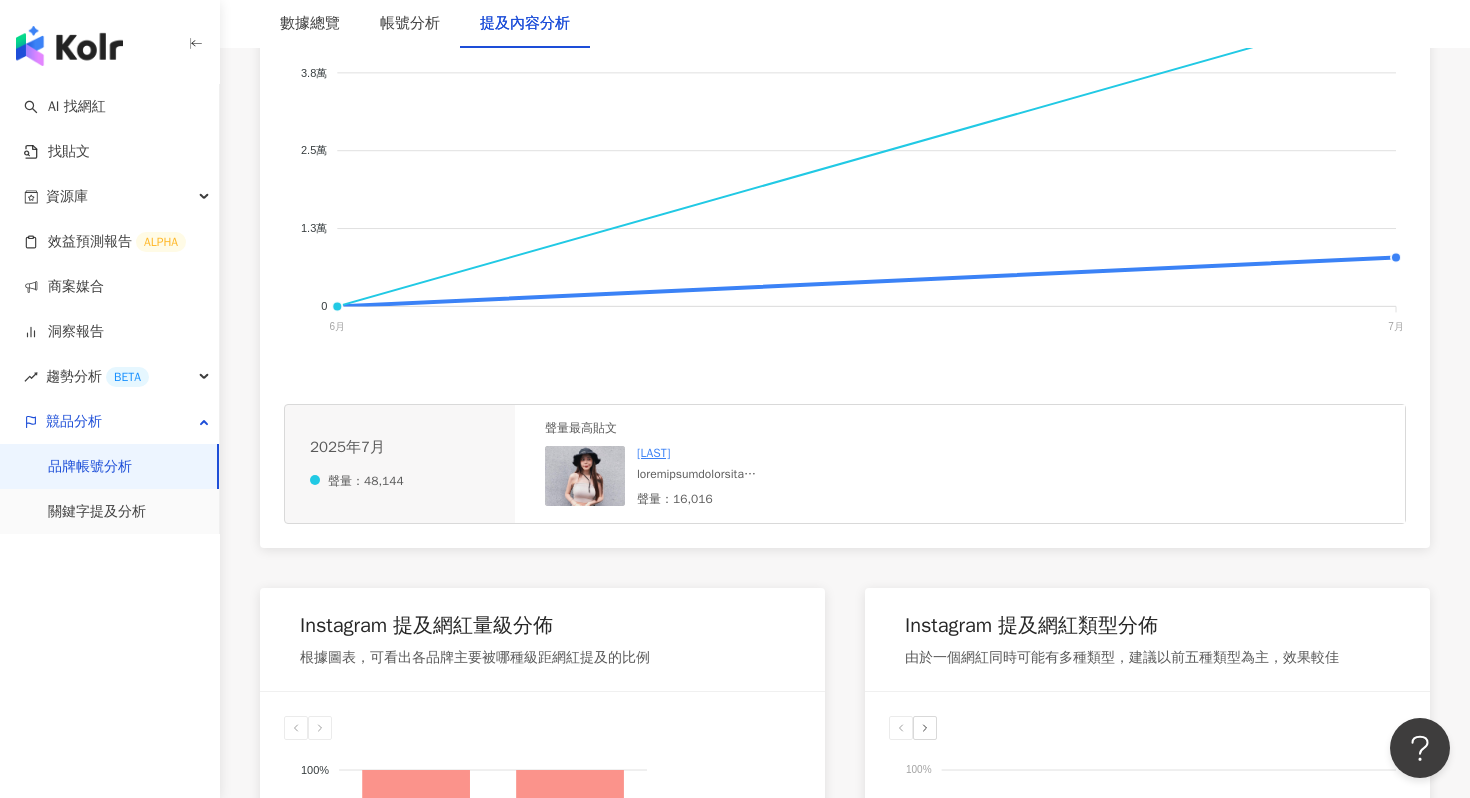 scroll, scrollTop: 557, scrollLeft: 0, axis: vertical 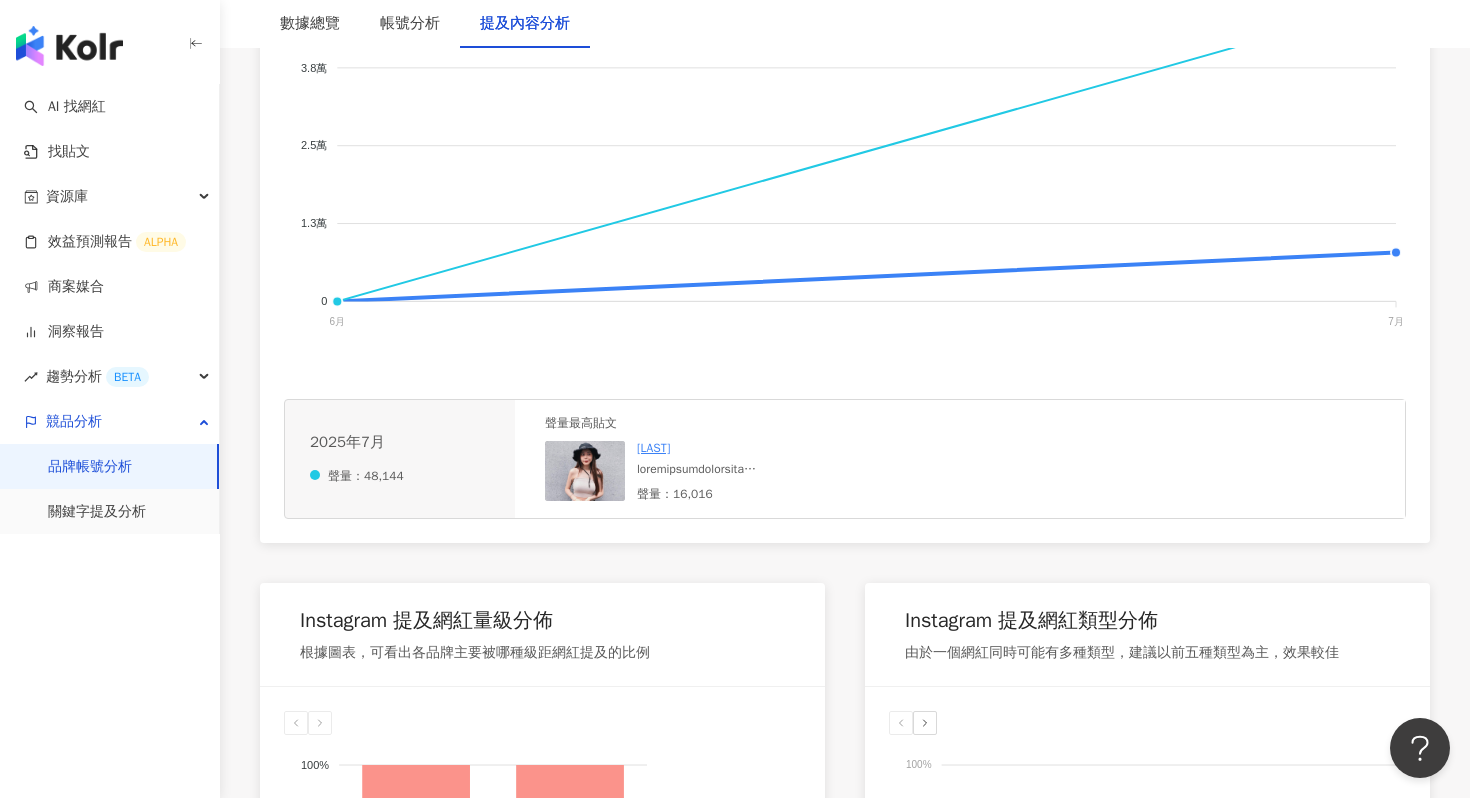 click at bounding box center [787, 469] 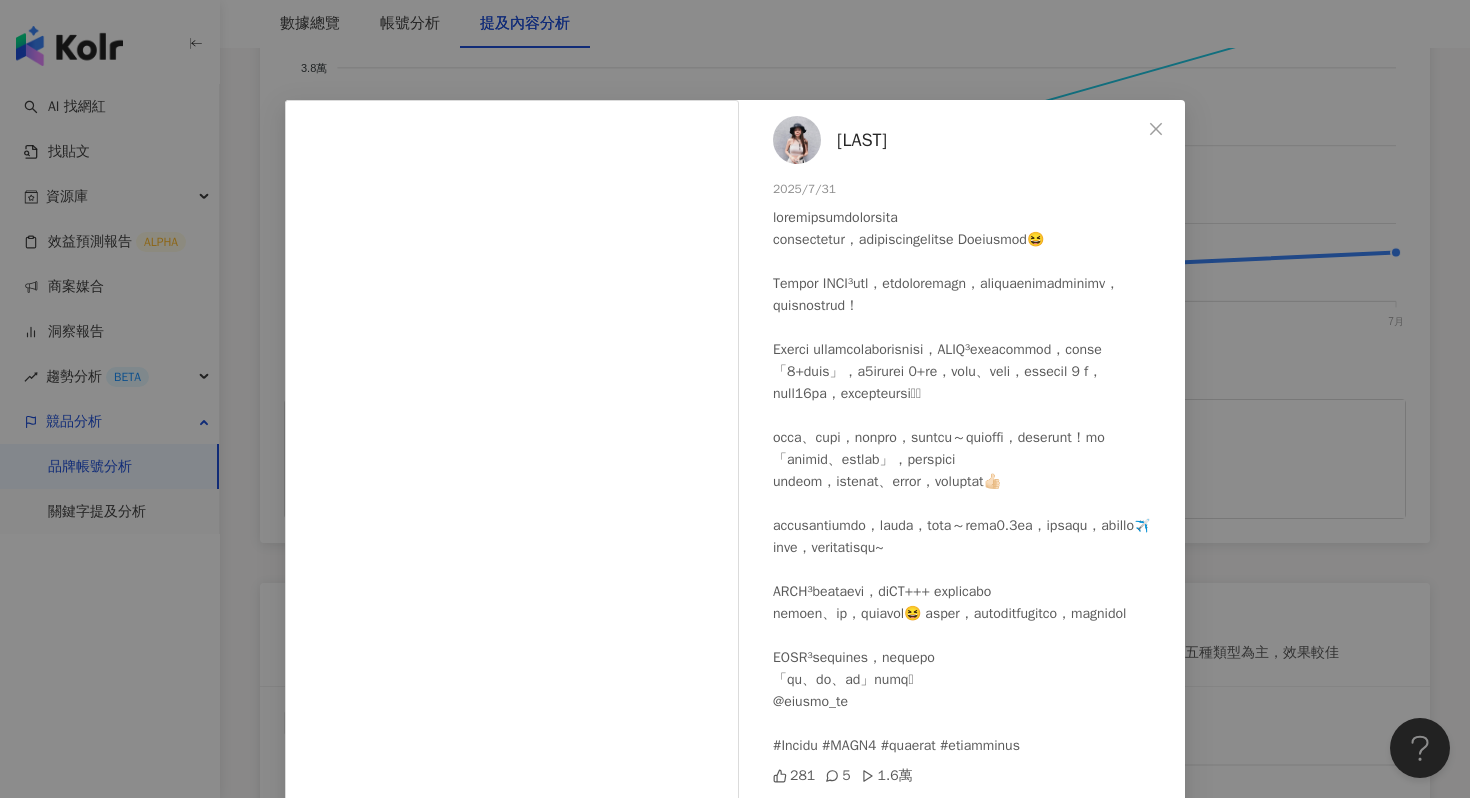 scroll, scrollTop: 103, scrollLeft: 0, axis: vertical 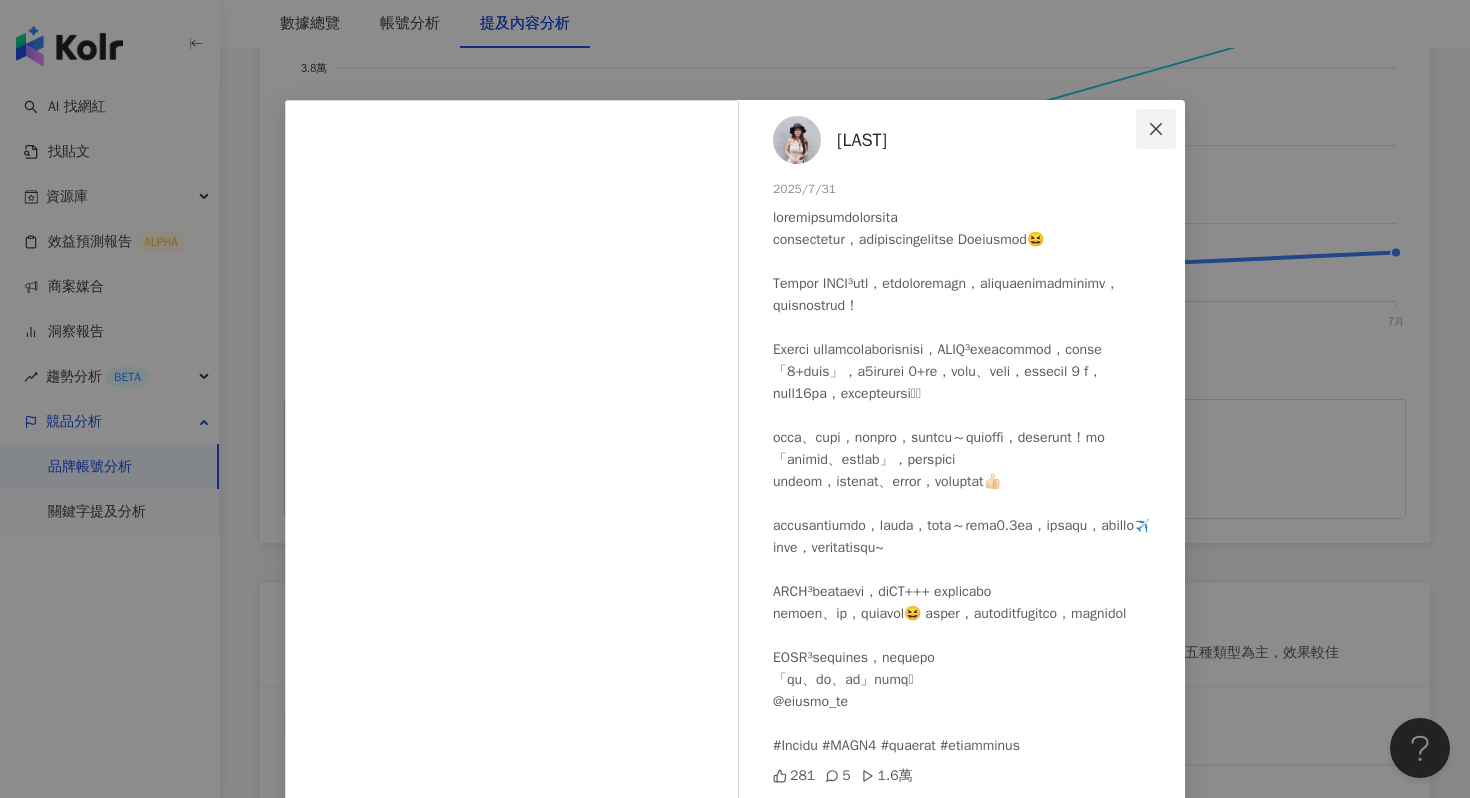 click 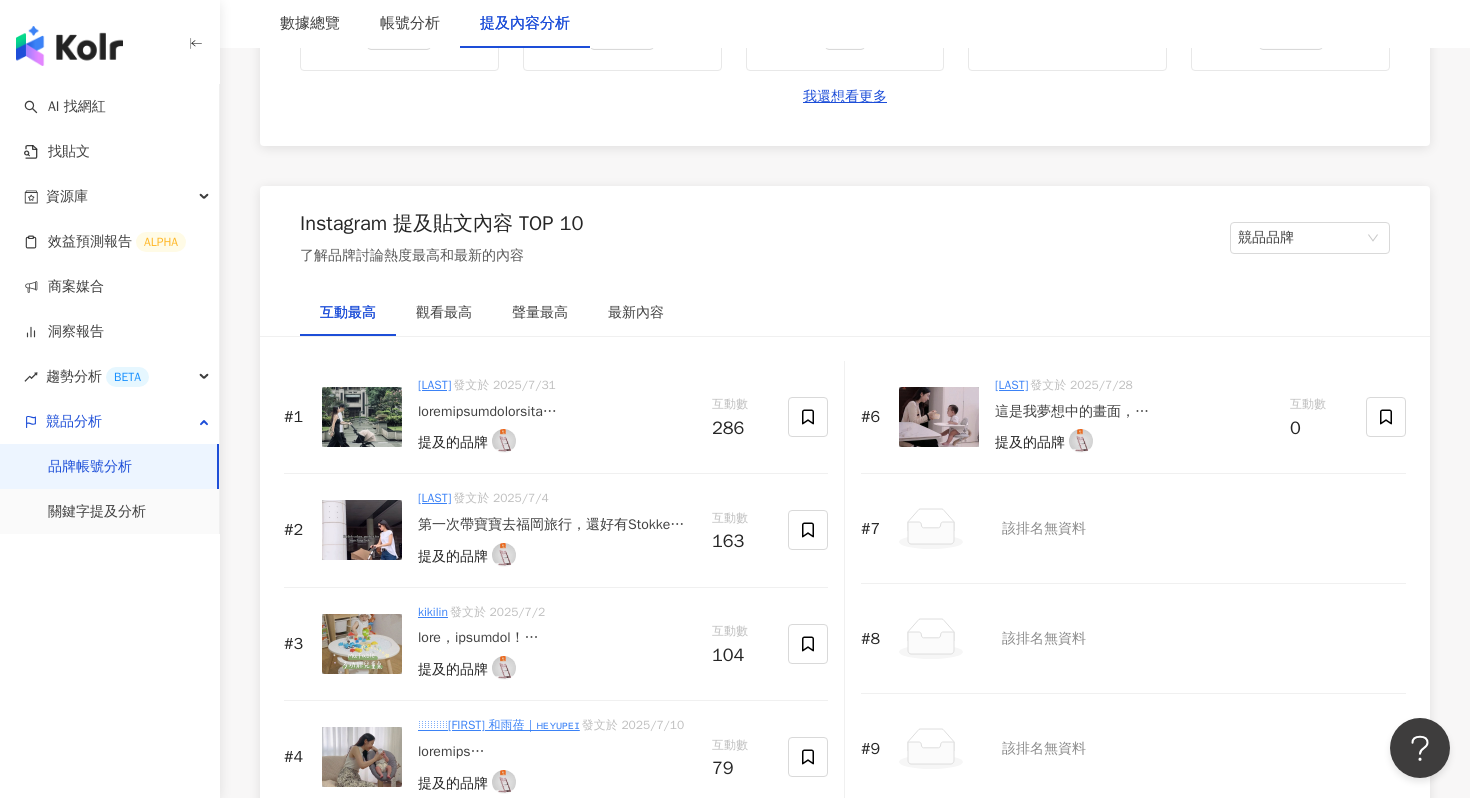 scroll, scrollTop: 3083, scrollLeft: 0, axis: vertical 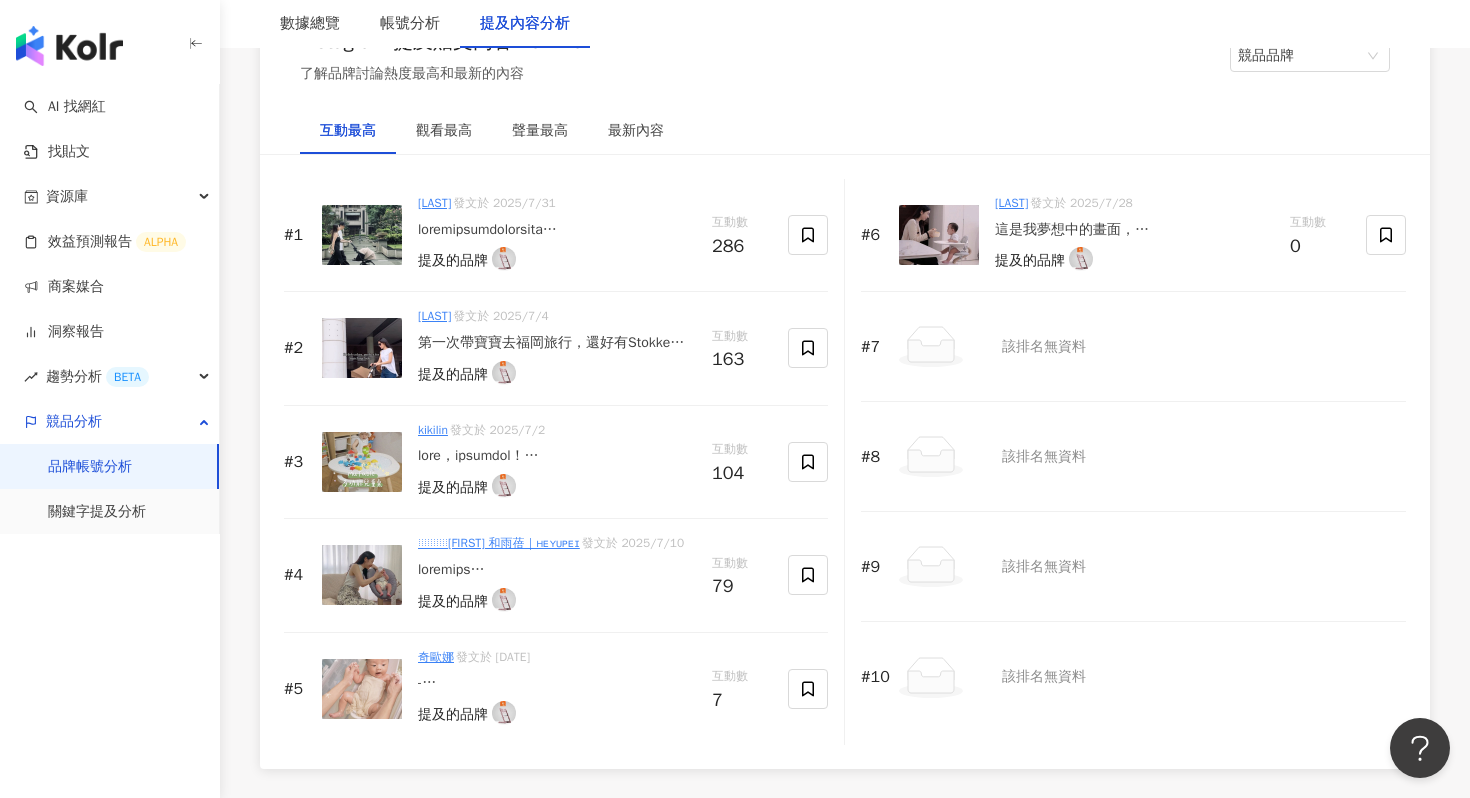 click at bounding box center [557, 570] 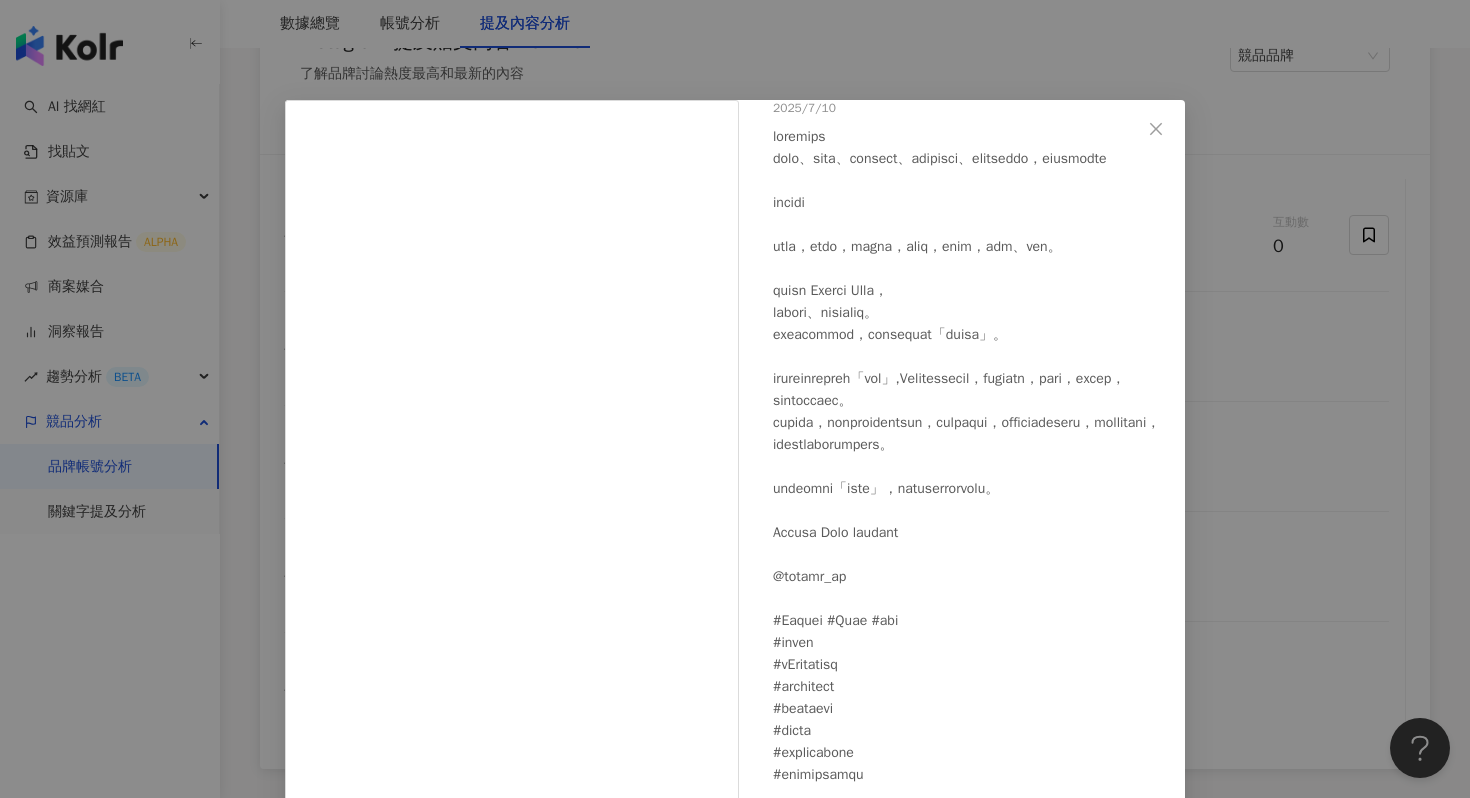 scroll, scrollTop: 191, scrollLeft: 0, axis: vertical 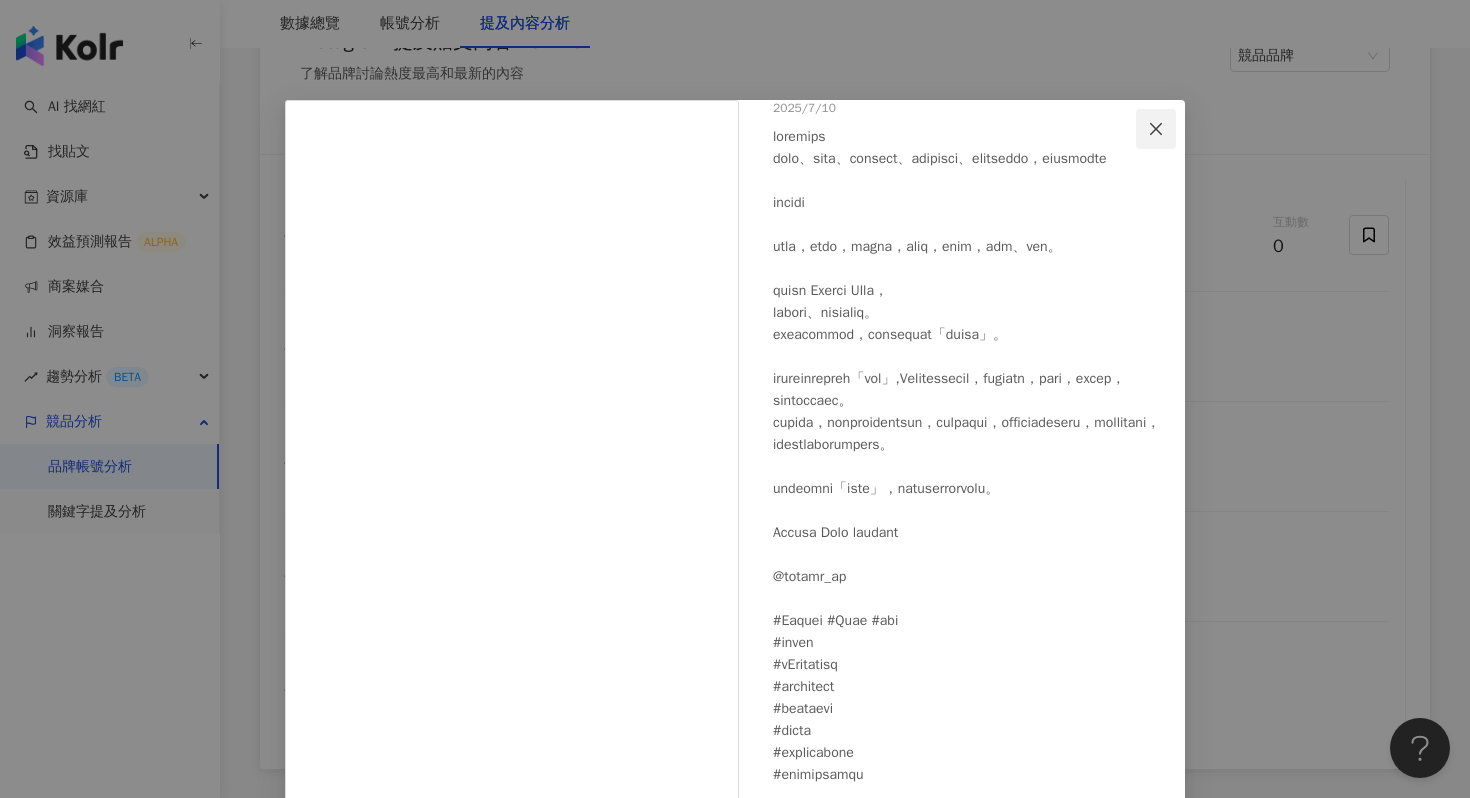 click 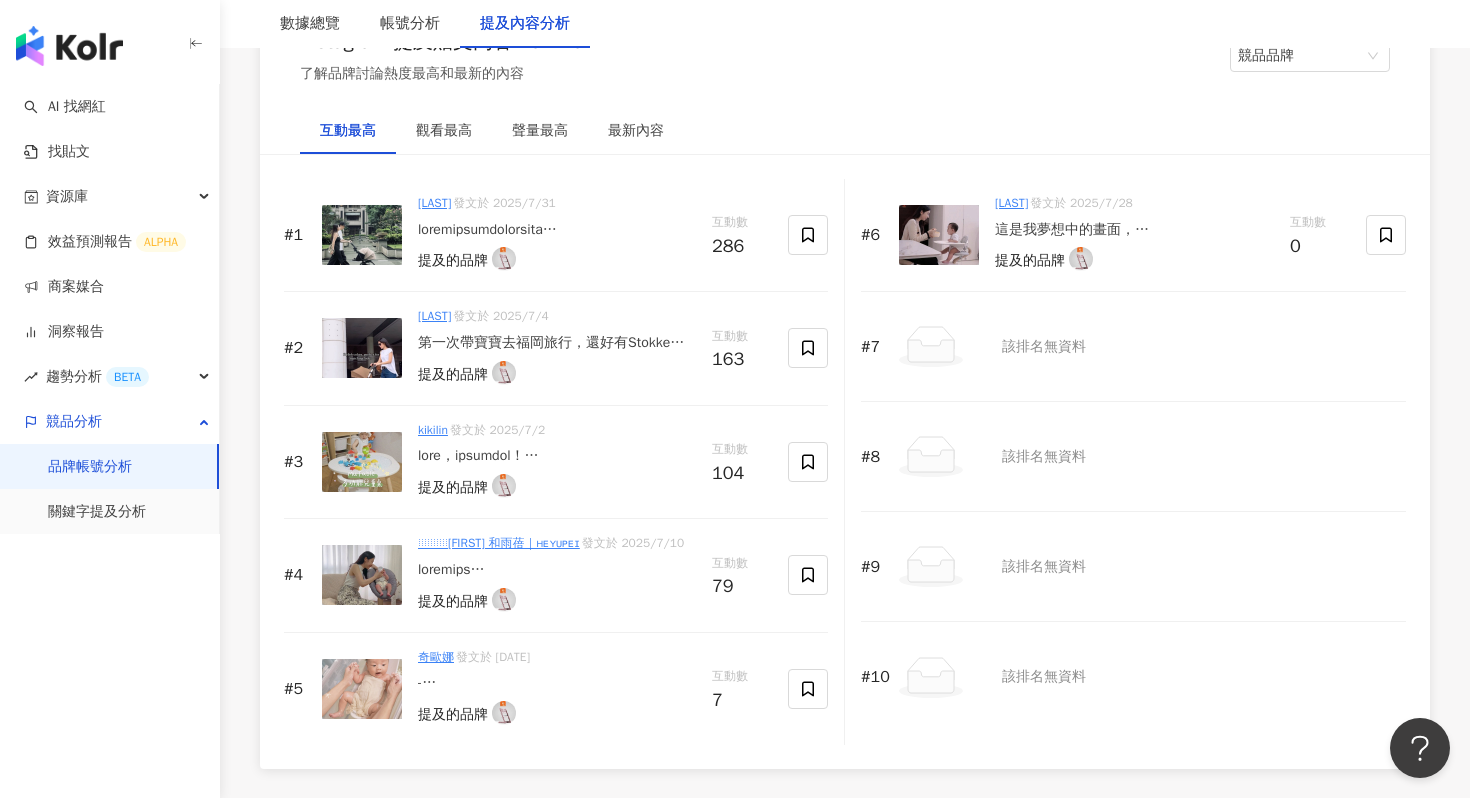 click on "這是我夢想中的畫面，
可以跟孩子一起在餐桌上吃飯
一直以來我都努力不要讓育兒這件事犧牲太多，
包含家裡的美感
還好有Stokke @stokke_tw 讓我不用擔心，
錢艇堡的成長椅特別選nomi這款
就算只是放在家裡，
都像個藝術品一樣，
不會感覺突兀反而加分
而且還是一個可以一路坐到長大的成長椅
你說 ，有什麼理由不選擇他呢？
來自北歐挪威的Stokke nomi成長椅，
是北歐人體工學椅大師Peter Opsvik 設計
除了輕鬆調節坐板、踏板，也符合人體工學
讓孩子可以手肘、腰臀、雙膝呈現 3 個 90 度，
從小就培養良好坐姿
加上還有防傾倒滑輪設計，可以輕鬆移動至家裡任何地方
而且重量輕巧，還可以懸掛在餐桌上，
方便地面做清潔
真的很推薦！
#Stokke #nomi #StokkeNomi #成長椅 #HereWeGrow
#DesignPeterOpsvik" at bounding box center [1134, 230] 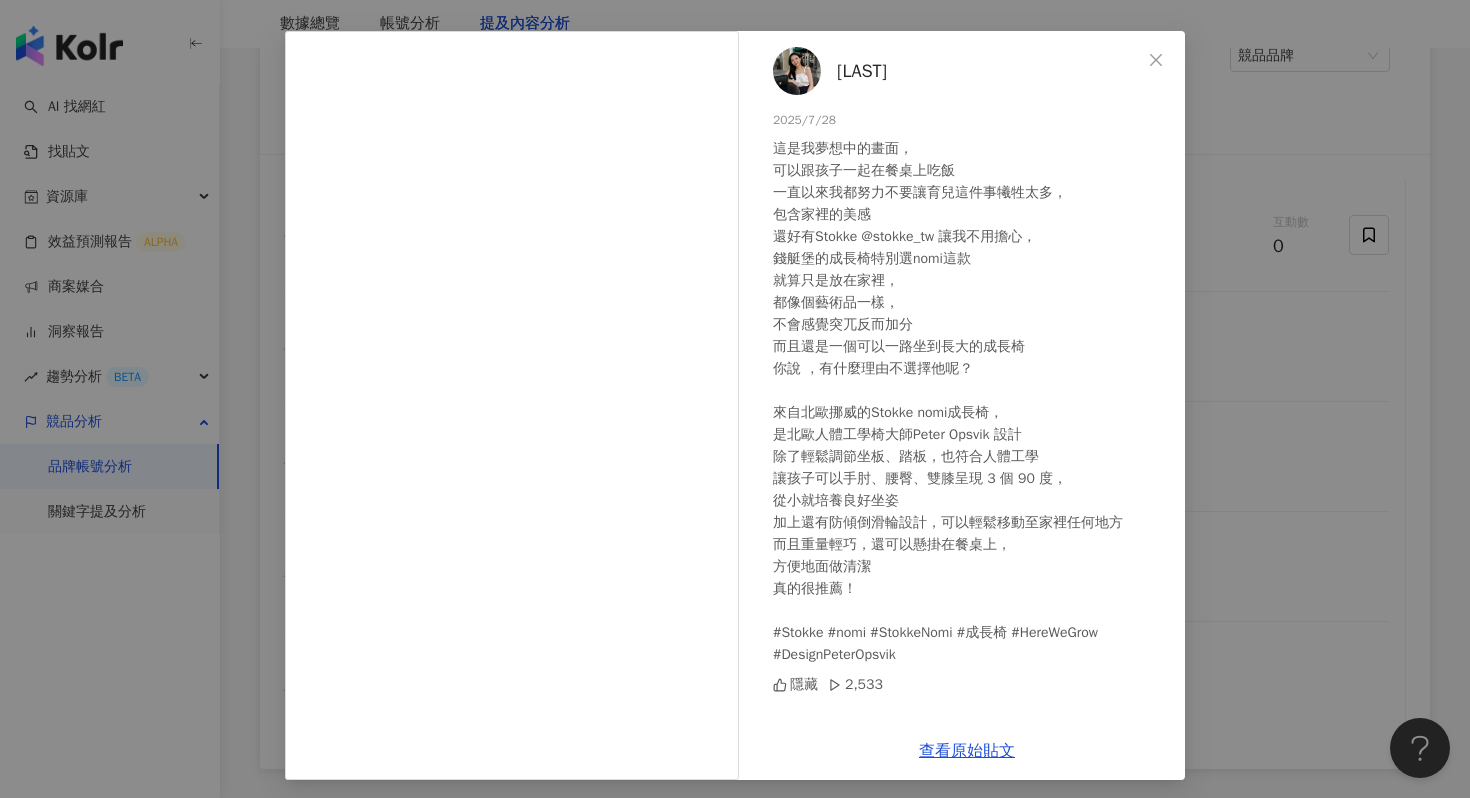 scroll, scrollTop: 70, scrollLeft: 0, axis: vertical 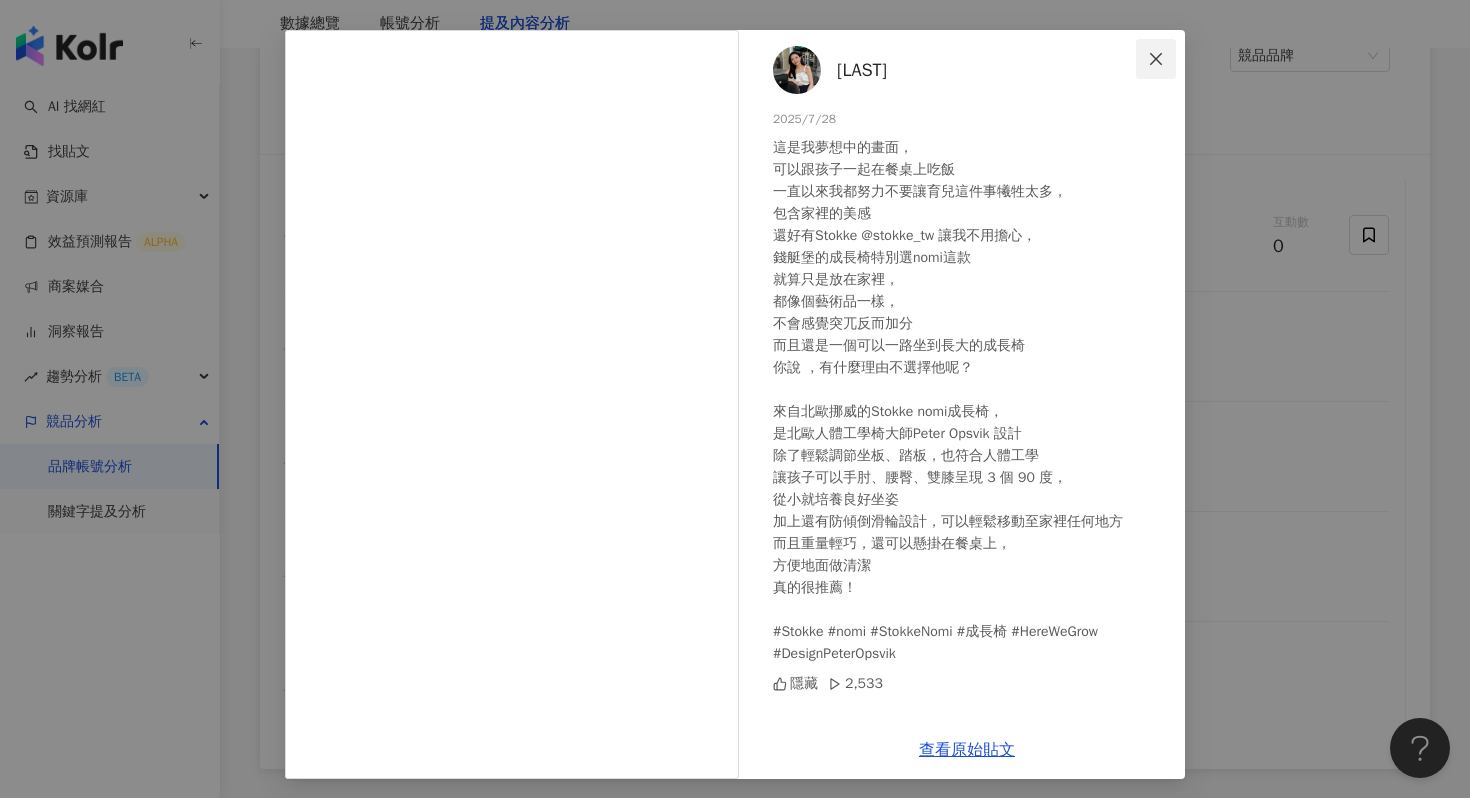click 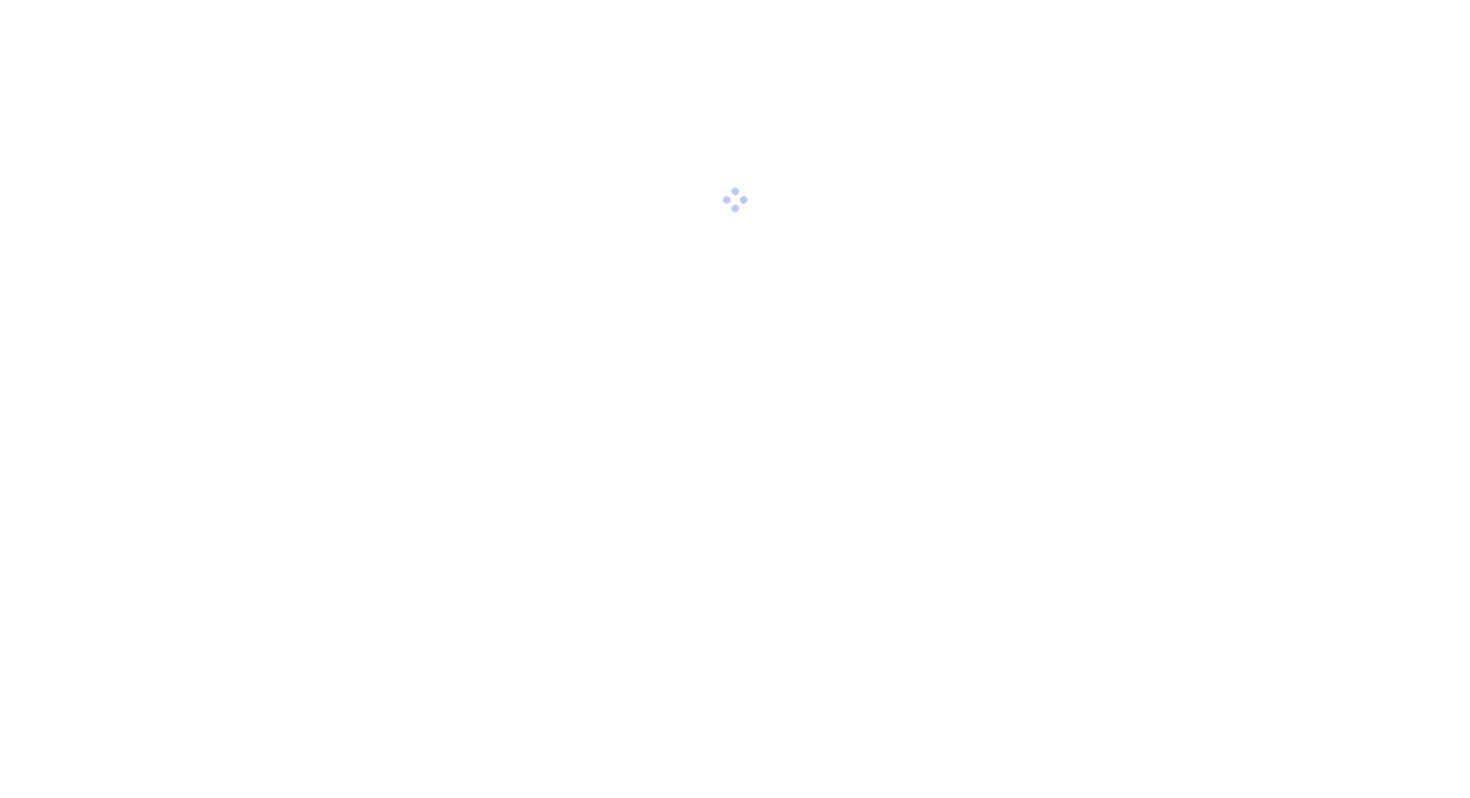 scroll, scrollTop: 0, scrollLeft: 0, axis: both 